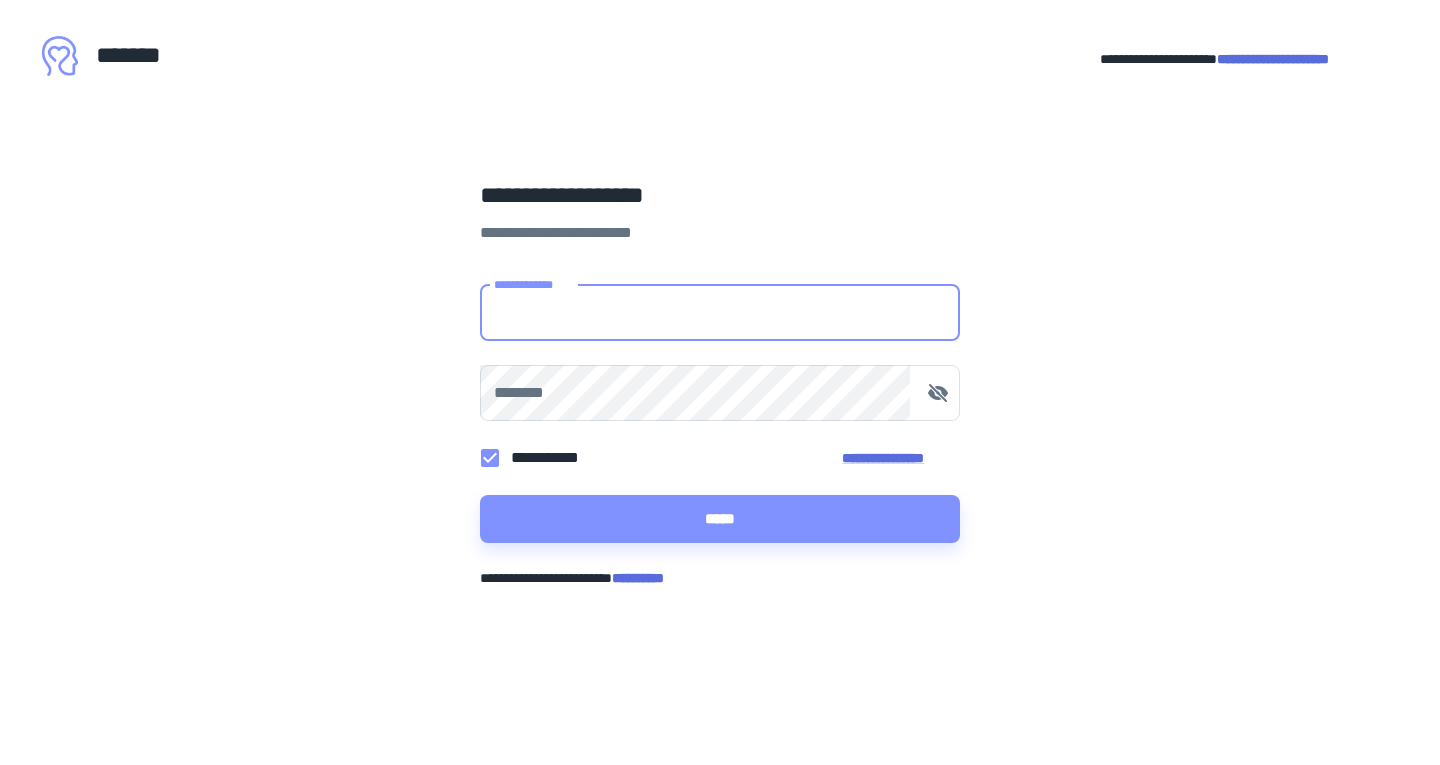 scroll, scrollTop: 0, scrollLeft: 0, axis: both 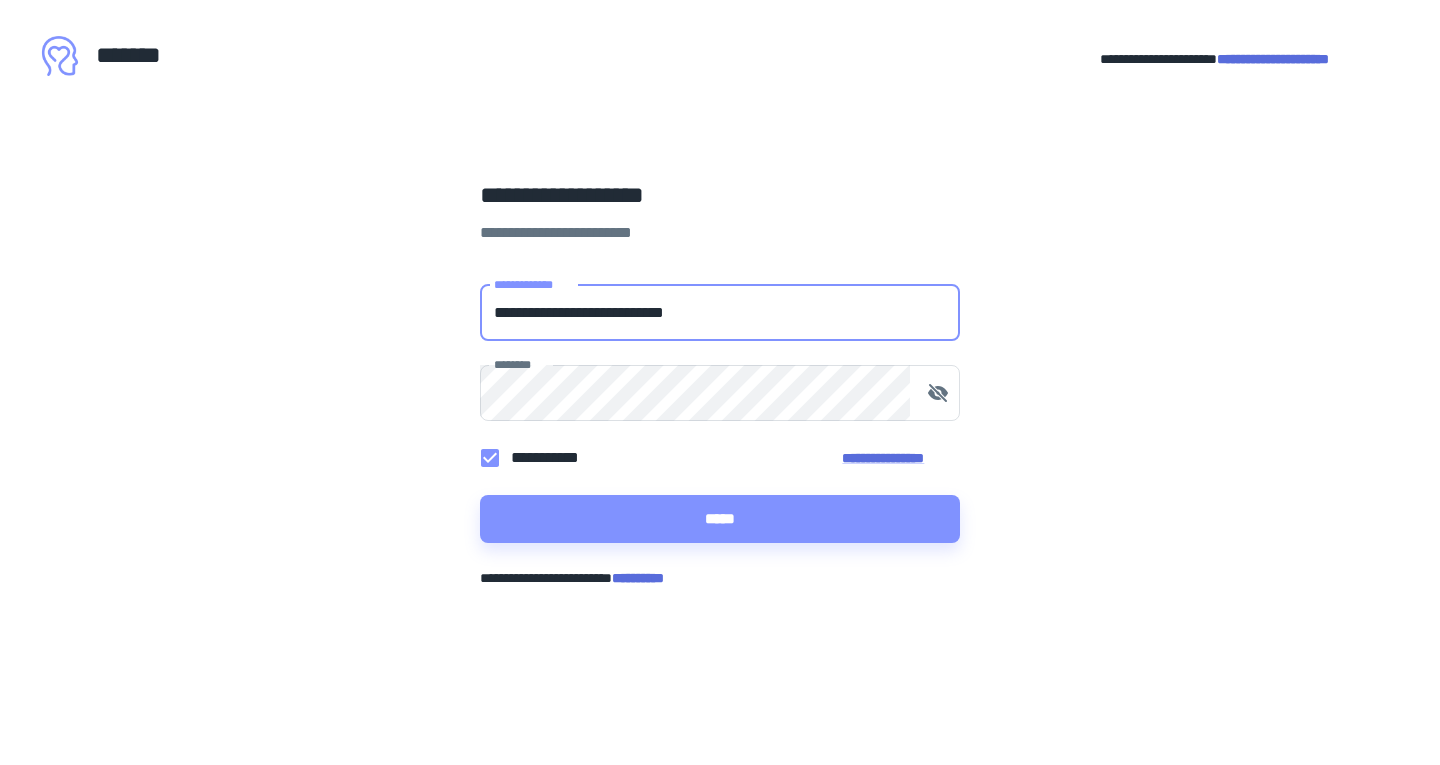 click on "**********" at bounding box center [720, 313] 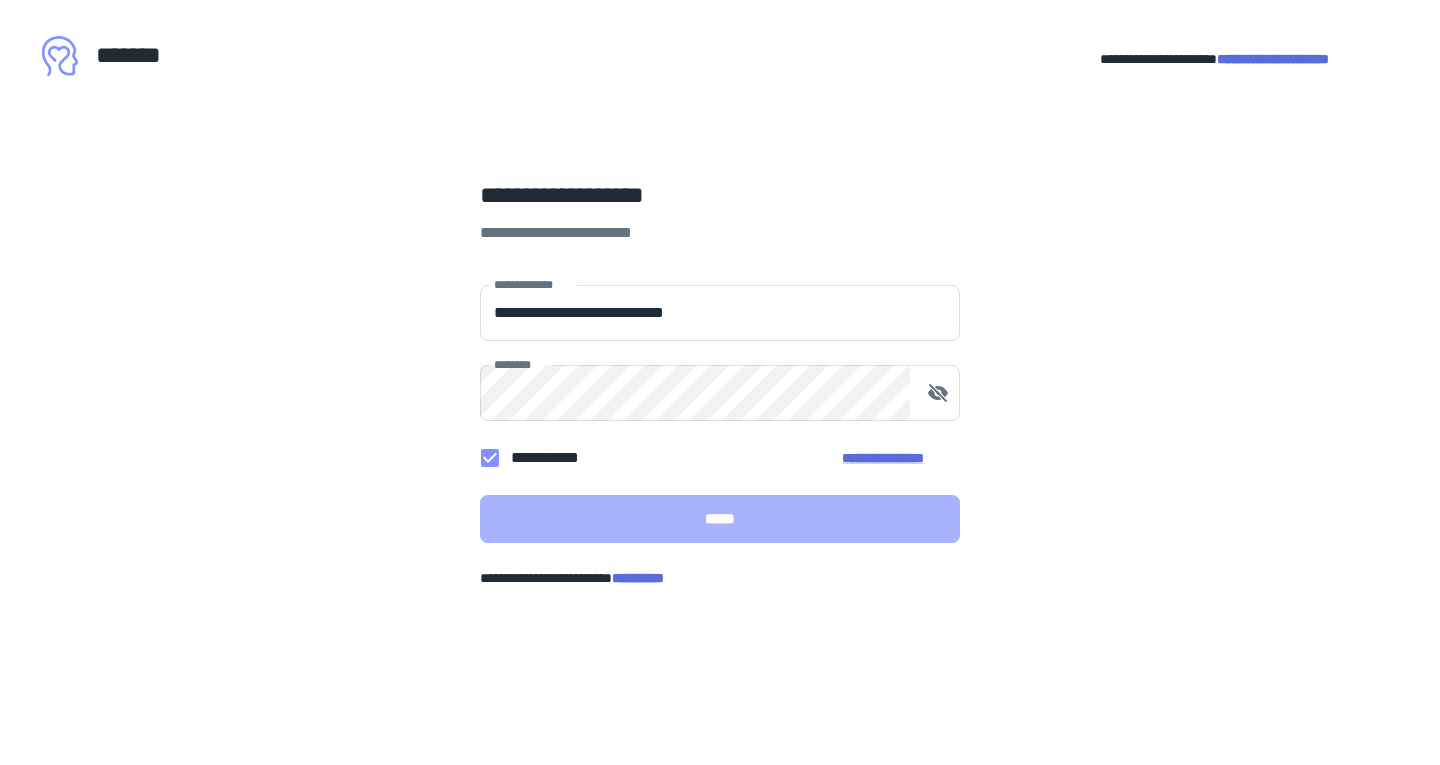 click on "*****" at bounding box center [720, 519] 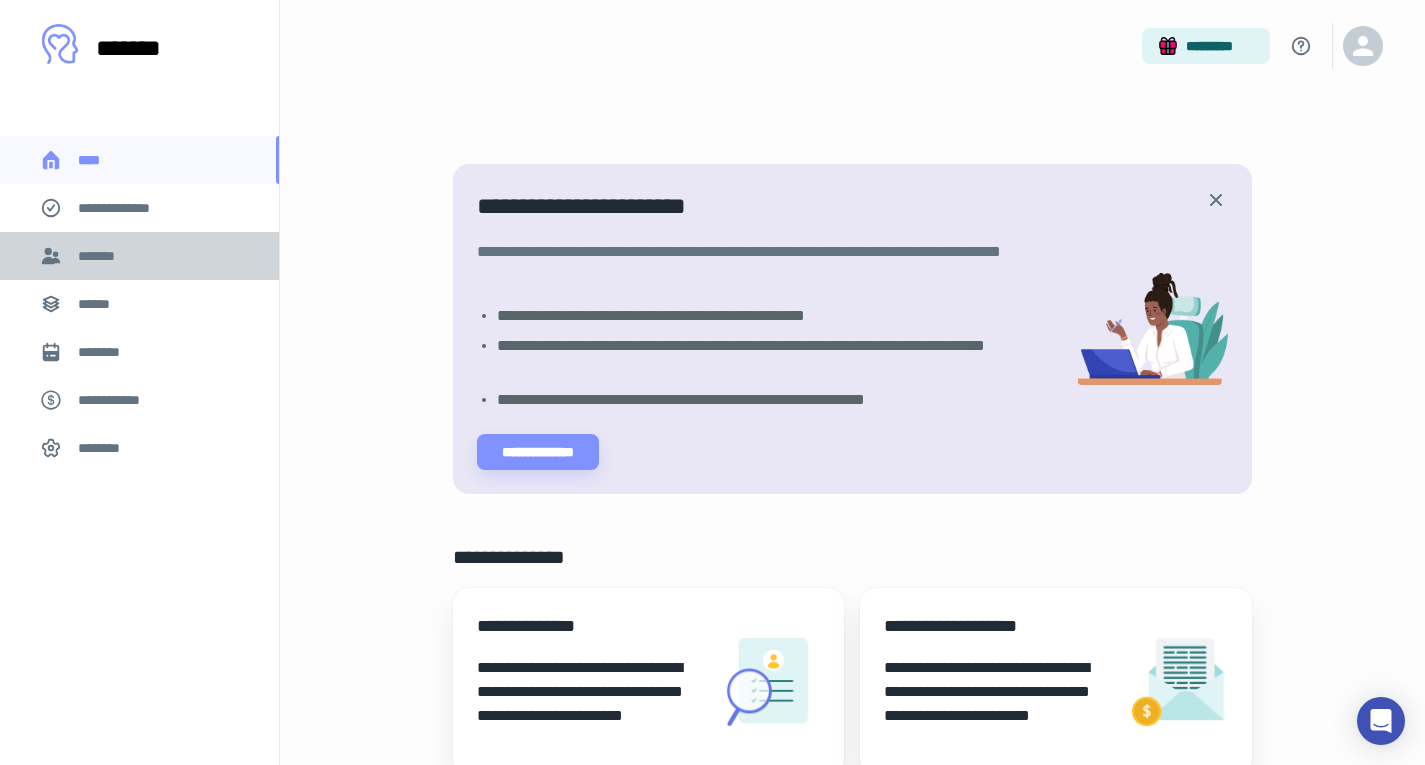 click on "*******" at bounding box center (139, 256) 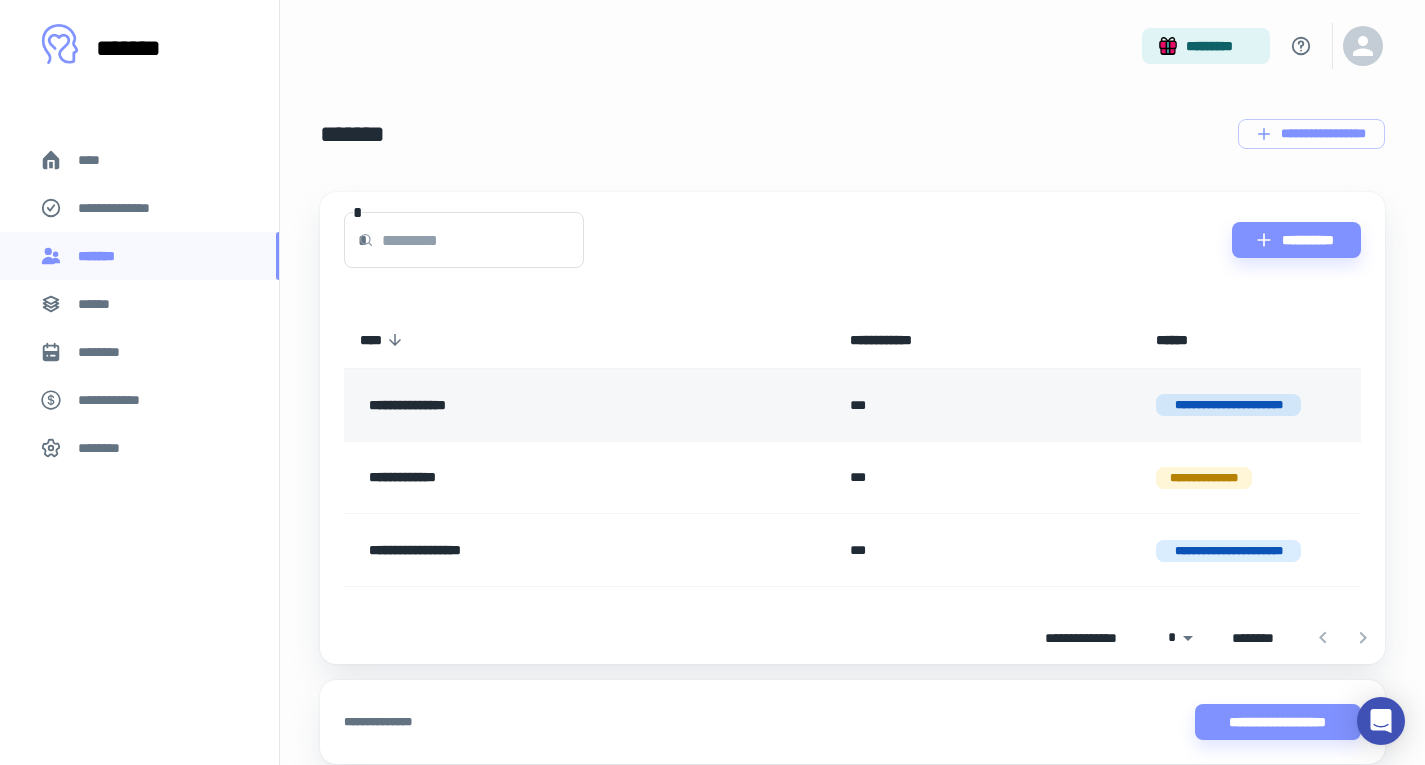 click on "**********" at bounding box center [1250, 405] 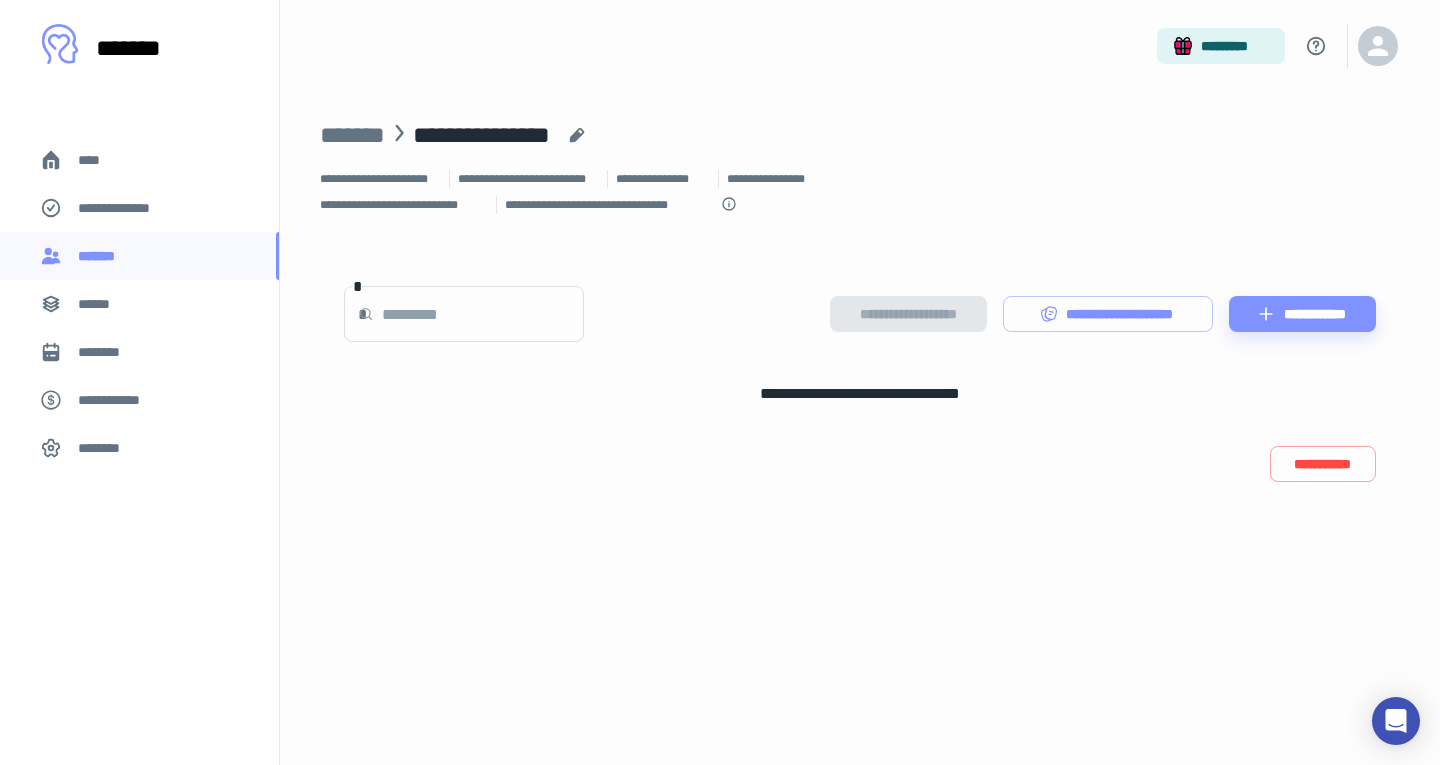 click 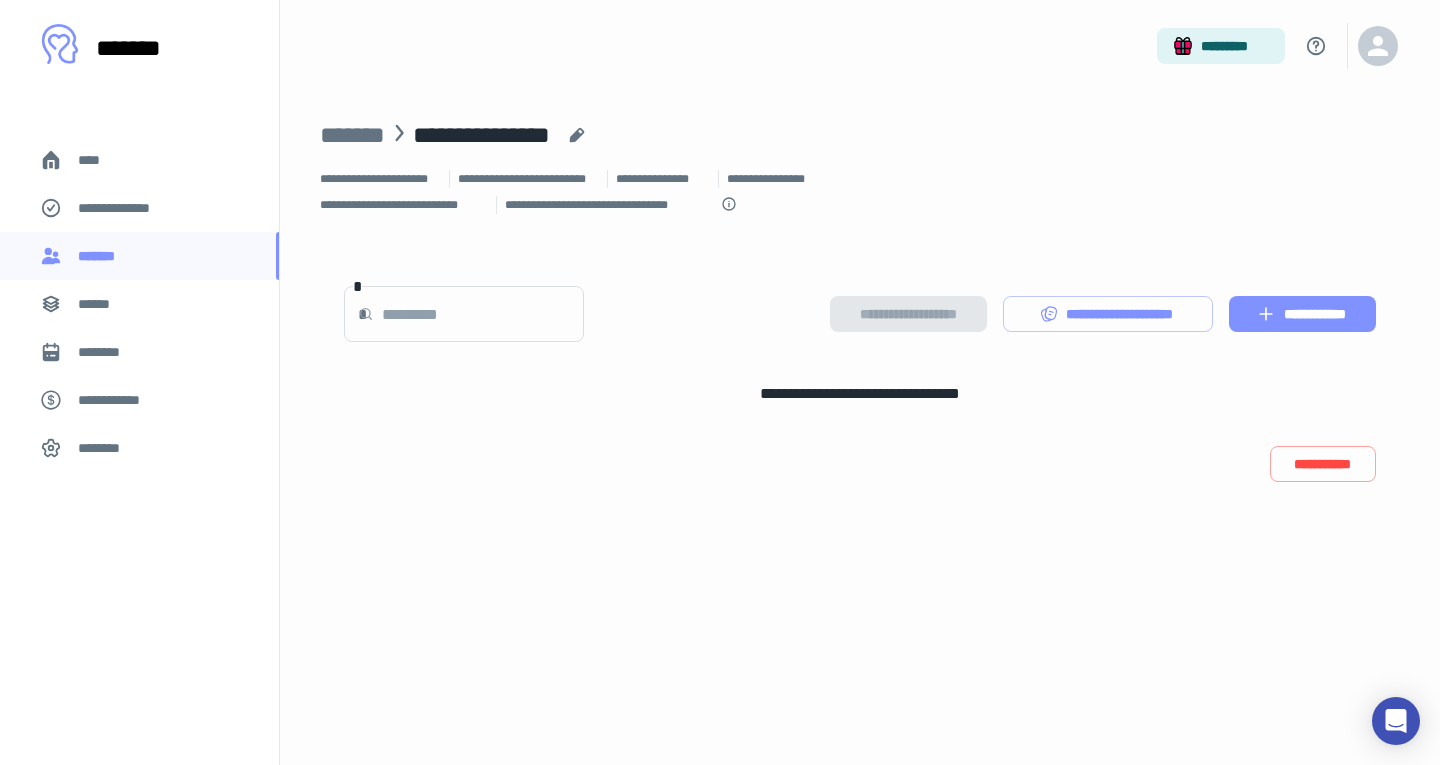 click on "**********" at bounding box center [1302, 314] 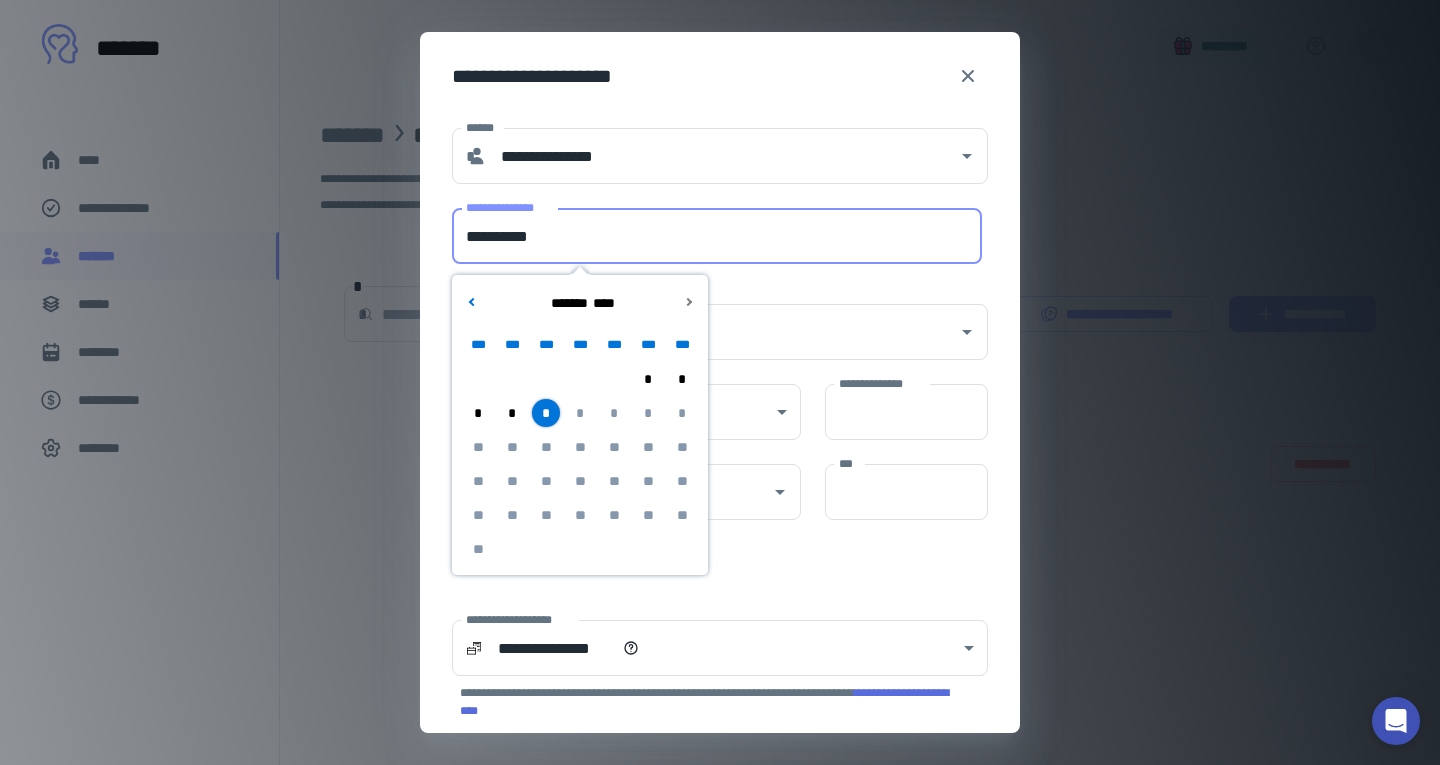 click on "**********" at bounding box center [717, 236] 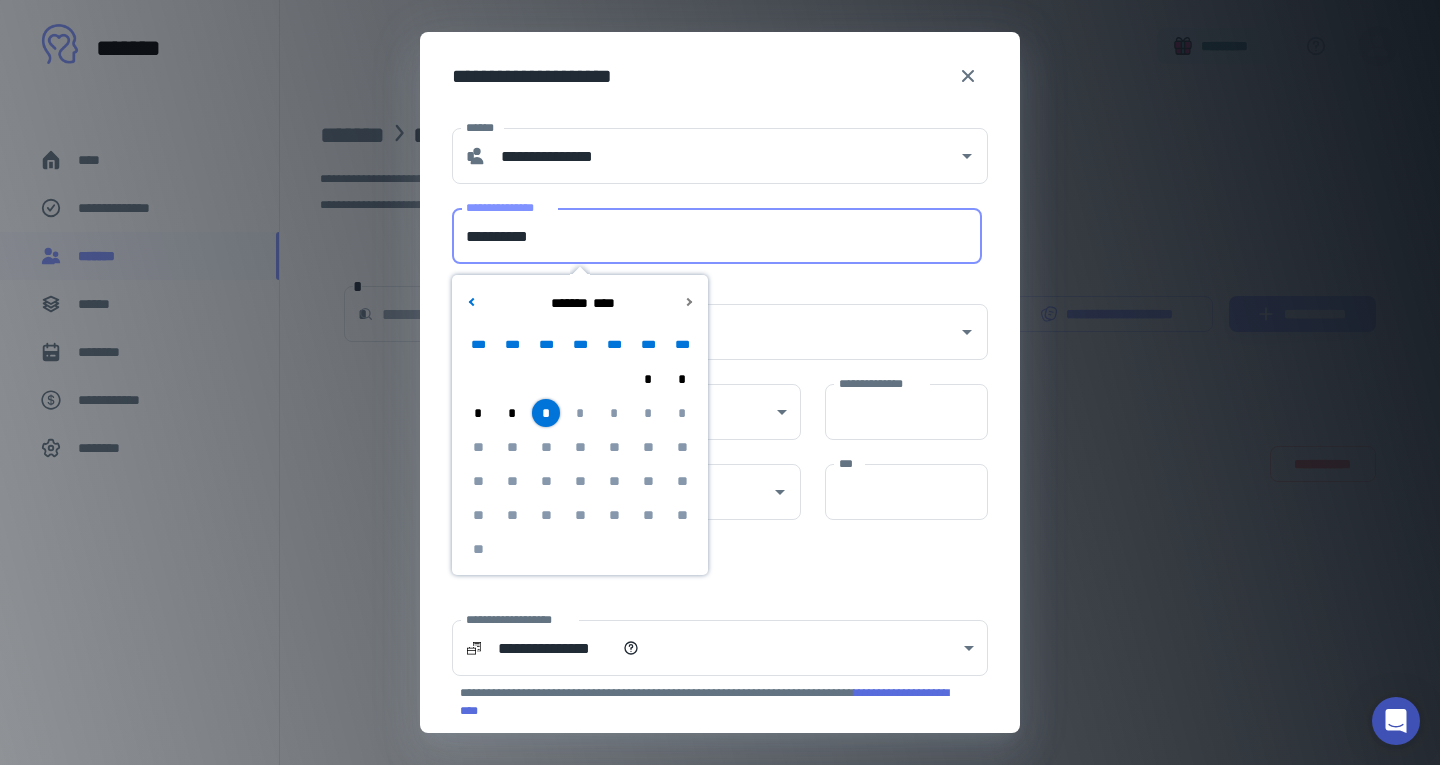 click on "*" at bounding box center [512, 413] 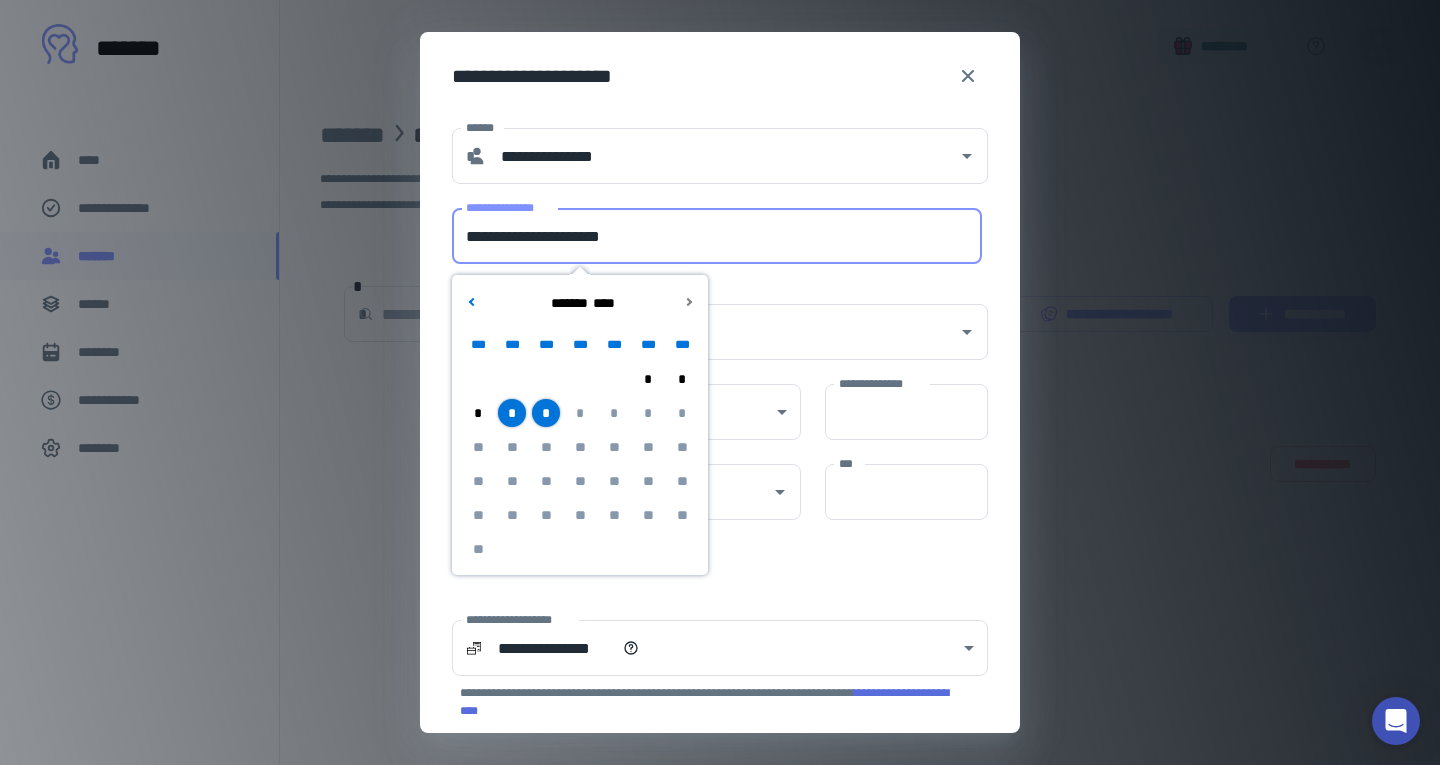 drag, startPoint x: 565, startPoint y: 237, endPoint x: 450, endPoint y: 232, distance: 115.10864 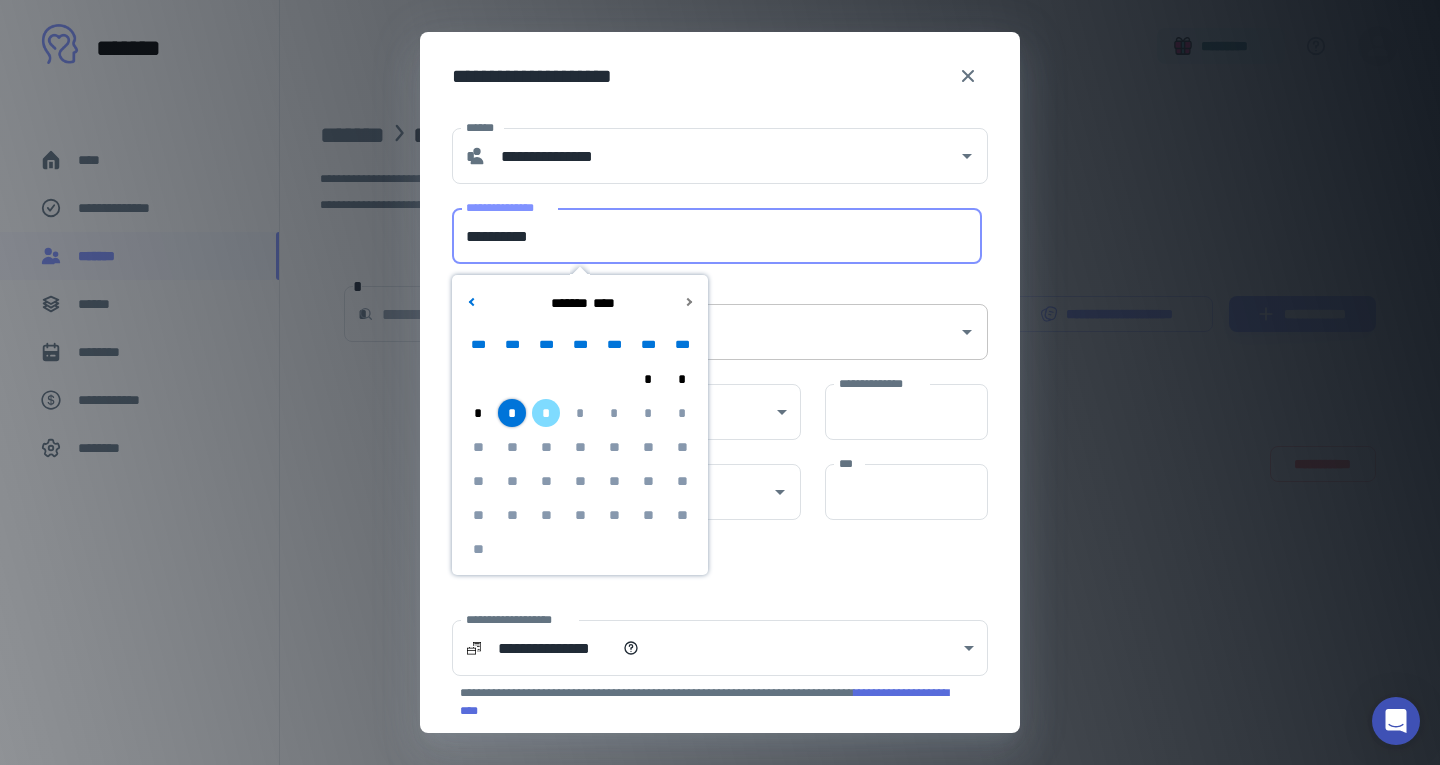 type on "**********" 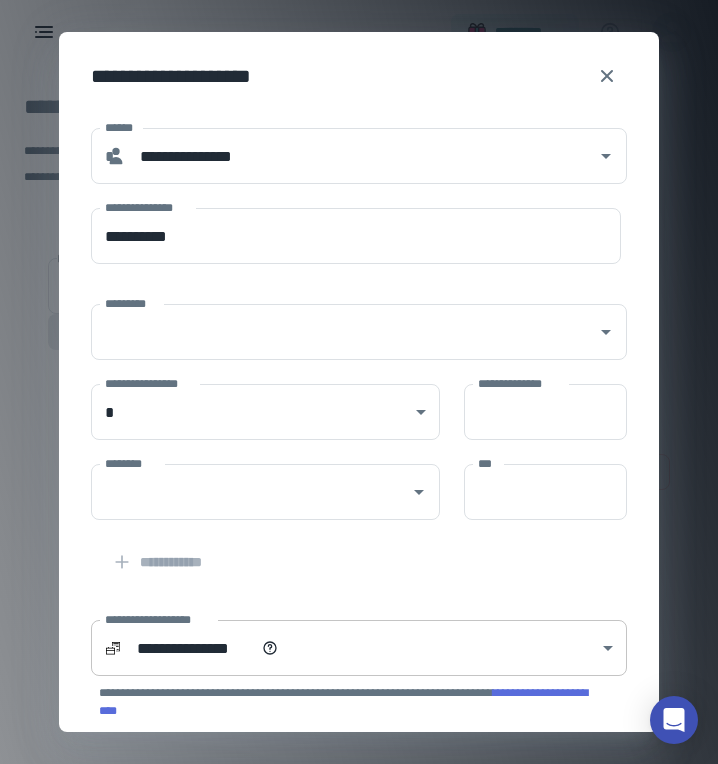 click on "**********" at bounding box center [359, 382] 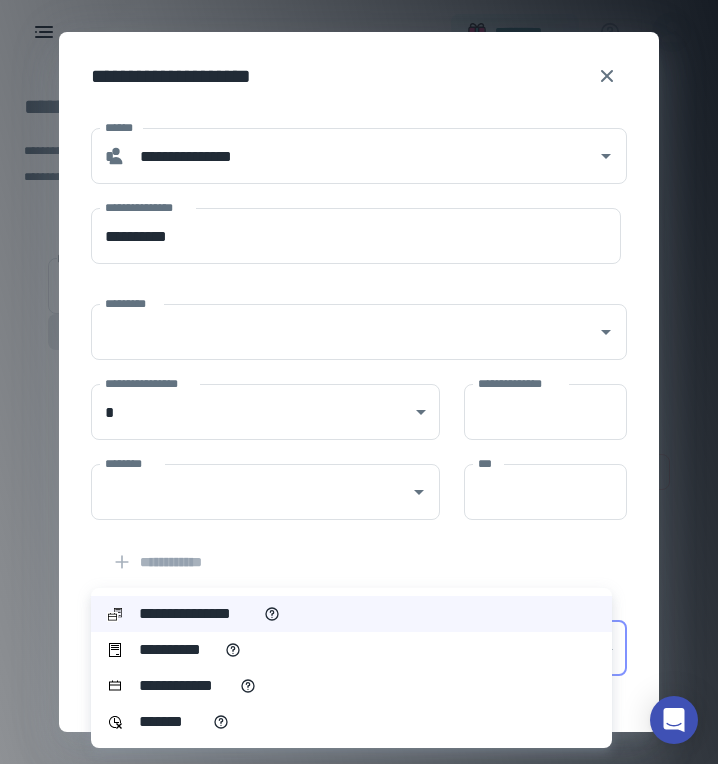 click on "**********" at bounding box center (351, 686) 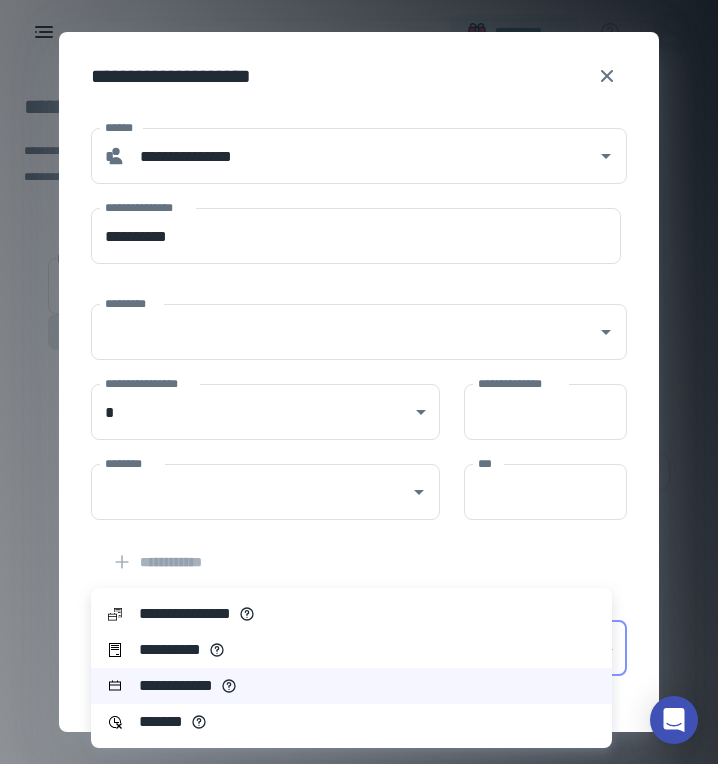 click on "**********" at bounding box center [359, 382] 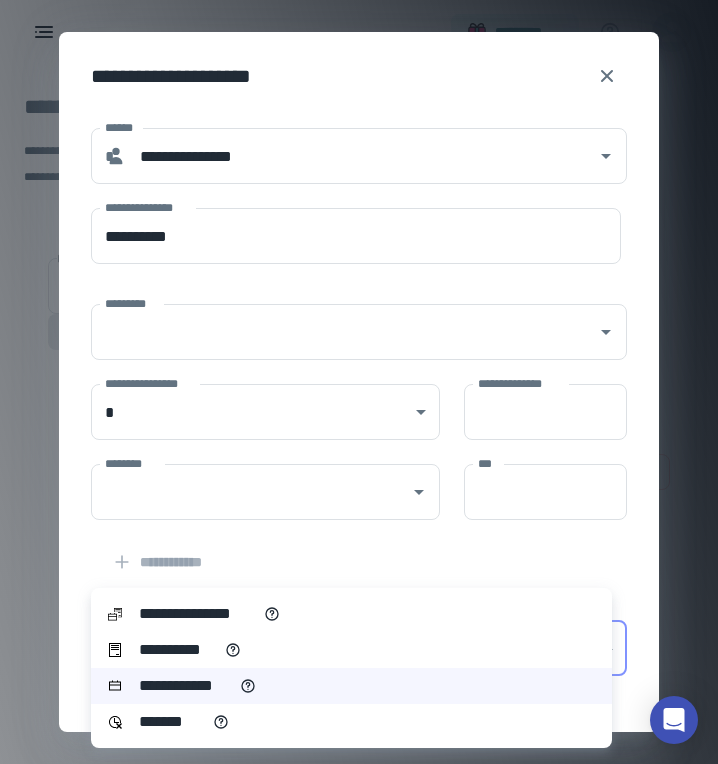 click on "**********" at bounding box center [178, 650] 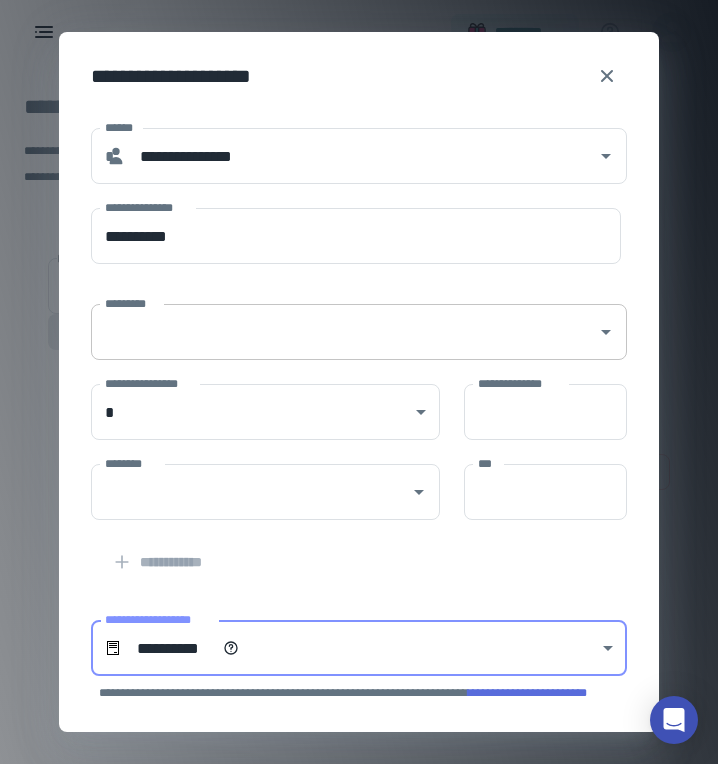 click on "*********" at bounding box center (344, 332) 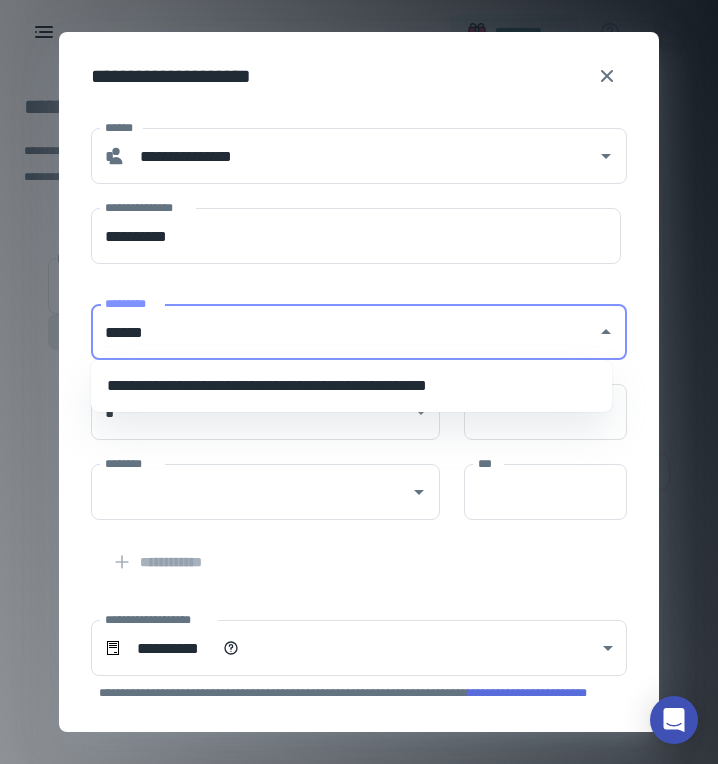 click on "**********" at bounding box center [351, 386] 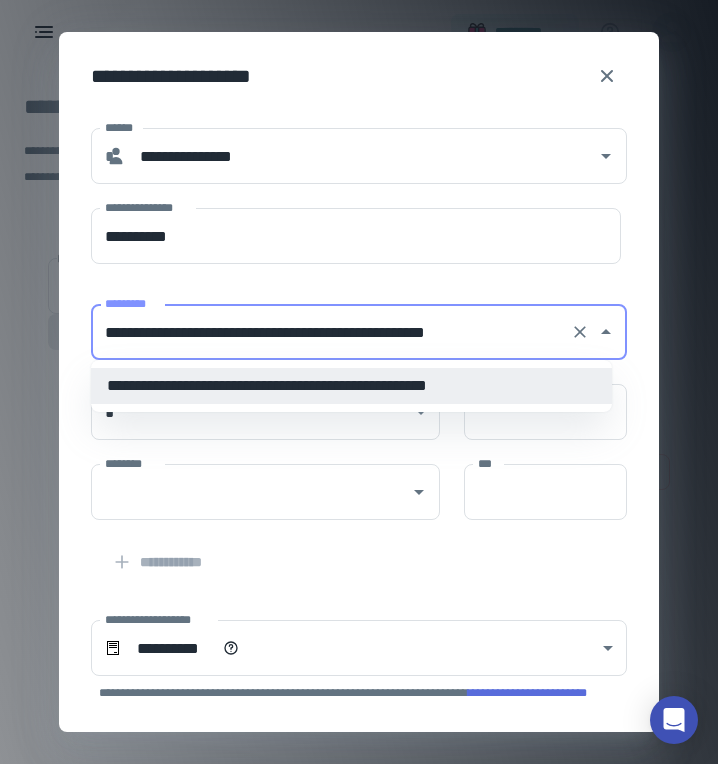 click on "**********" at bounding box center [347, 320] 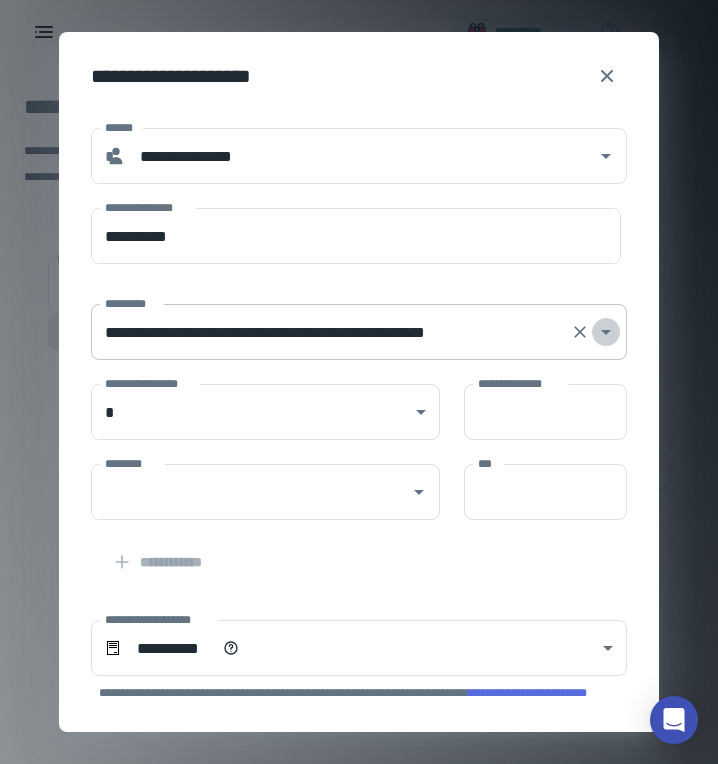click 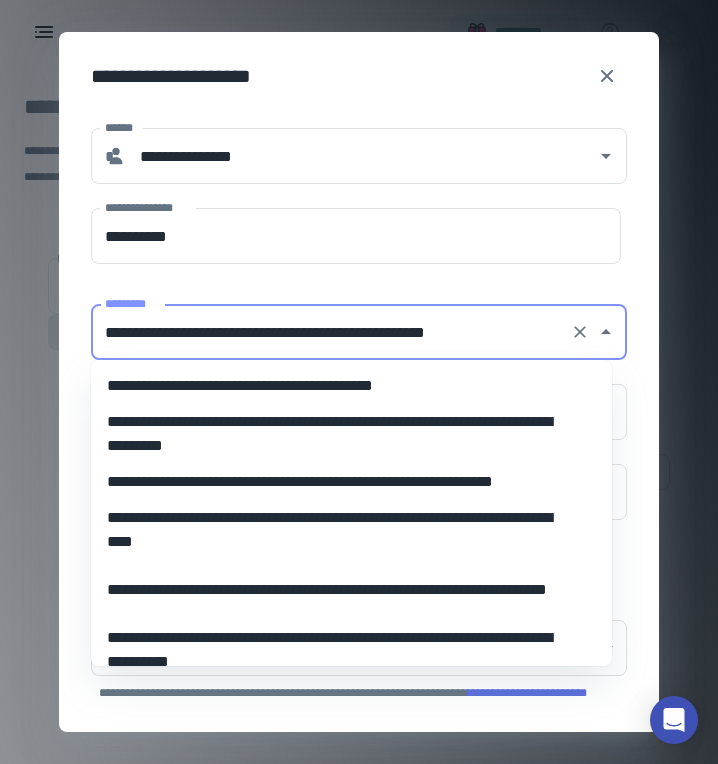 scroll, scrollTop: 4670, scrollLeft: 0, axis: vertical 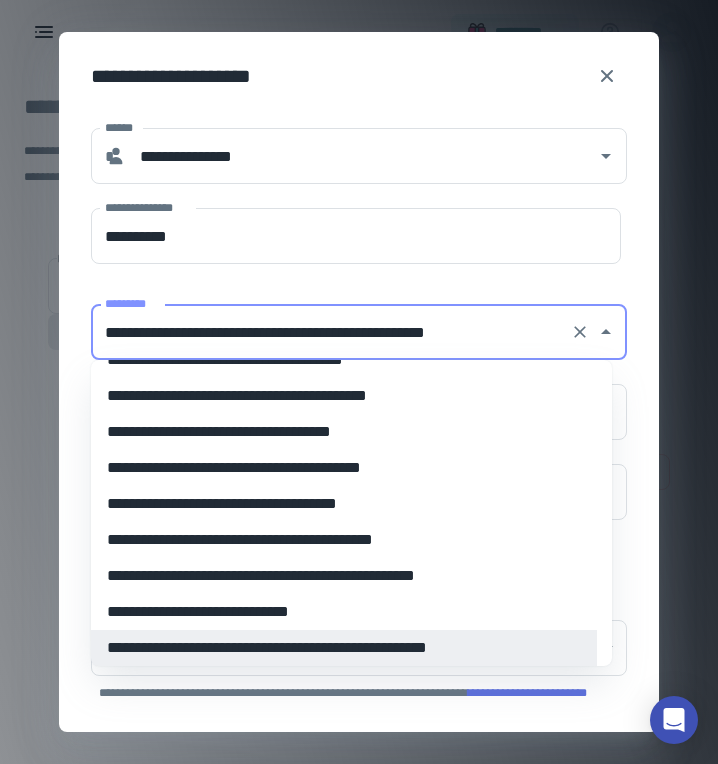 click on "**********" at bounding box center (331, 332) 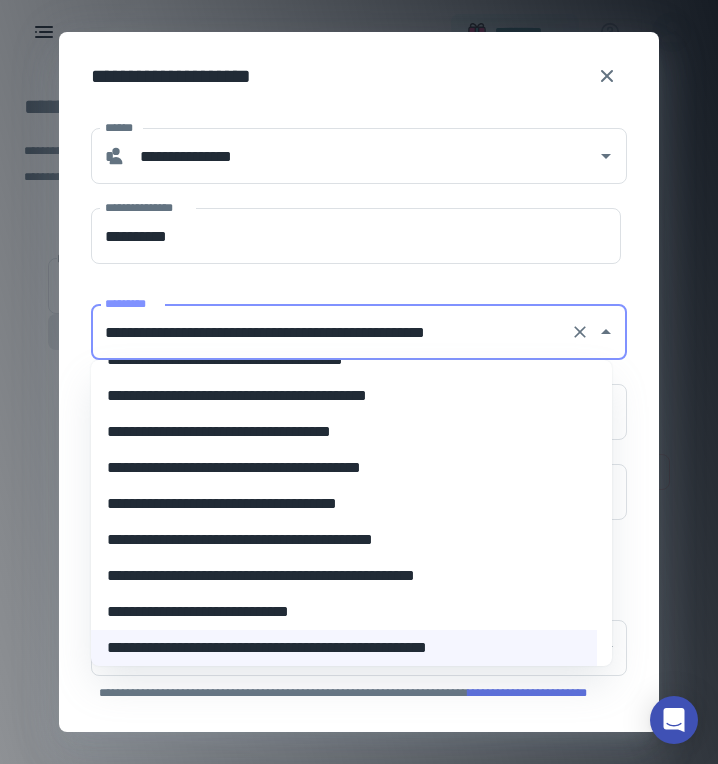click on "**********" at bounding box center [347, 320] 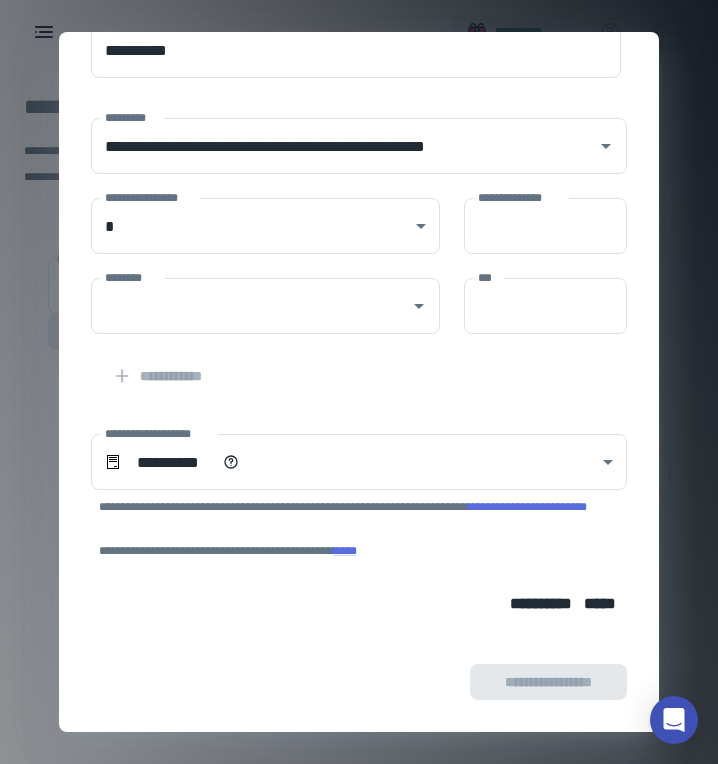 scroll, scrollTop: 86, scrollLeft: 0, axis: vertical 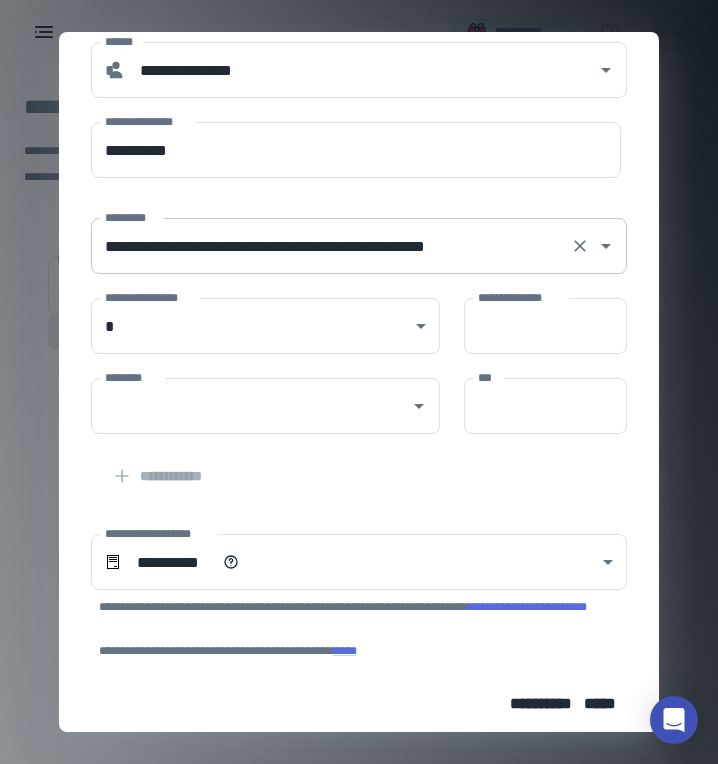 click on "**********" at bounding box center [331, 246] 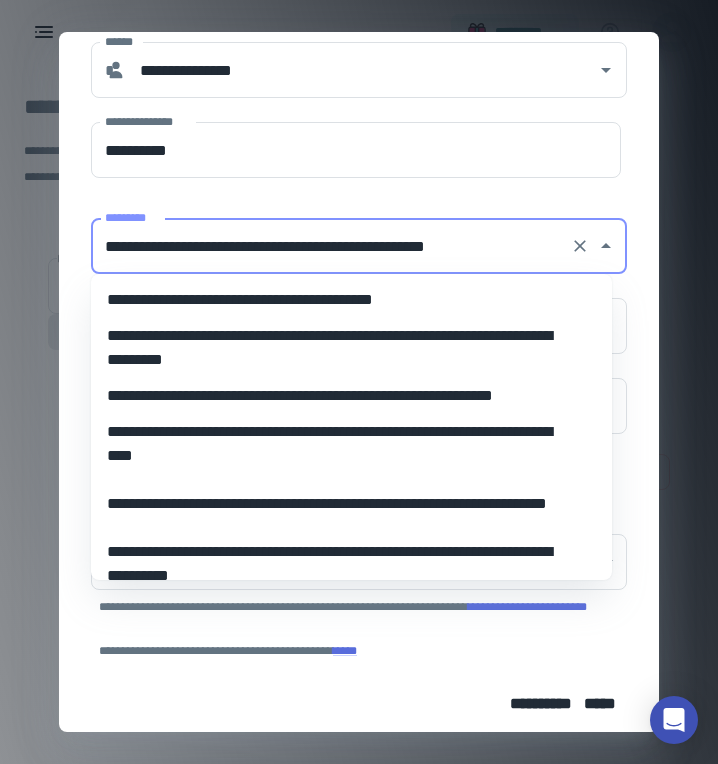 scroll, scrollTop: 4670, scrollLeft: 0, axis: vertical 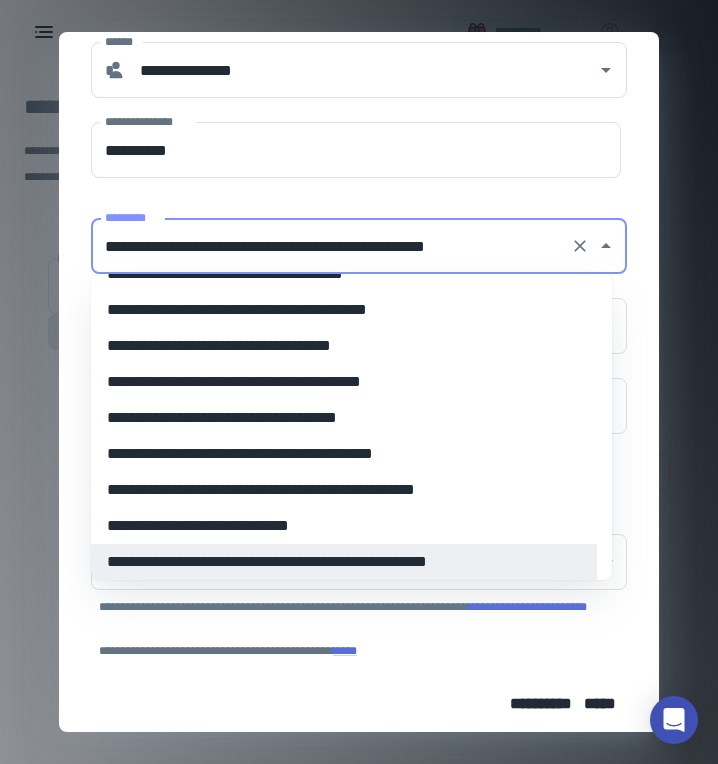 click on "**********" at bounding box center (331, 246) 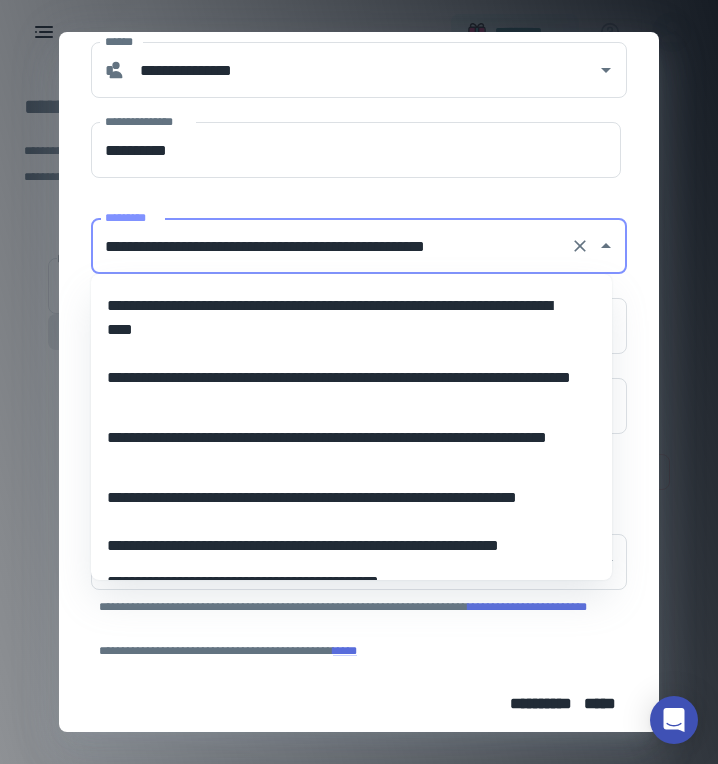 scroll, scrollTop: 3370, scrollLeft: 0, axis: vertical 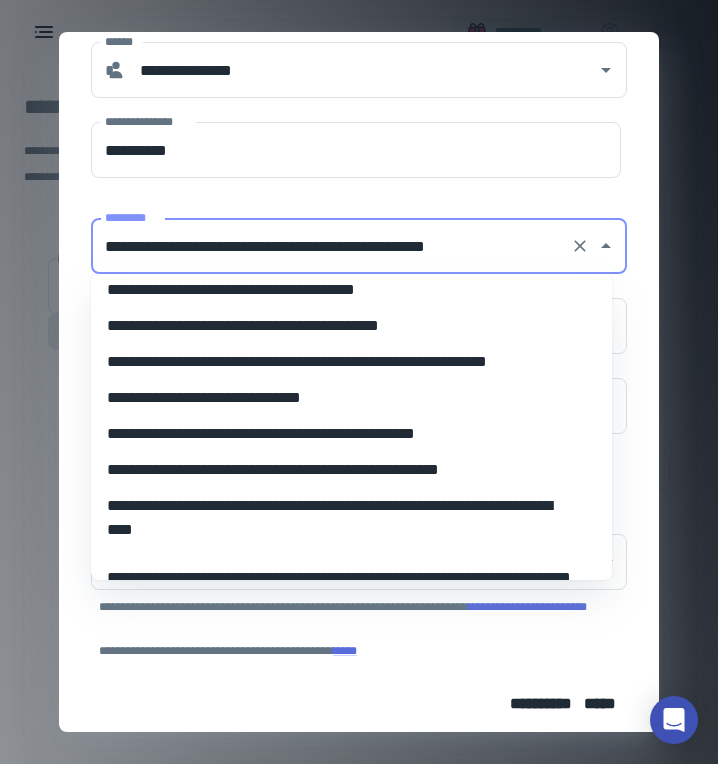 click on "**********" at bounding box center (344, 470) 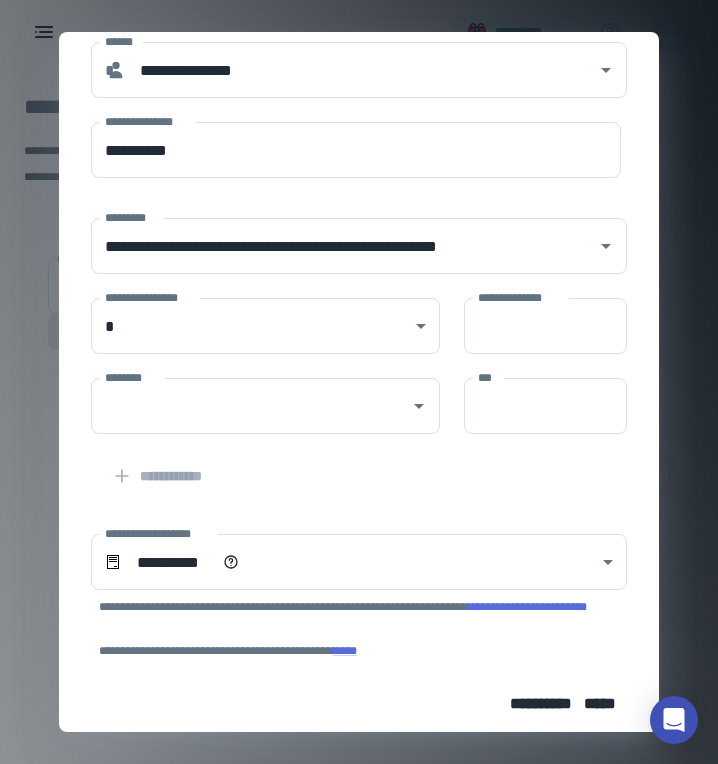 click on "**********" at bounding box center [347, 234] 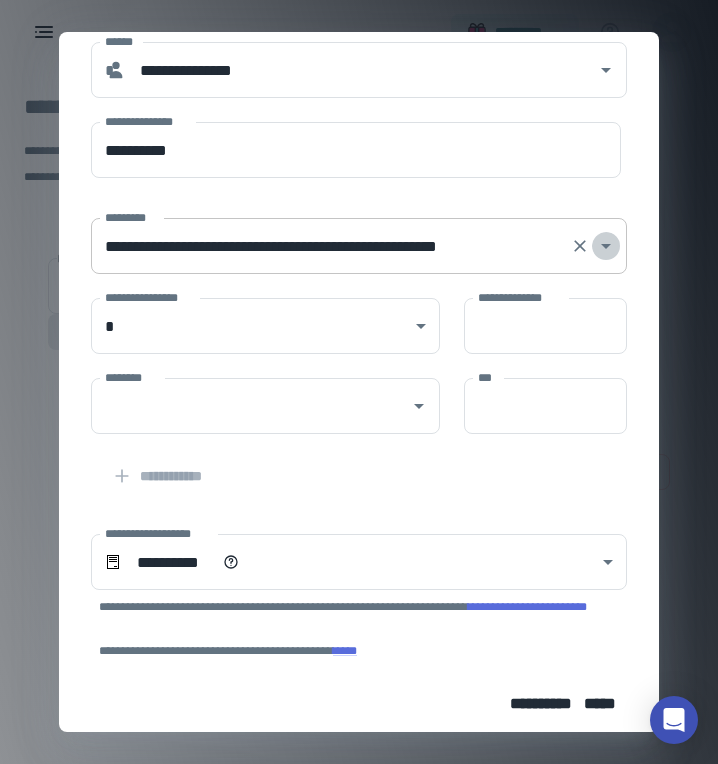 click 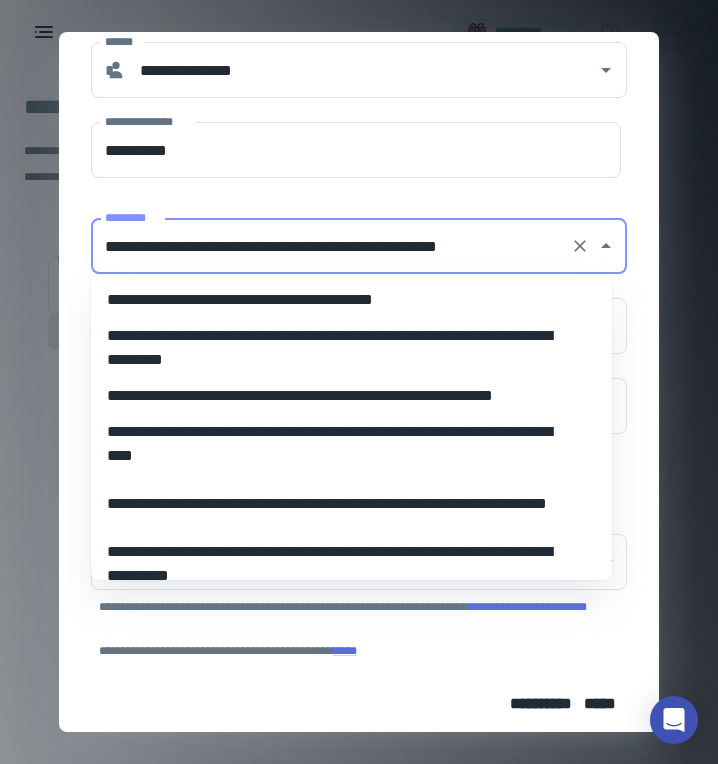 scroll, scrollTop: 3278, scrollLeft: 0, axis: vertical 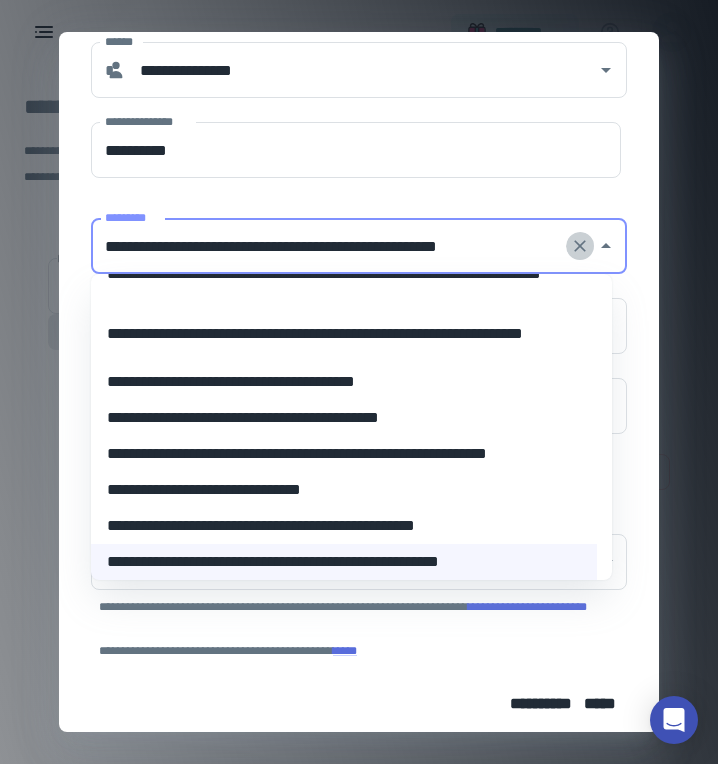 click 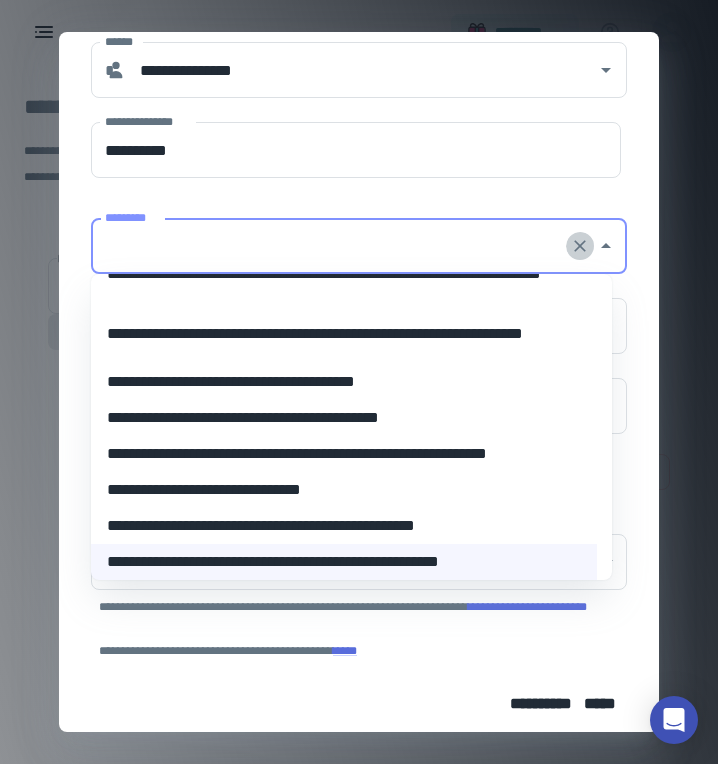 scroll, scrollTop: 8, scrollLeft: 0, axis: vertical 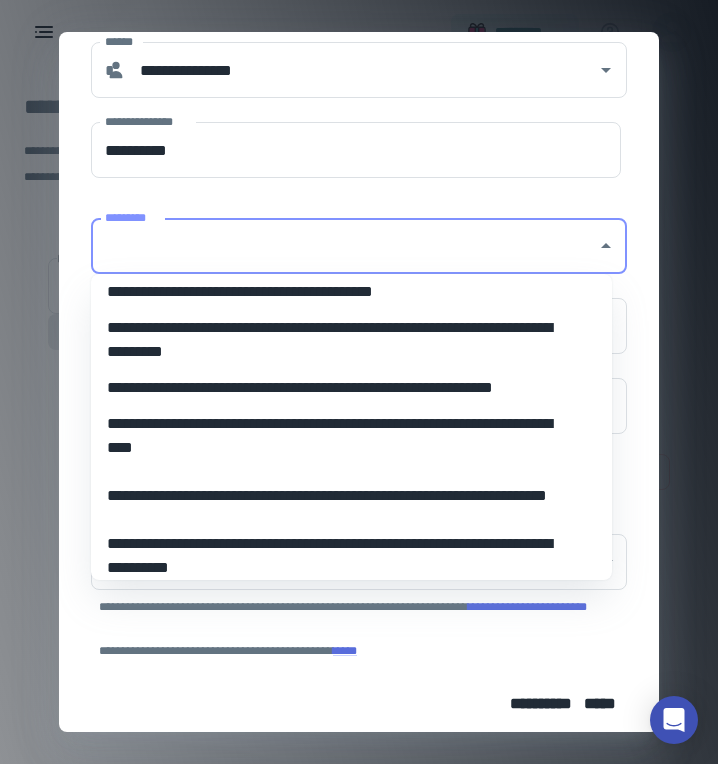 click on "*********" at bounding box center (344, 246) 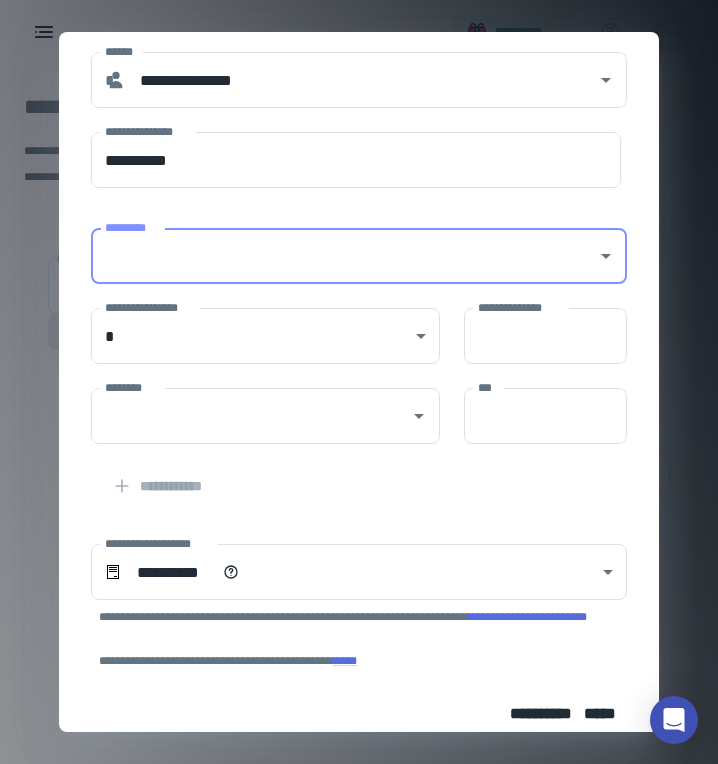 scroll, scrollTop: 100, scrollLeft: 0, axis: vertical 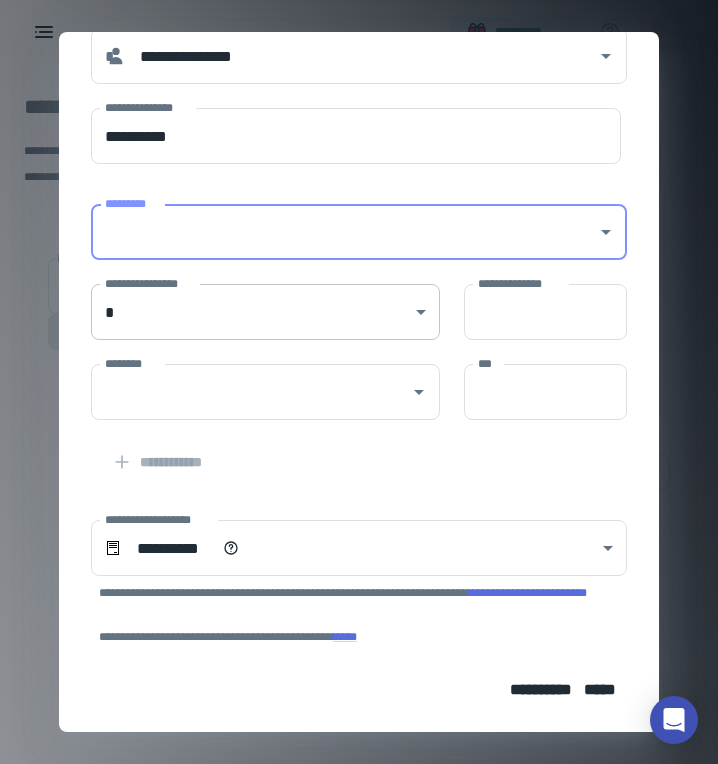 click on "**********" at bounding box center [359, 382] 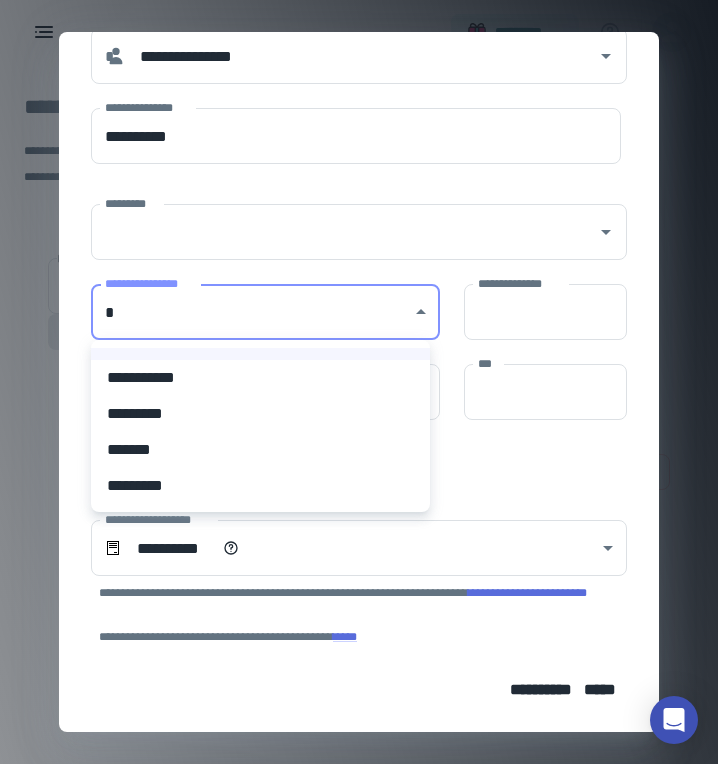click on "**********" at bounding box center (260, 378) 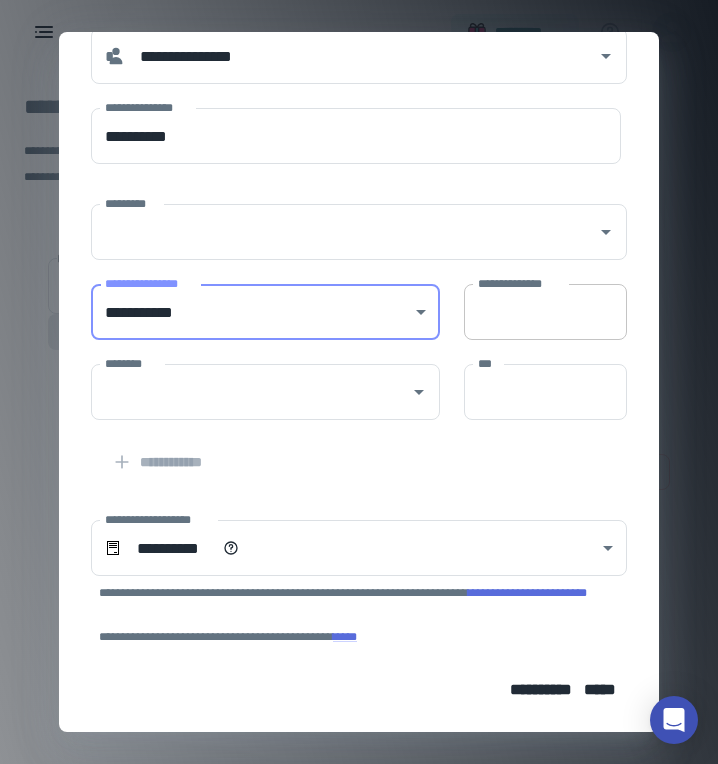 click on "**********" at bounding box center (545, 312) 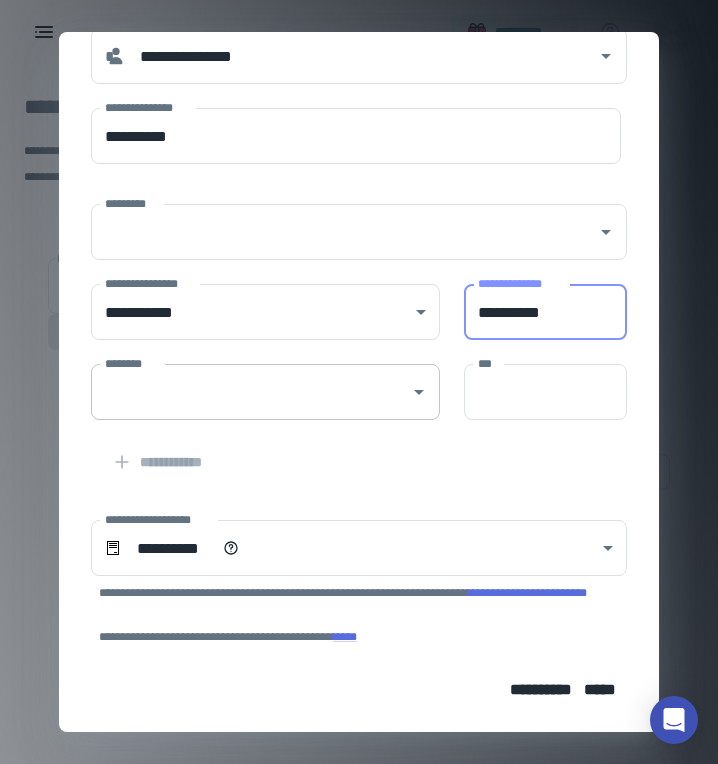 click on "********" at bounding box center (265, 392) 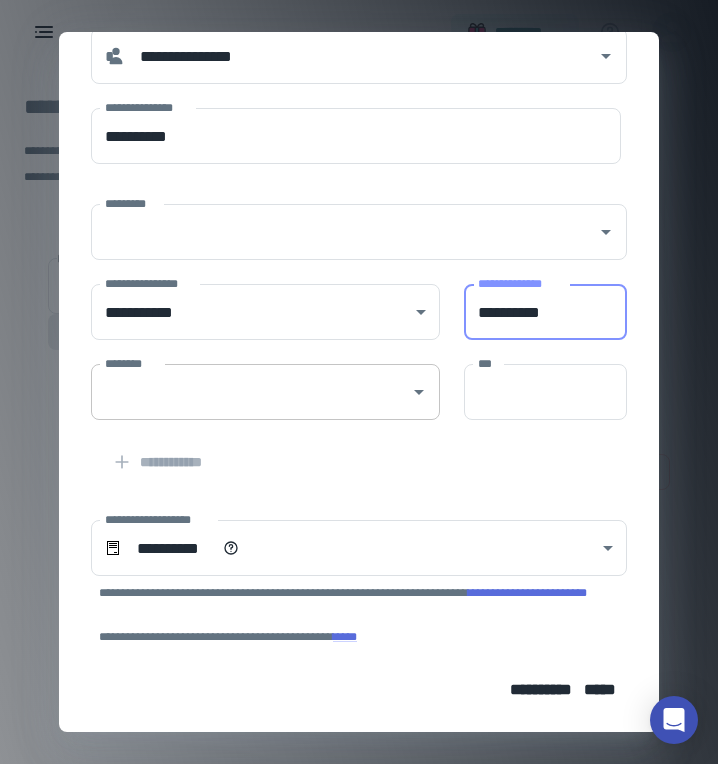 type on "**********" 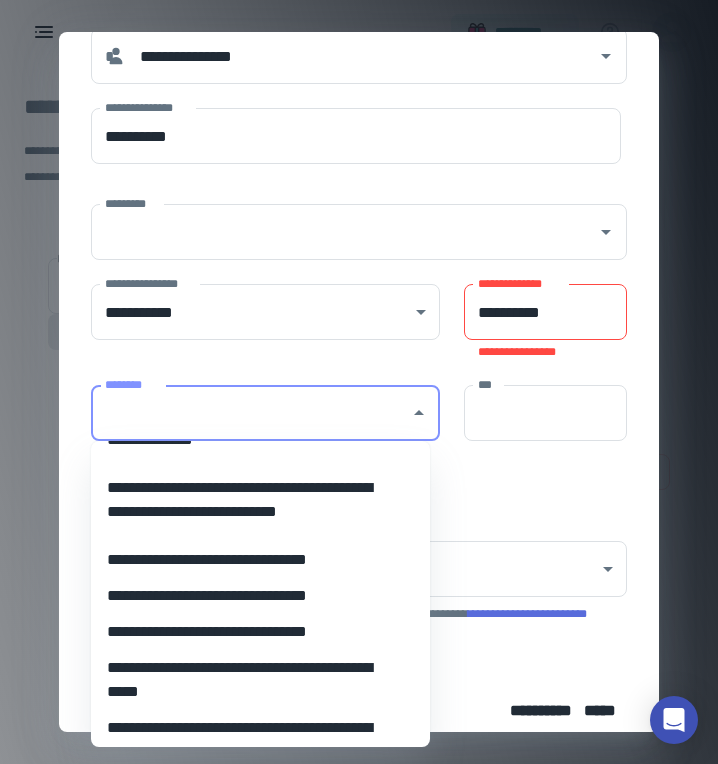 scroll, scrollTop: 100, scrollLeft: 0, axis: vertical 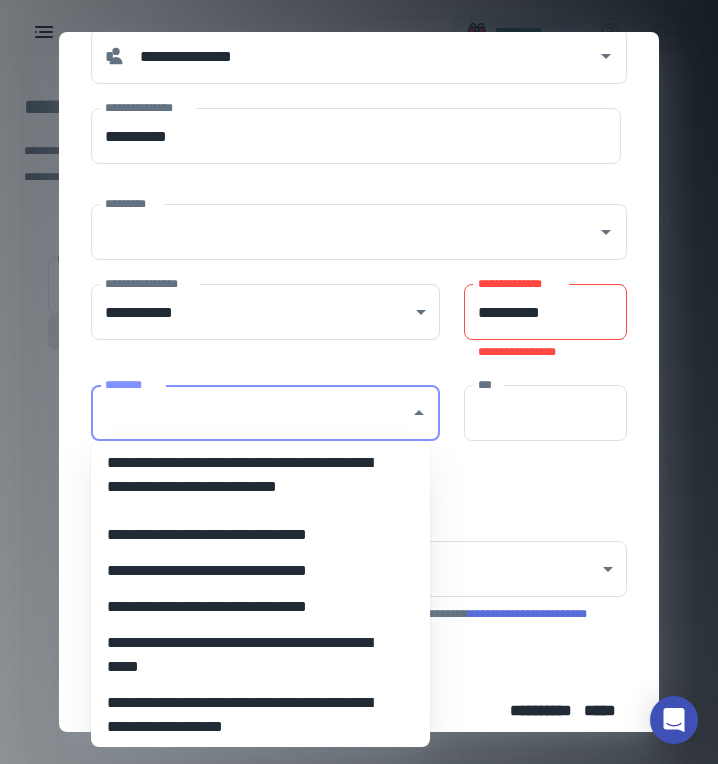 click on "**********" at bounding box center [253, 607] 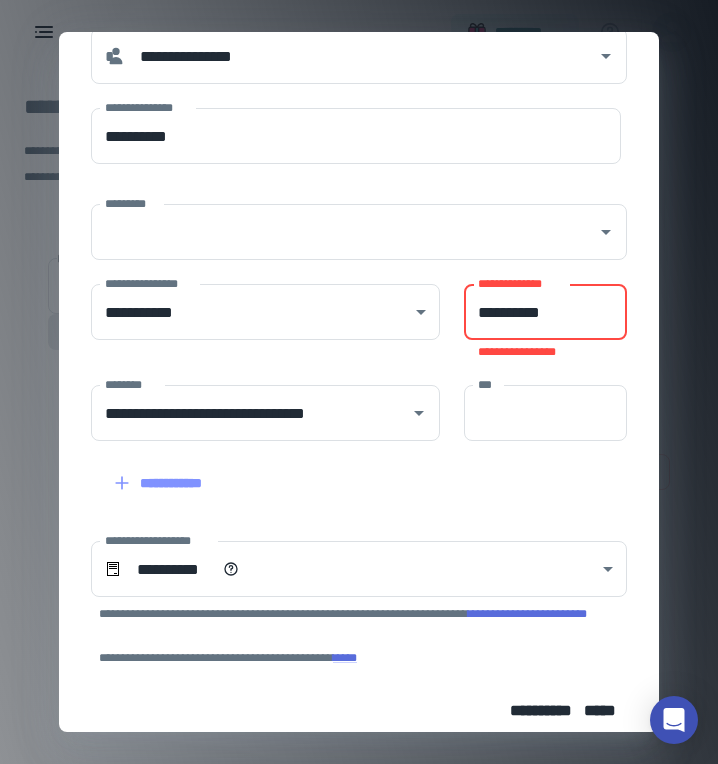 drag, startPoint x: 576, startPoint y: 311, endPoint x: 489, endPoint y: 317, distance: 87.20665 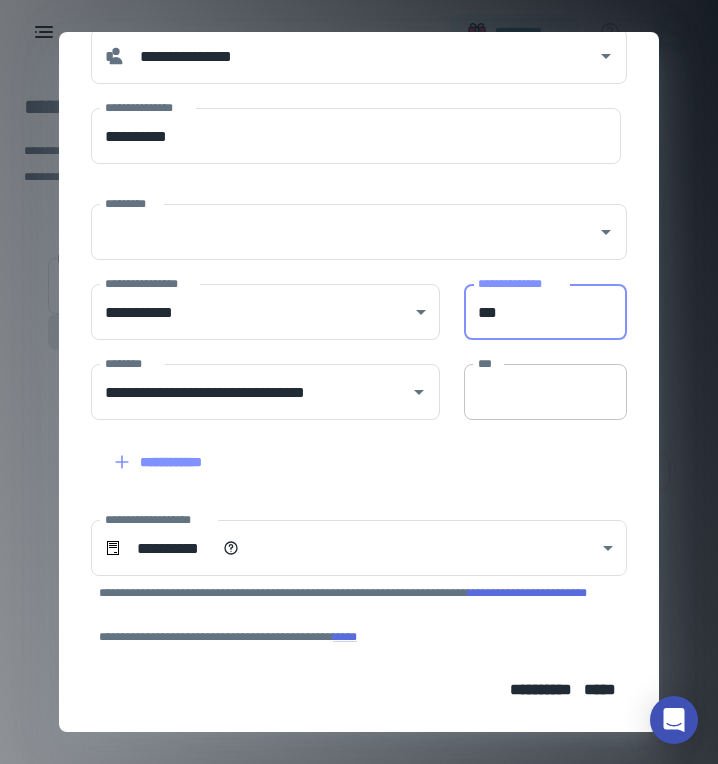 type on "**" 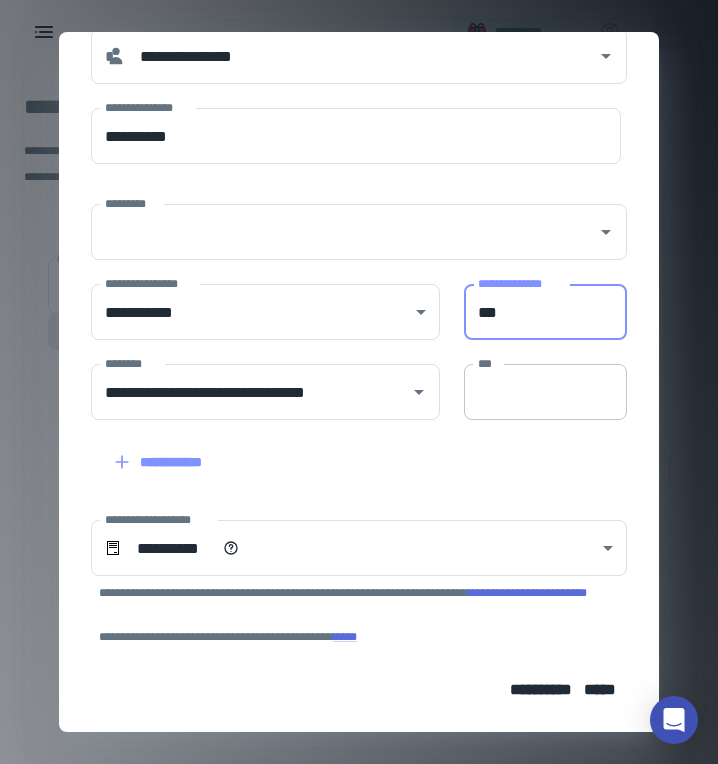 click on "***" at bounding box center (545, 392) 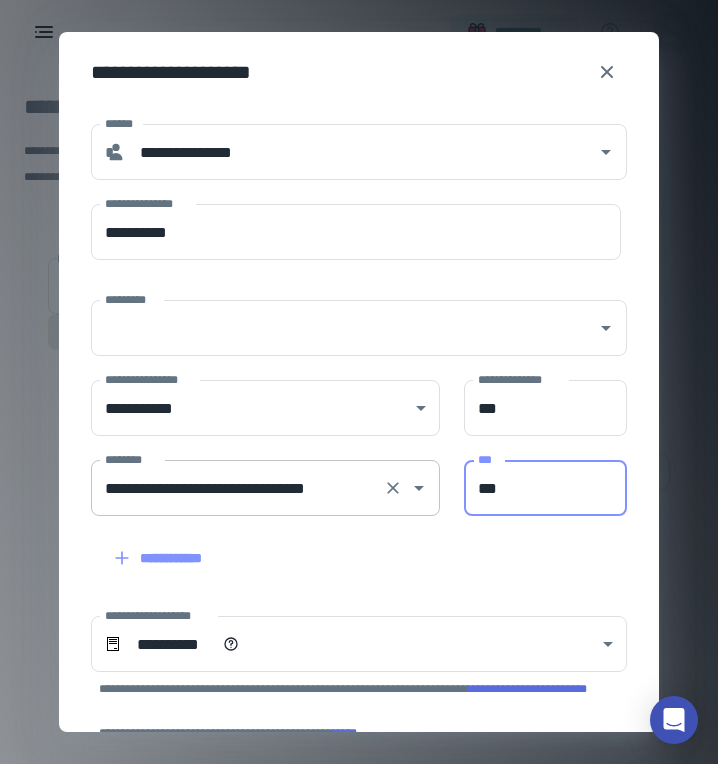 scroll, scrollTop: 104, scrollLeft: 0, axis: vertical 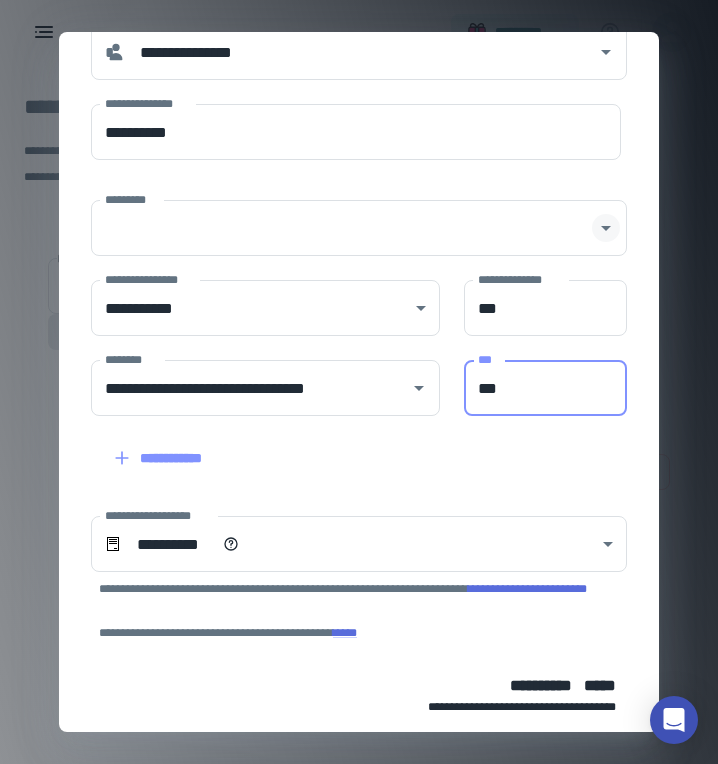 click 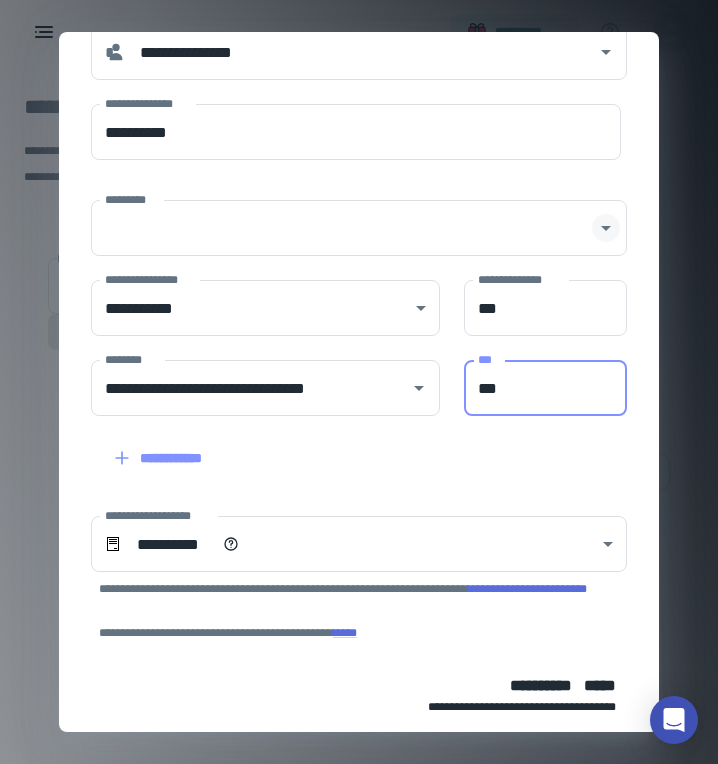 type on "***" 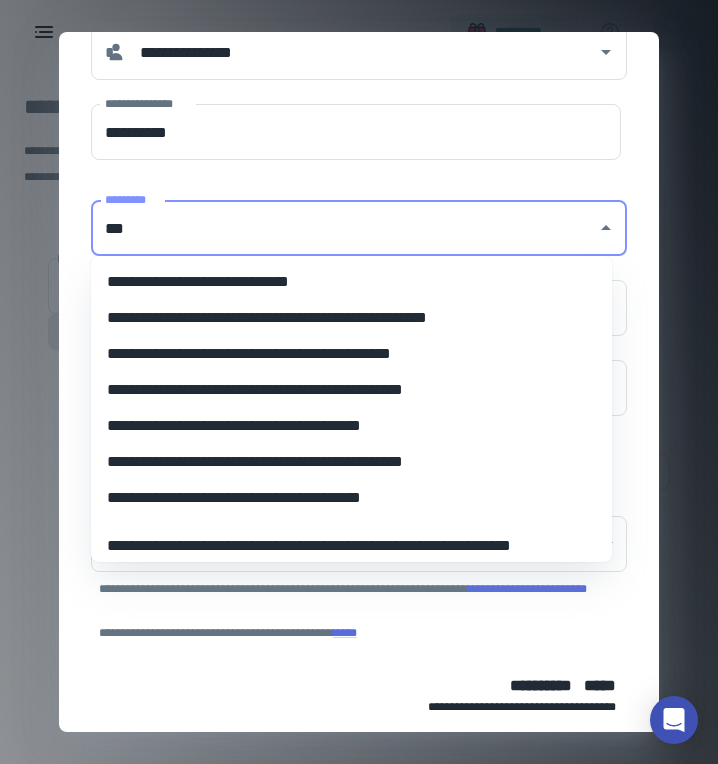 click on "**********" at bounding box center (344, 318) 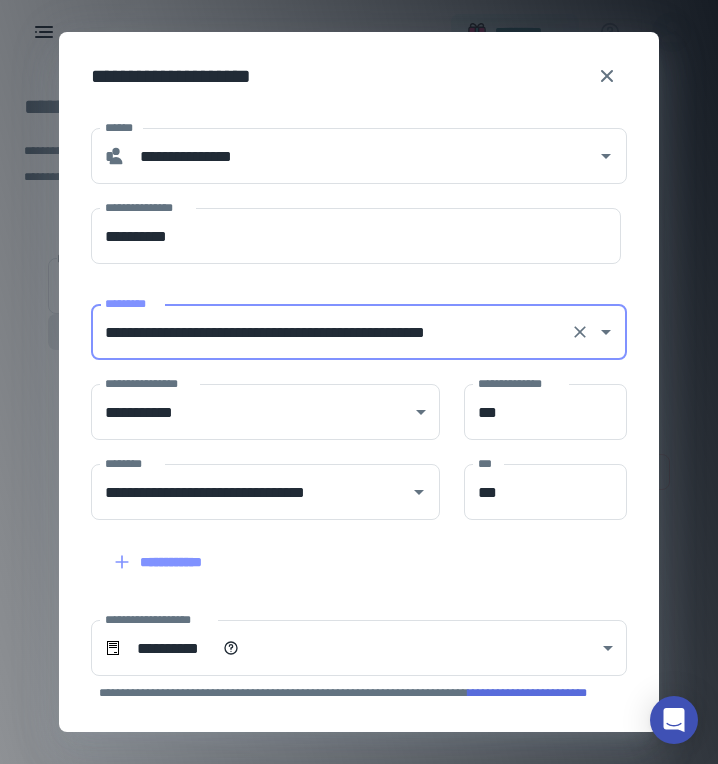 scroll, scrollTop: 204, scrollLeft: 0, axis: vertical 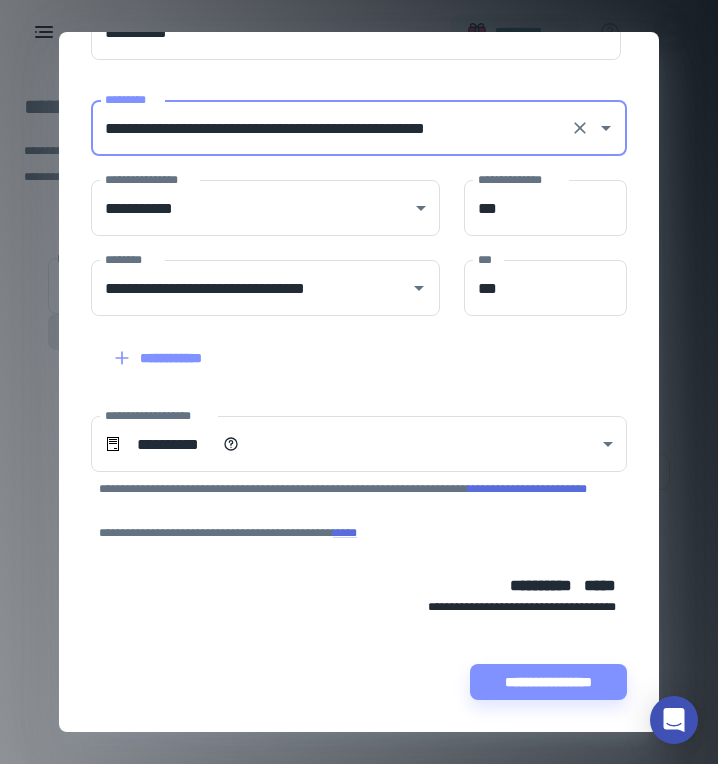 type on "**********" 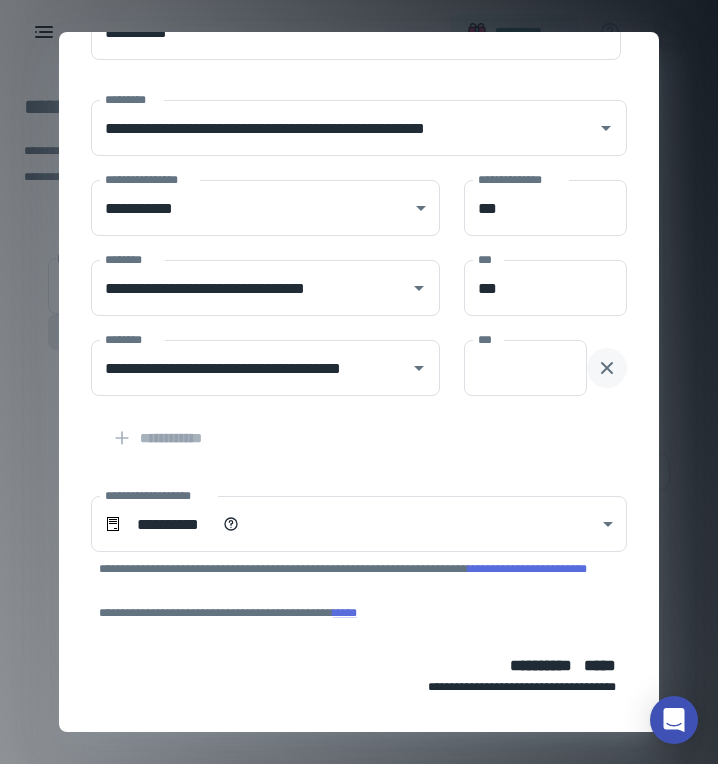 click 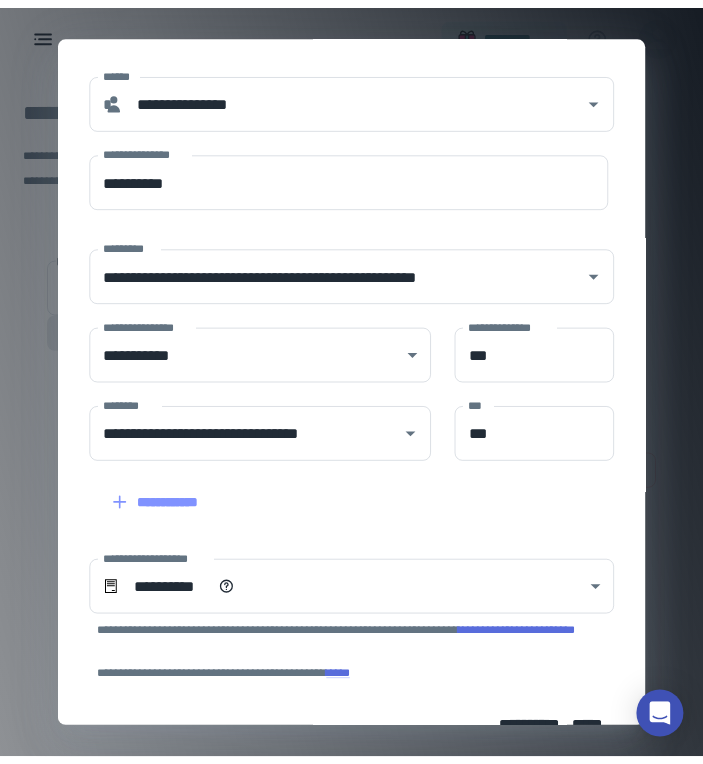 scroll, scrollTop: 0, scrollLeft: 0, axis: both 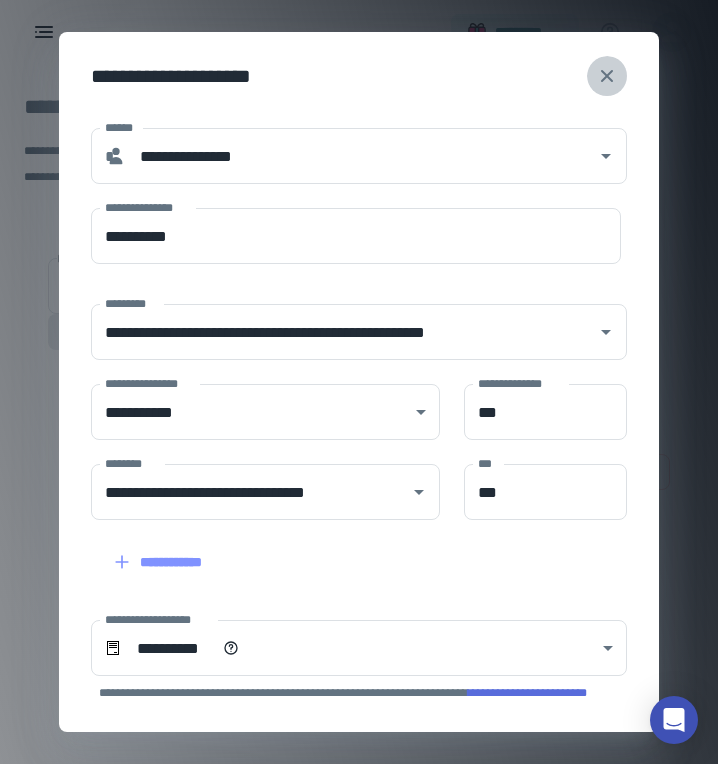 click at bounding box center (607, 76) 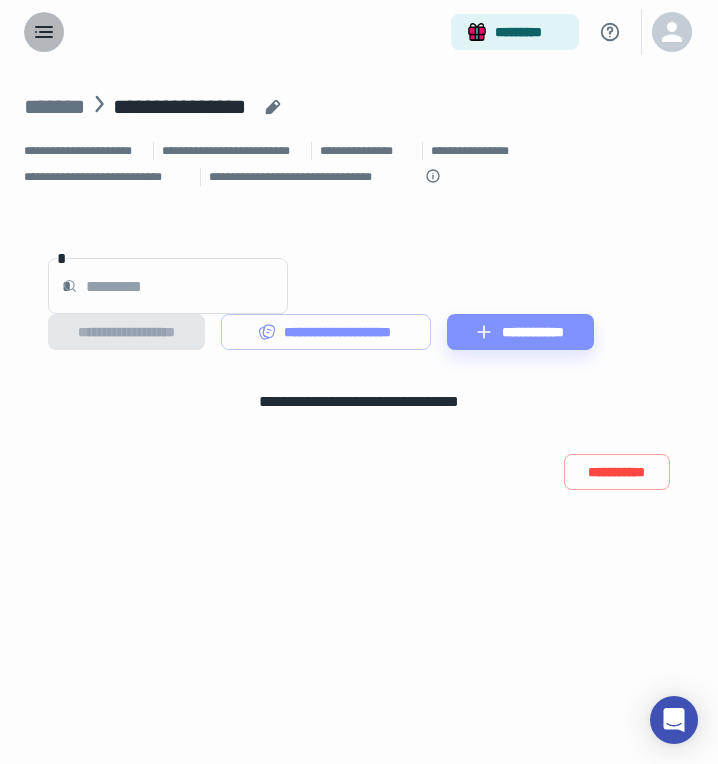 click 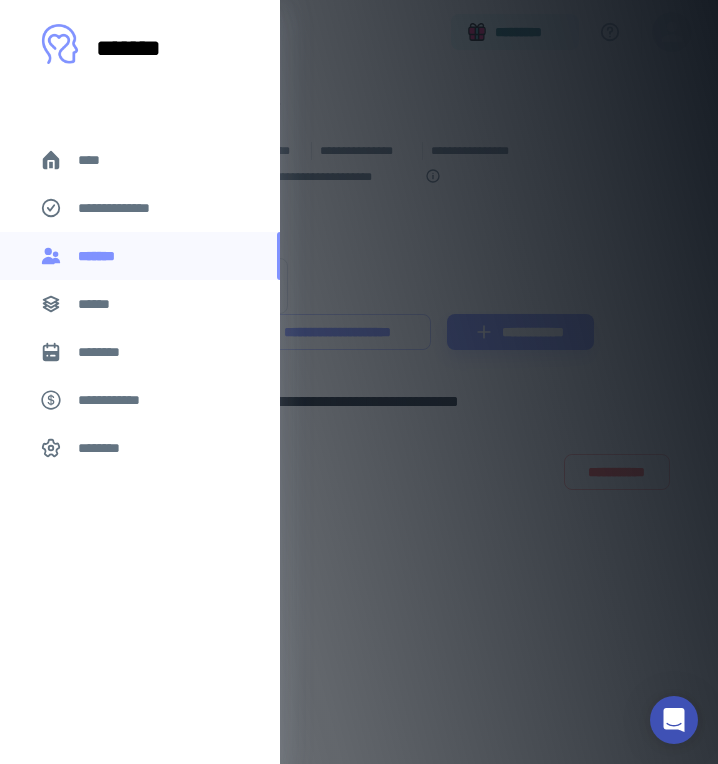 click on "********" at bounding box center [105, 448] 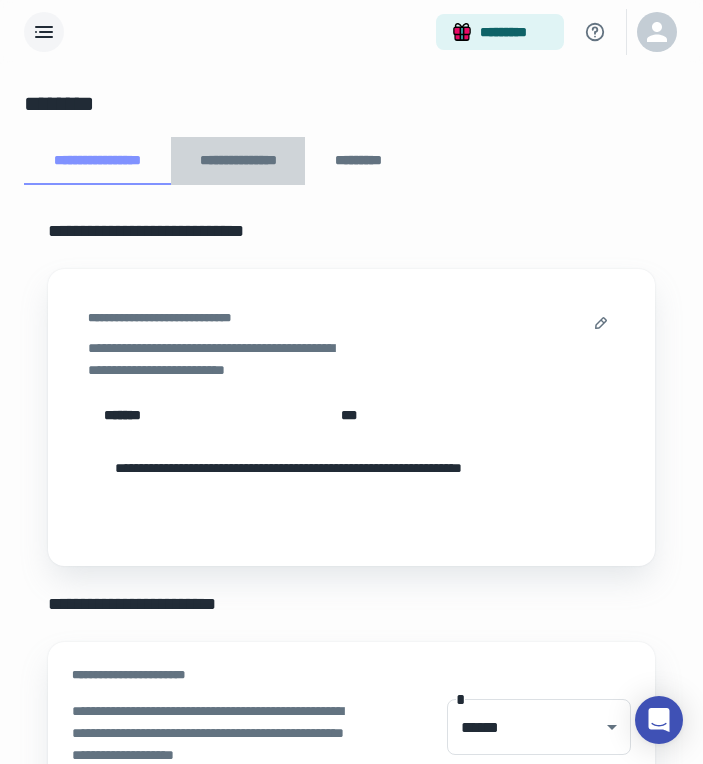 click on "**********" at bounding box center (238, 161) 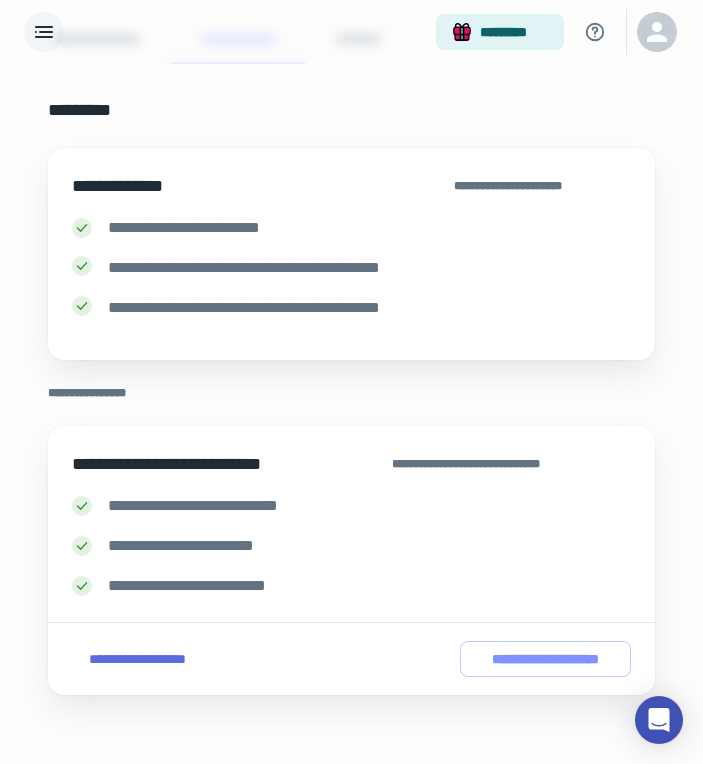 scroll, scrollTop: 132, scrollLeft: 0, axis: vertical 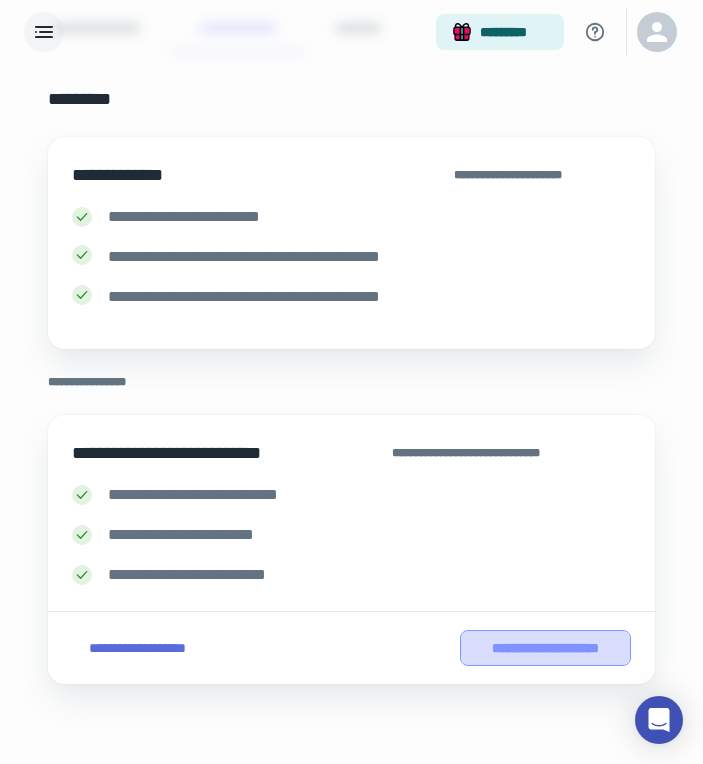click on "**********" at bounding box center (545, 648) 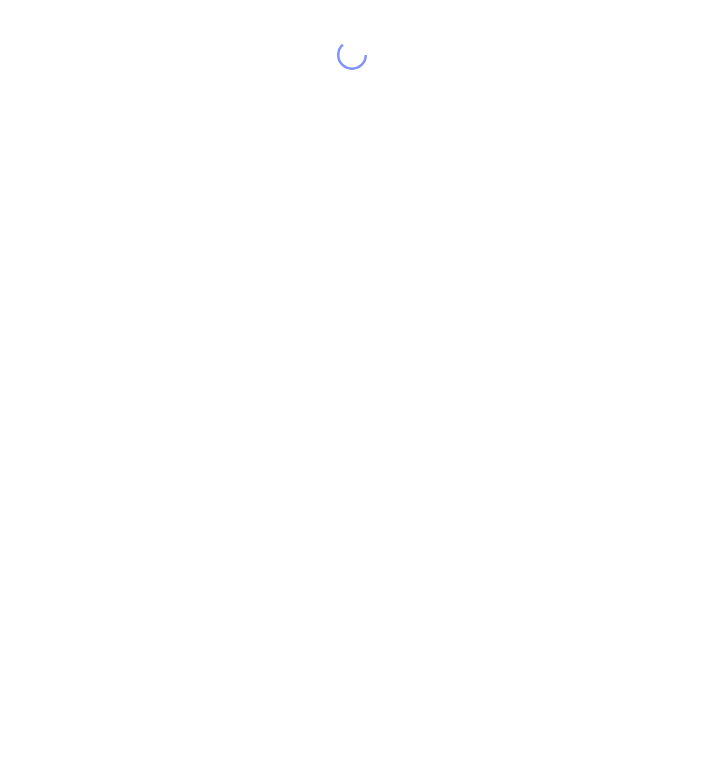 scroll, scrollTop: 0, scrollLeft: 0, axis: both 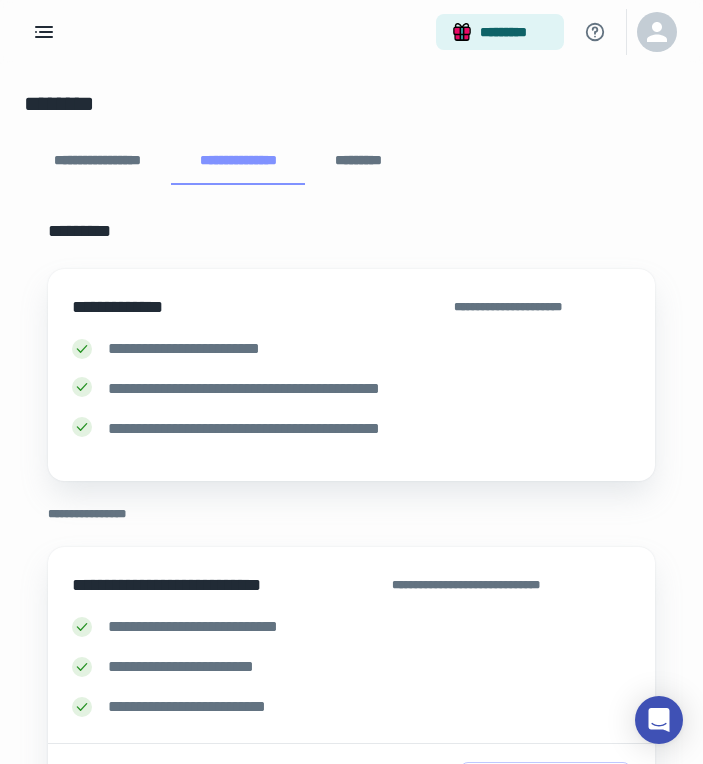 click on "*********" at bounding box center [359, 161] 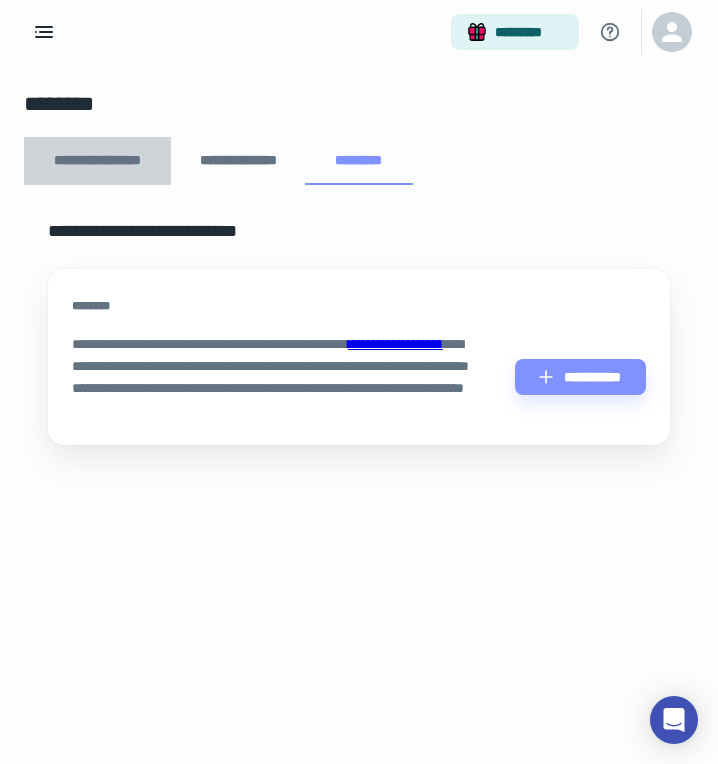click on "**********" at bounding box center [97, 161] 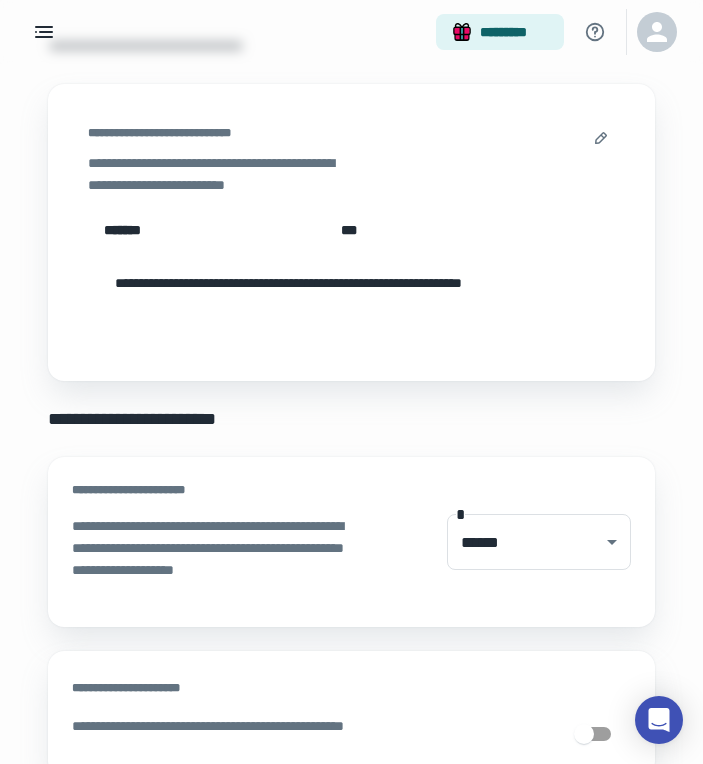 scroll, scrollTop: 200, scrollLeft: 0, axis: vertical 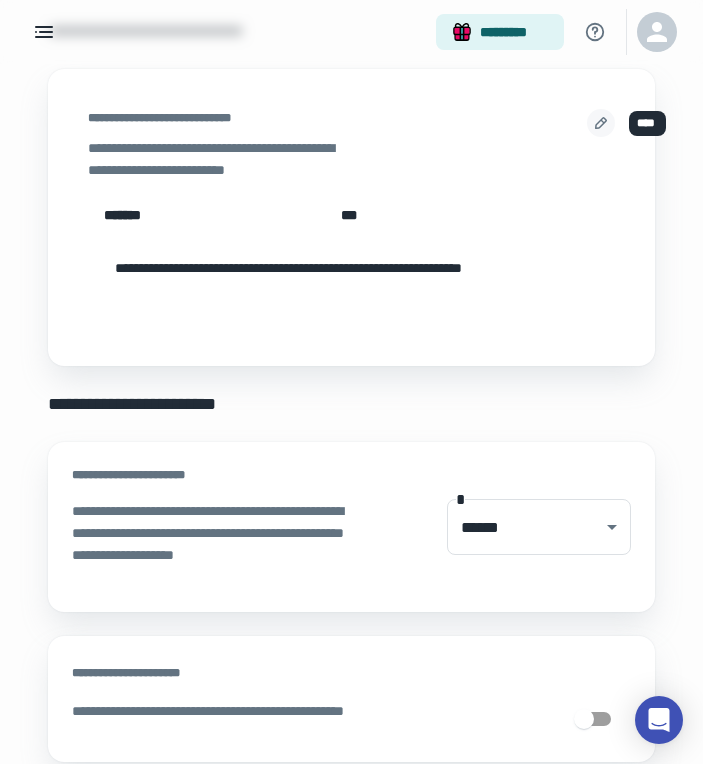 click at bounding box center [601, 123] 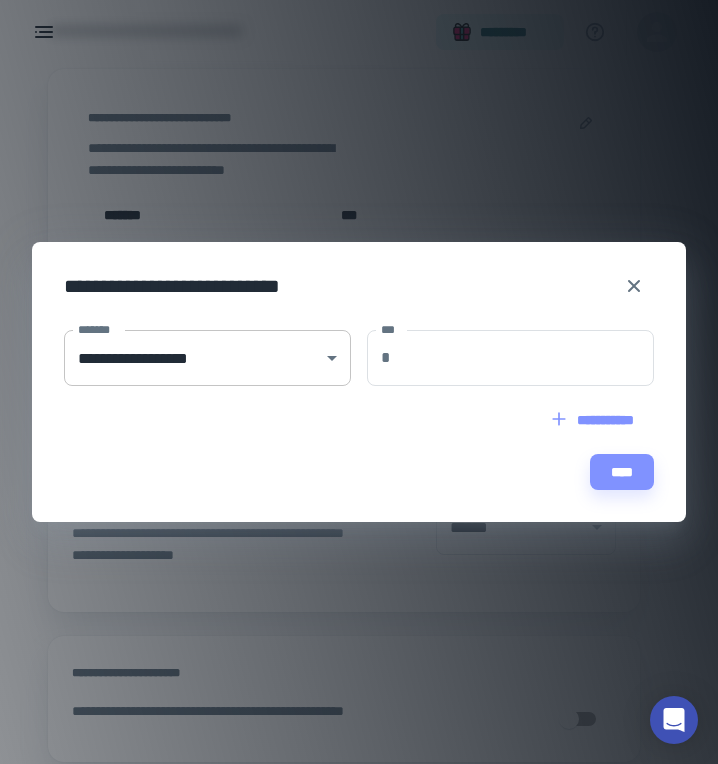 click on "**********" at bounding box center (351, 182) 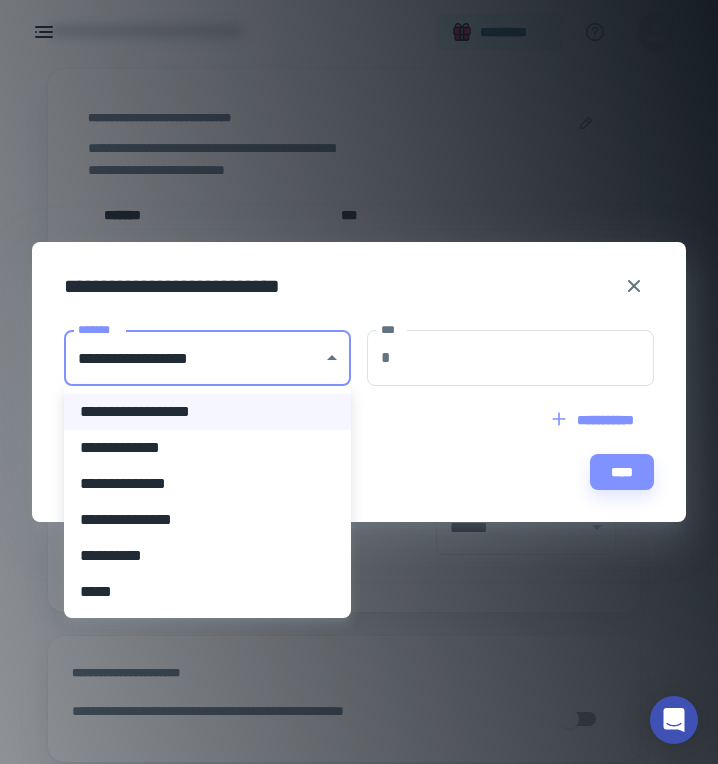 click at bounding box center [359, 382] 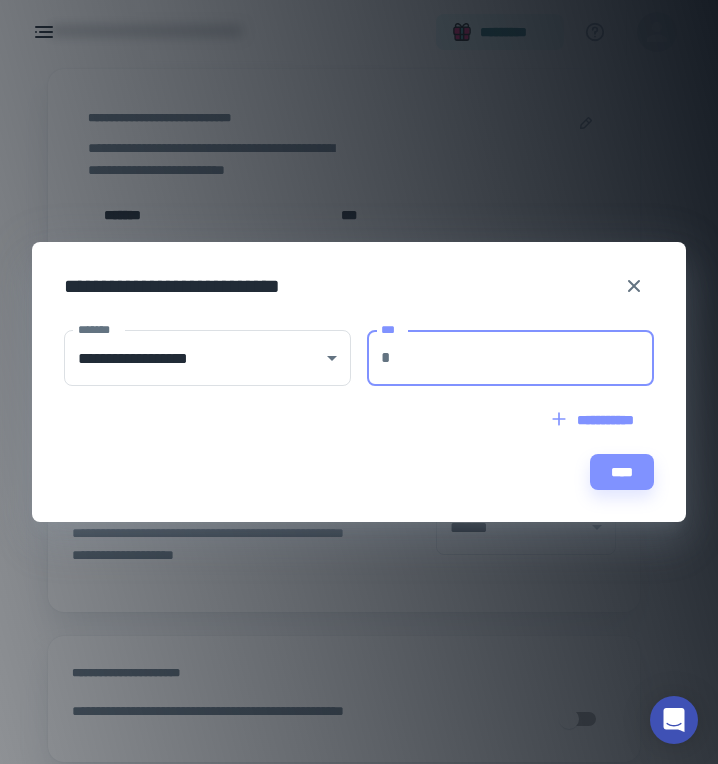 click on "***" at bounding box center (527, 358) 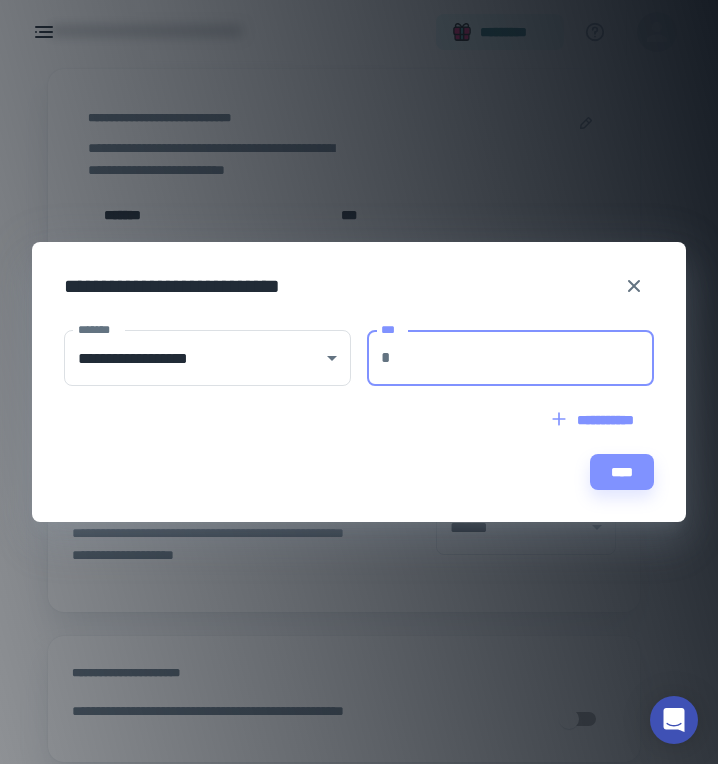 type on "***" 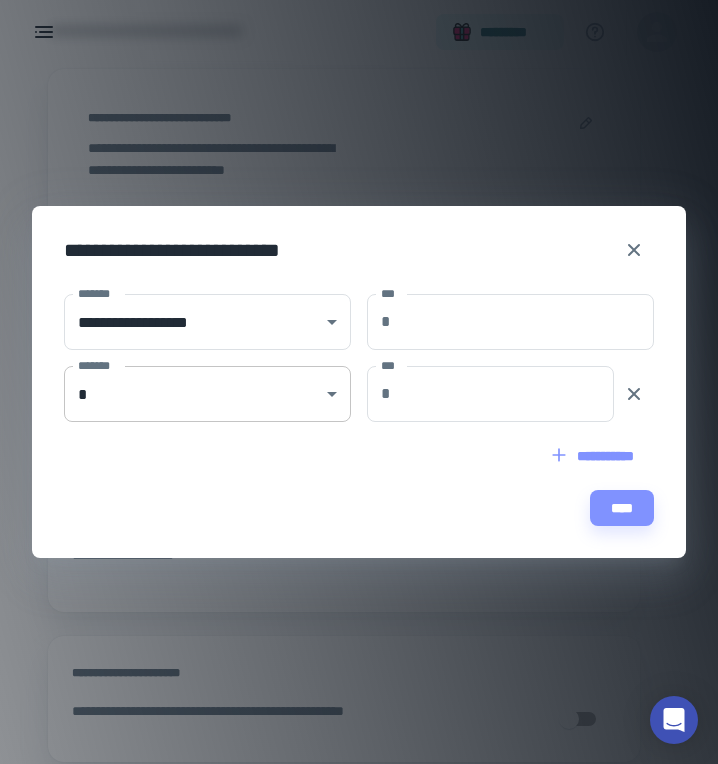 click on "**********" at bounding box center (351, 182) 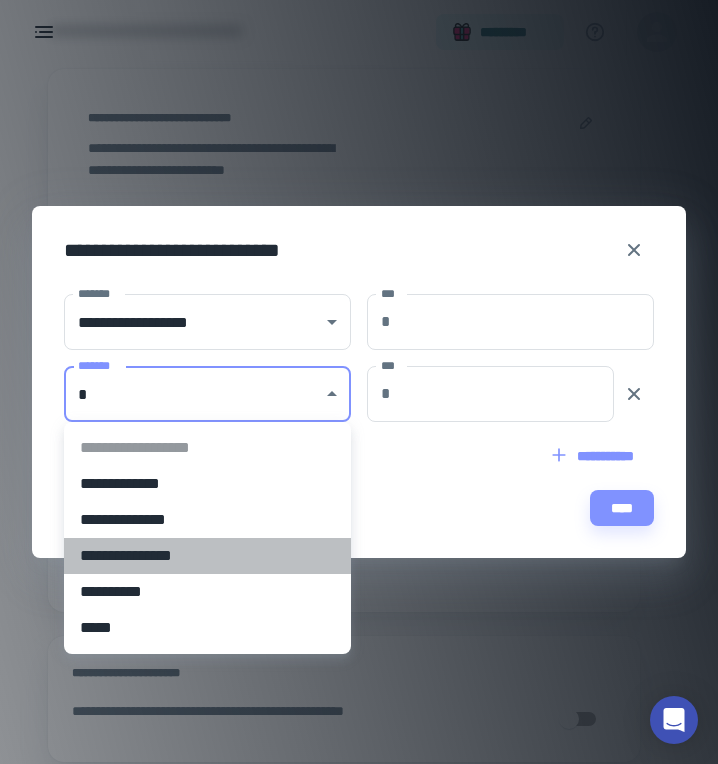 click on "**********" at bounding box center [207, 556] 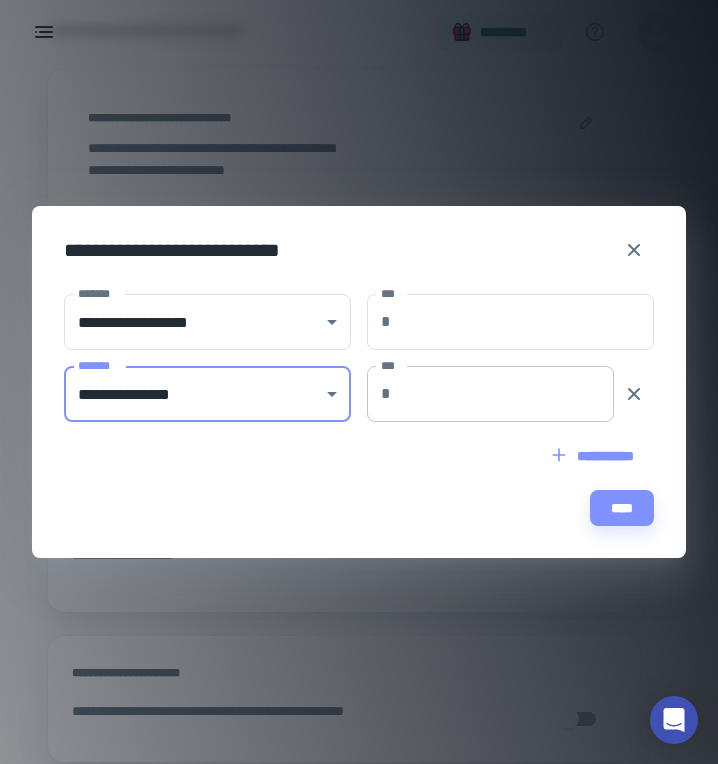 click on "***" at bounding box center [507, 394] 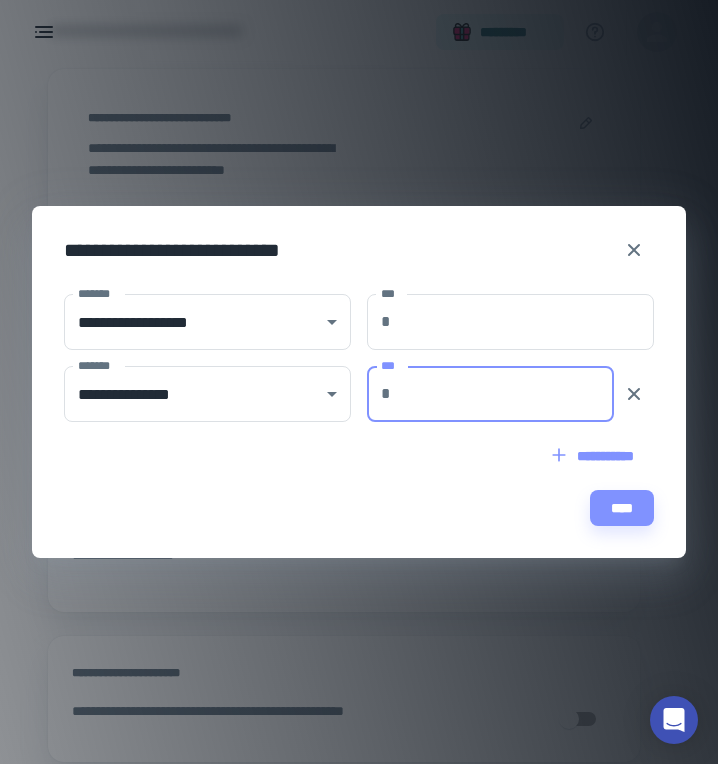 type on "***" 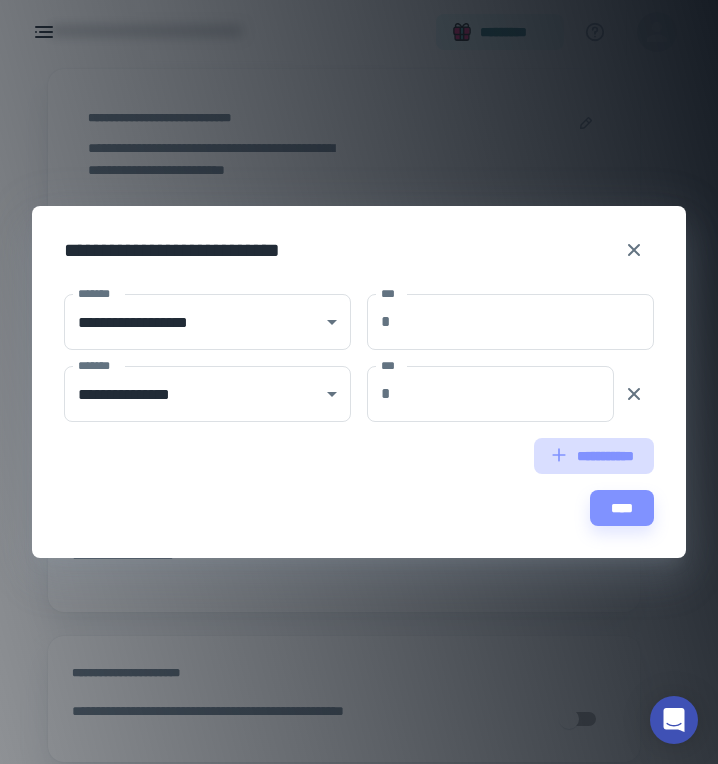 click on "**********" at bounding box center (594, 456) 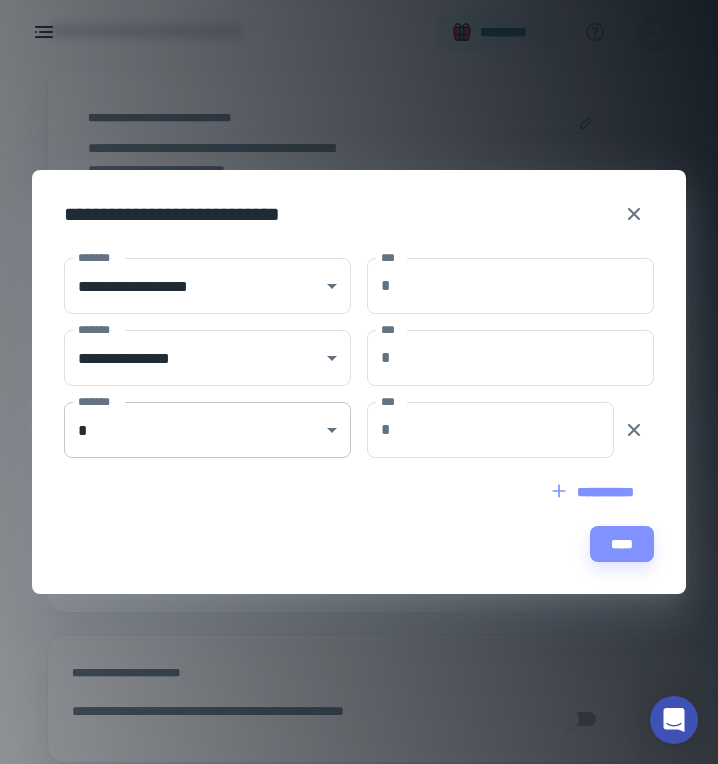 click on "**********" at bounding box center [351, 182] 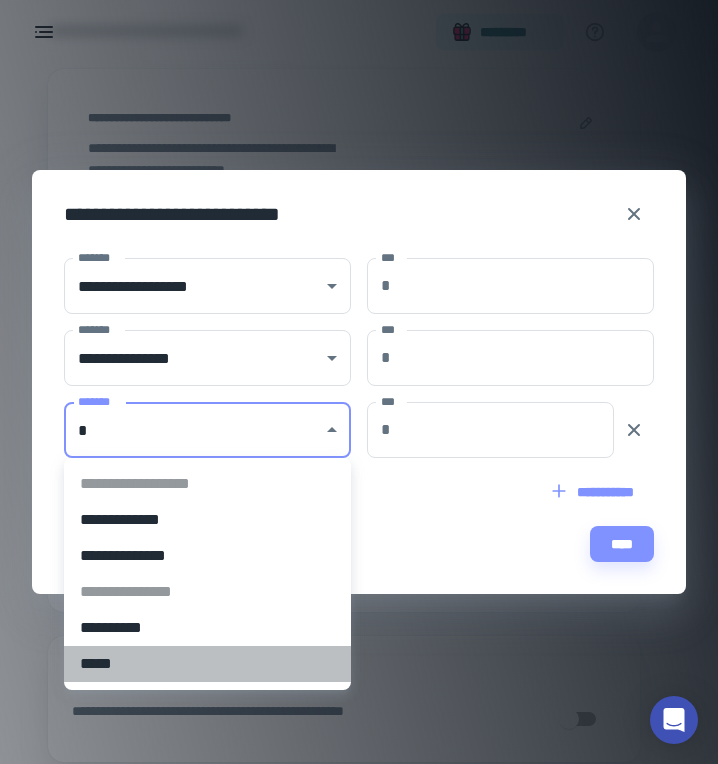 click on "*****" at bounding box center (207, 664) 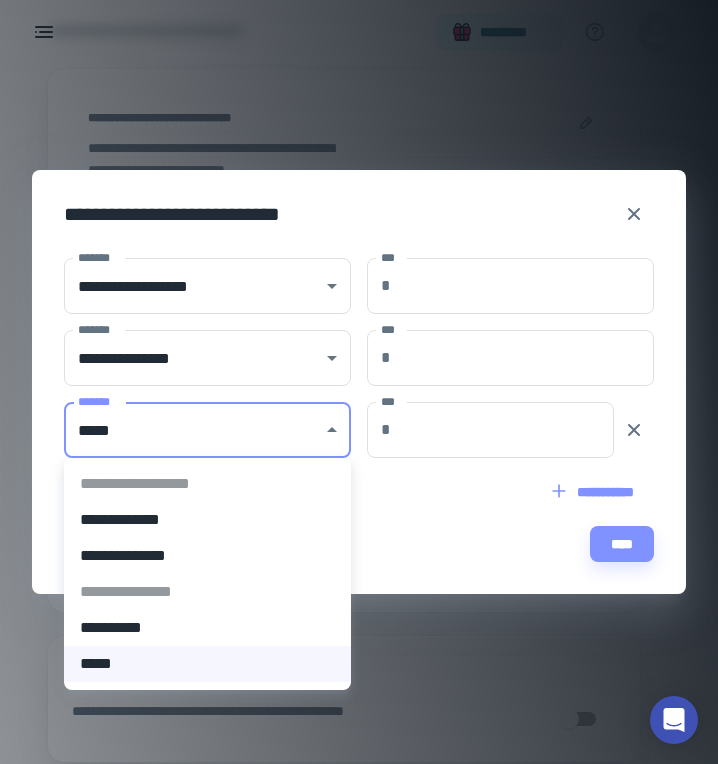 click on "**********" at bounding box center (351, 182) 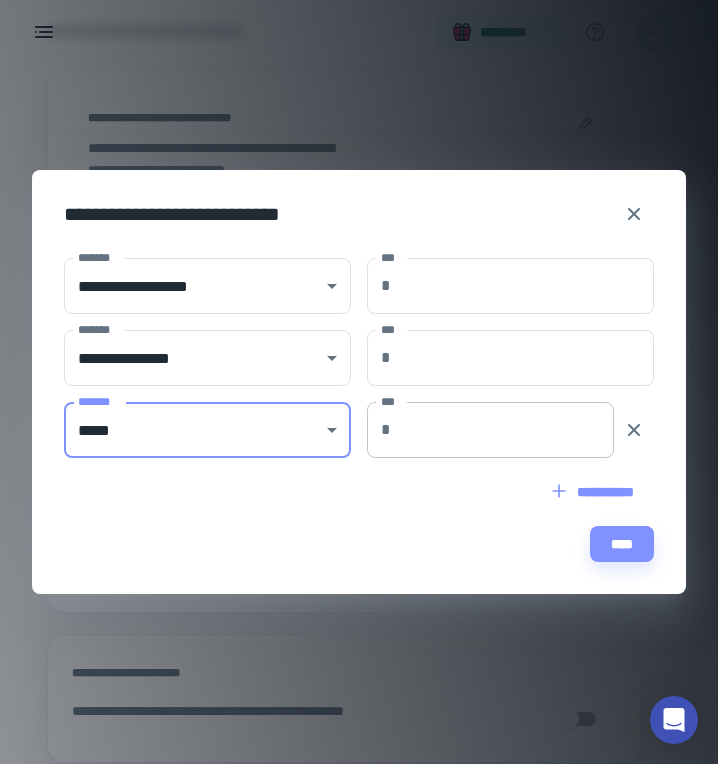 click on "***" at bounding box center (507, 430) 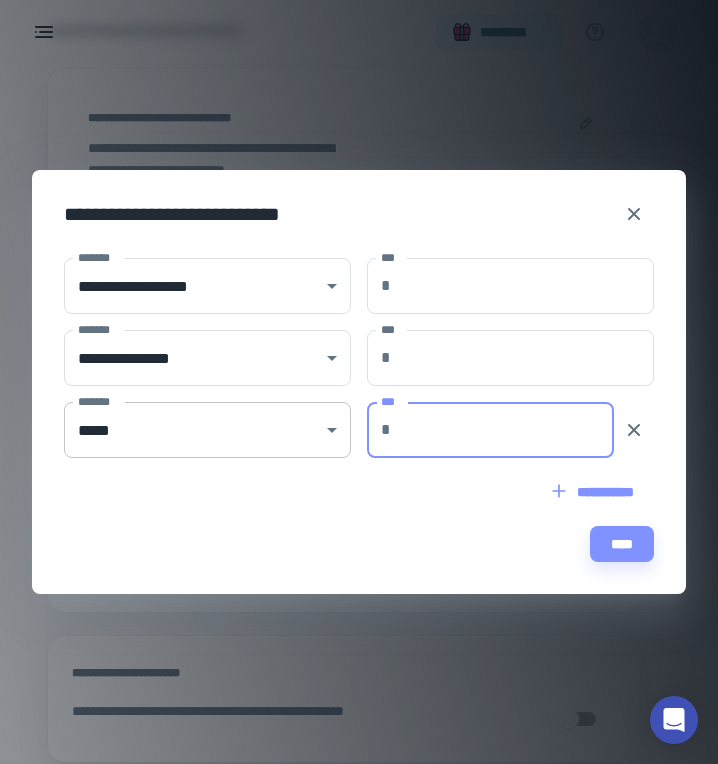 type on "***" 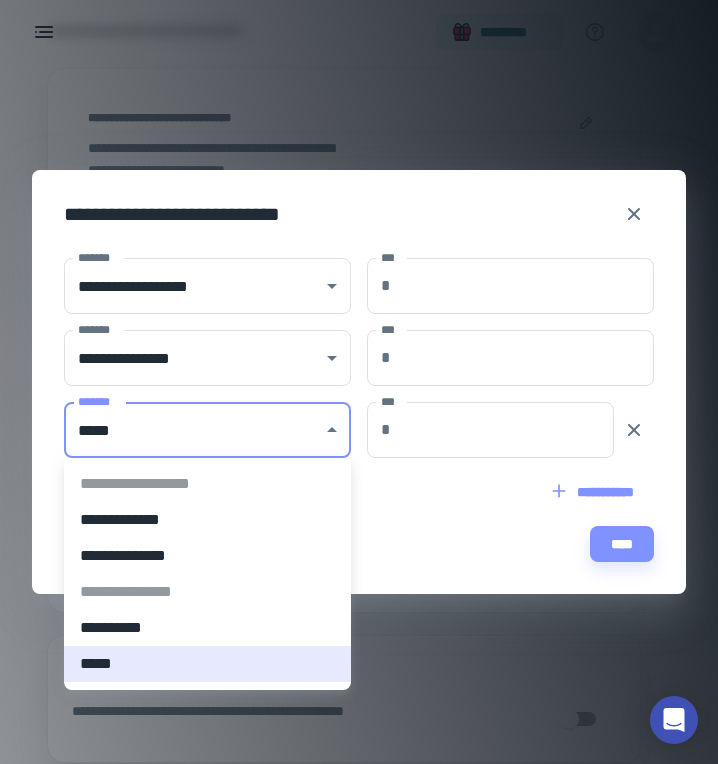 click on "**********" at bounding box center [351, 182] 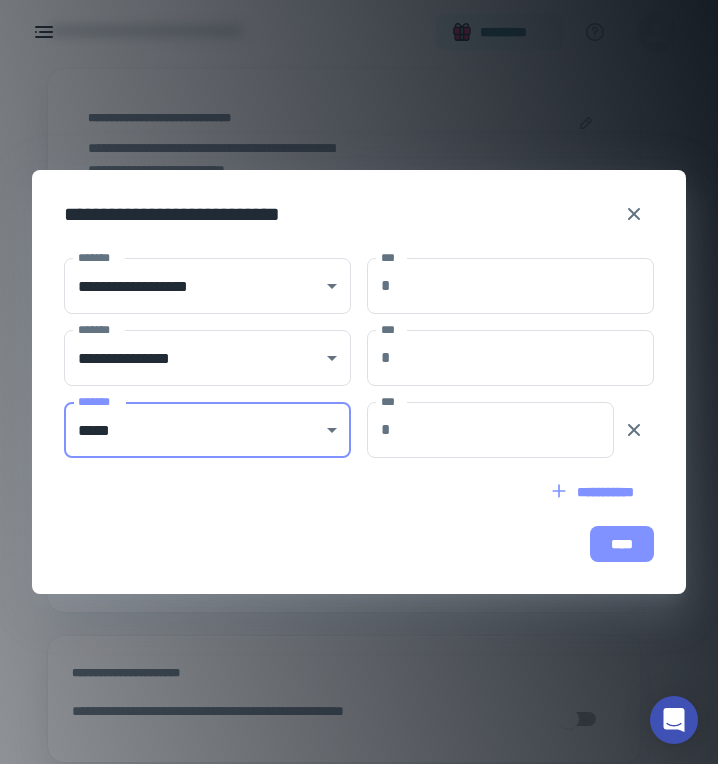 click on "****" at bounding box center (622, 544) 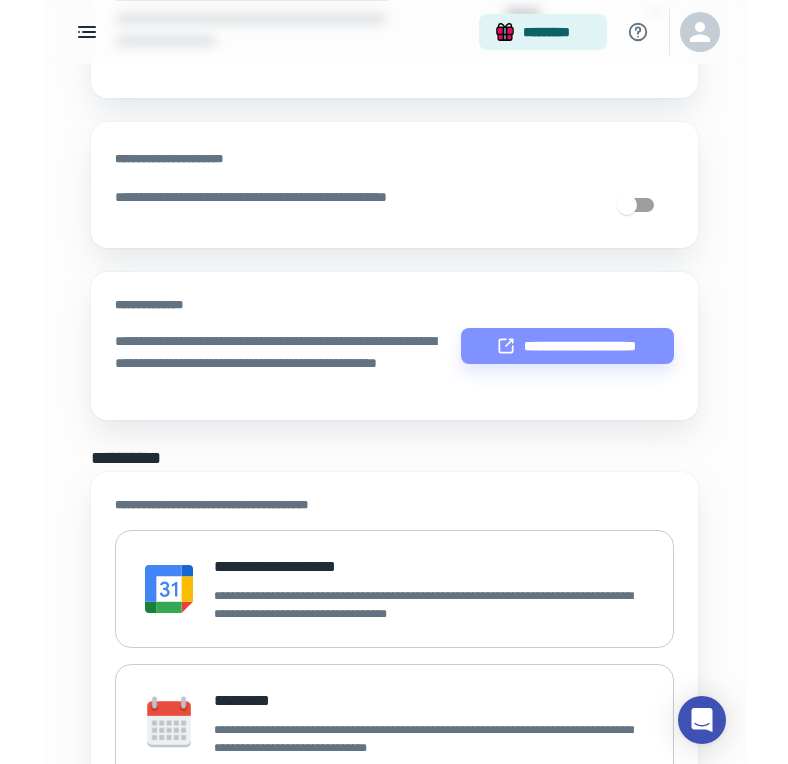 scroll, scrollTop: 540, scrollLeft: 0, axis: vertical 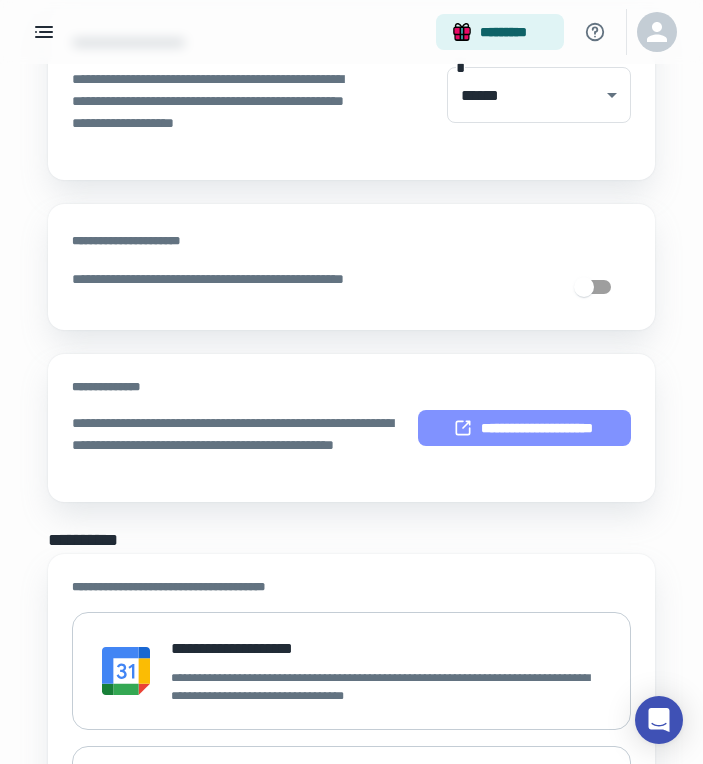 click on "**********" at bounding box center (524, 428) 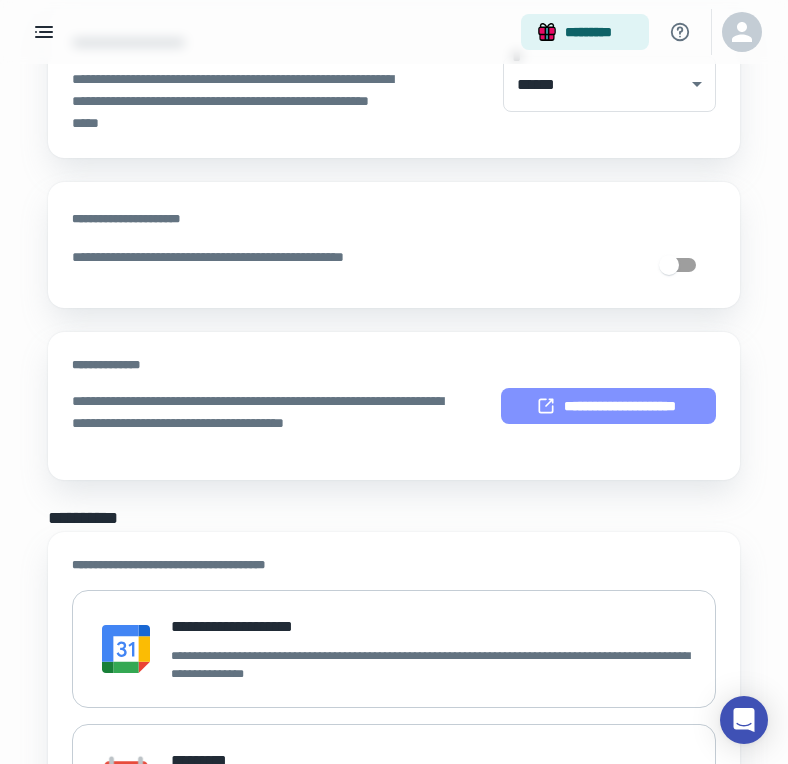 click on "**********" at bounding box center (608, 406) 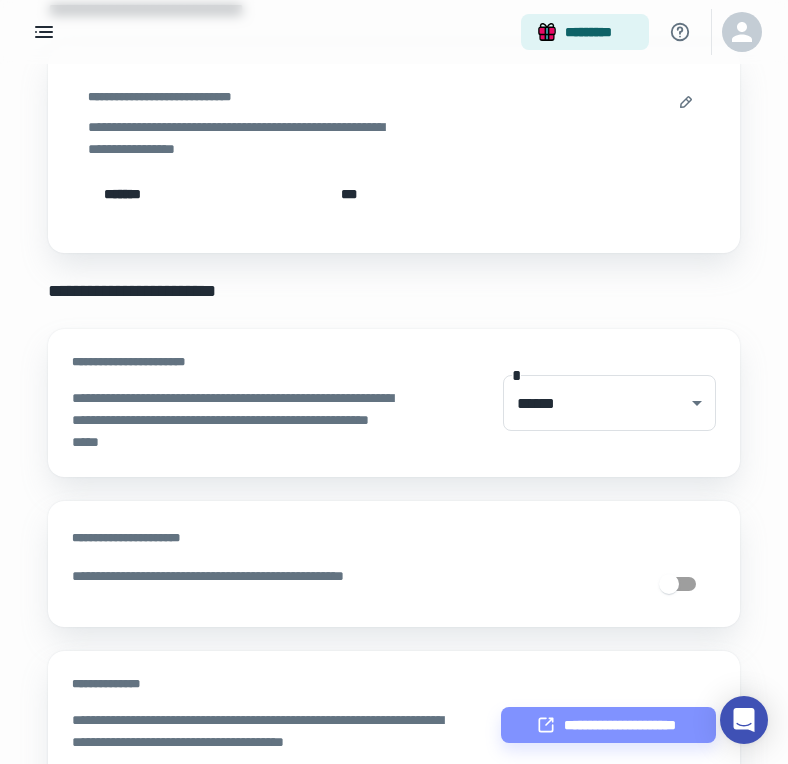 scroll, scrollTop: 0, scrollLeft: 0, axis: both 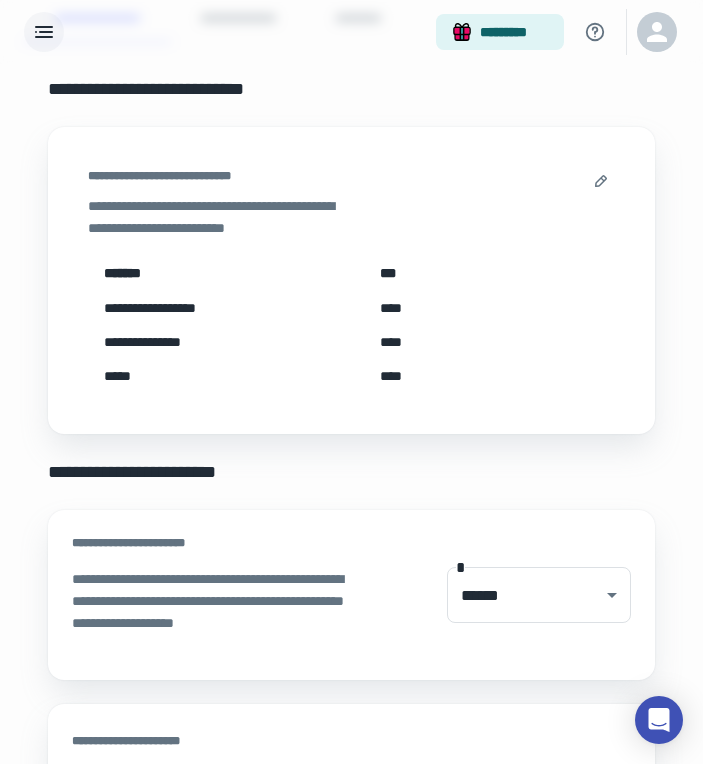 click 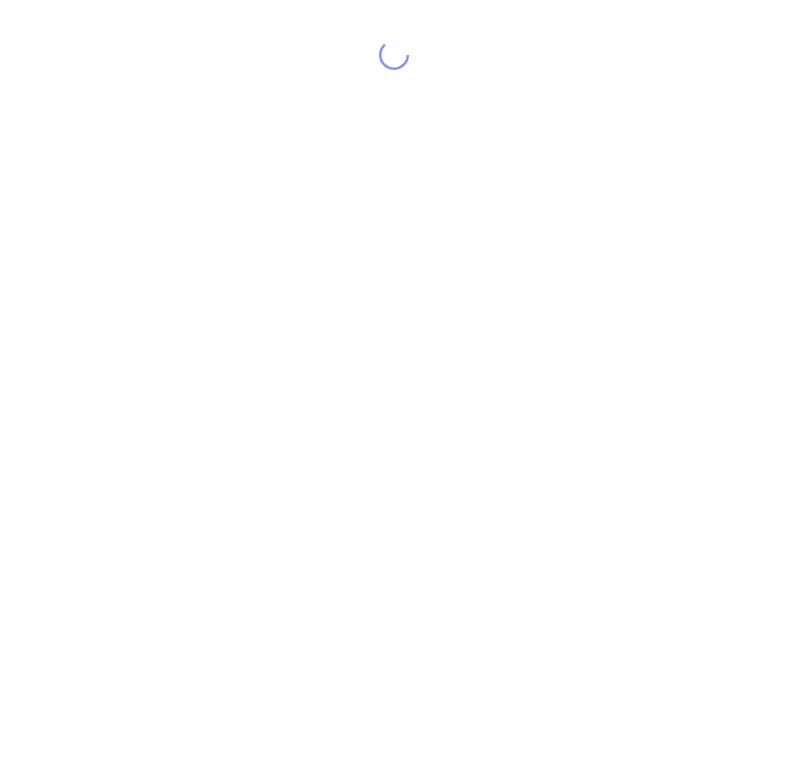 scroll, scrollTop: 0, scrollLeft: 0, axis: both 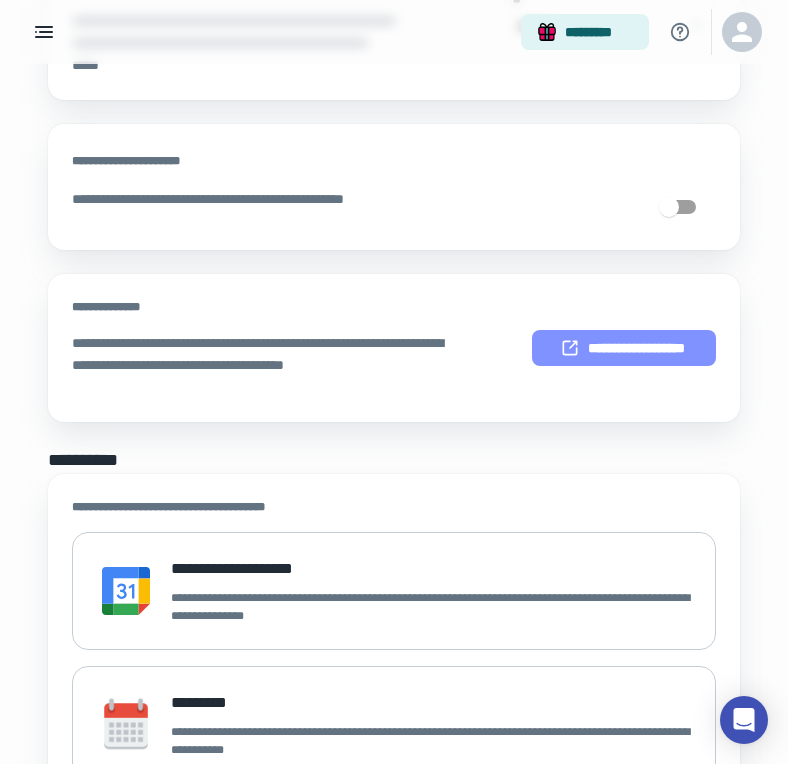 click on "**********" at bounding box center (624, 348) 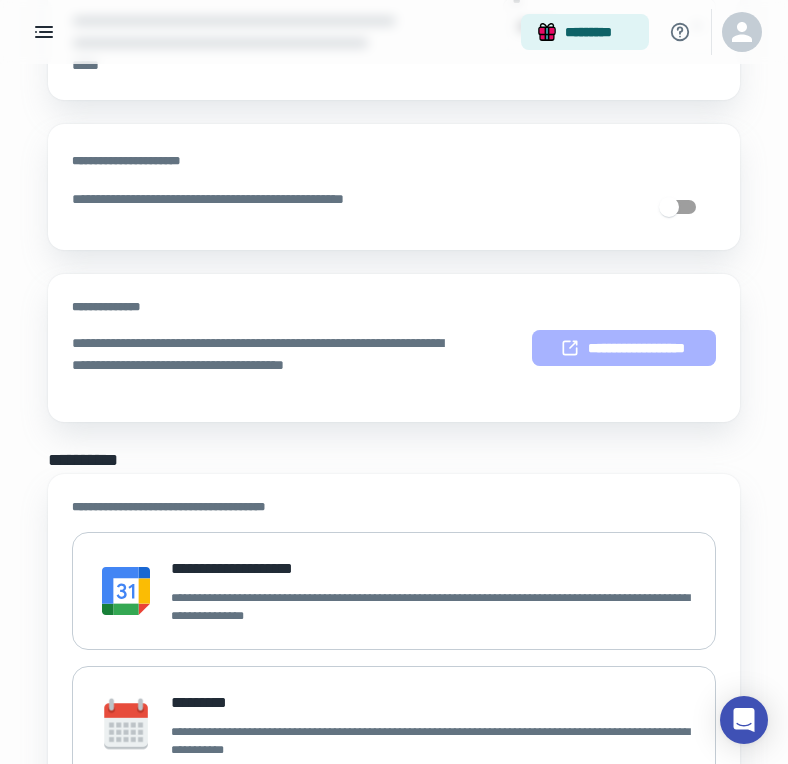 click on "**********" at bounding box center (624, 348) 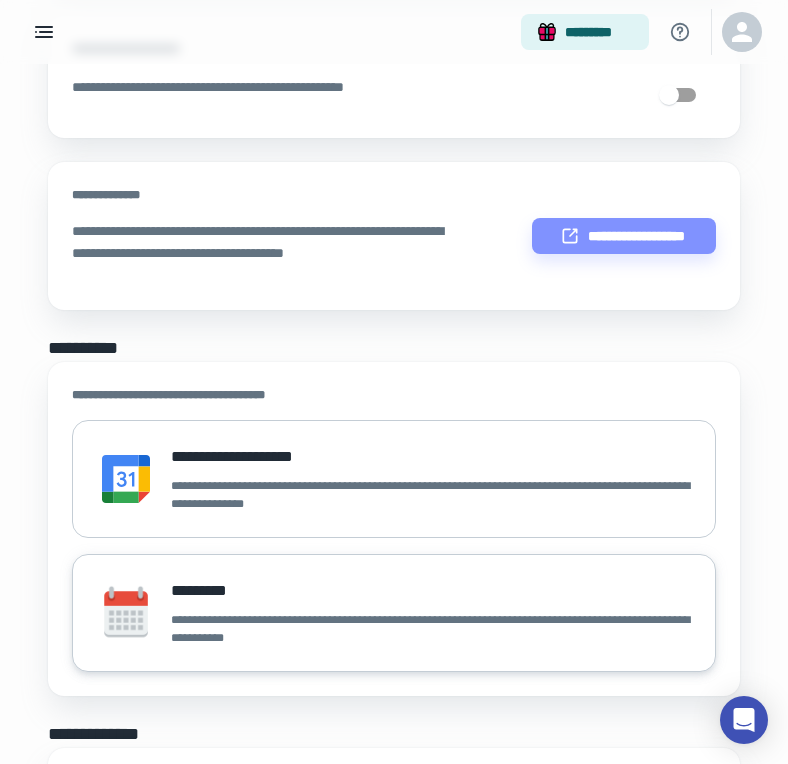 scroll, scrollTop: 700, scrollLeft: 0, axis: vertical 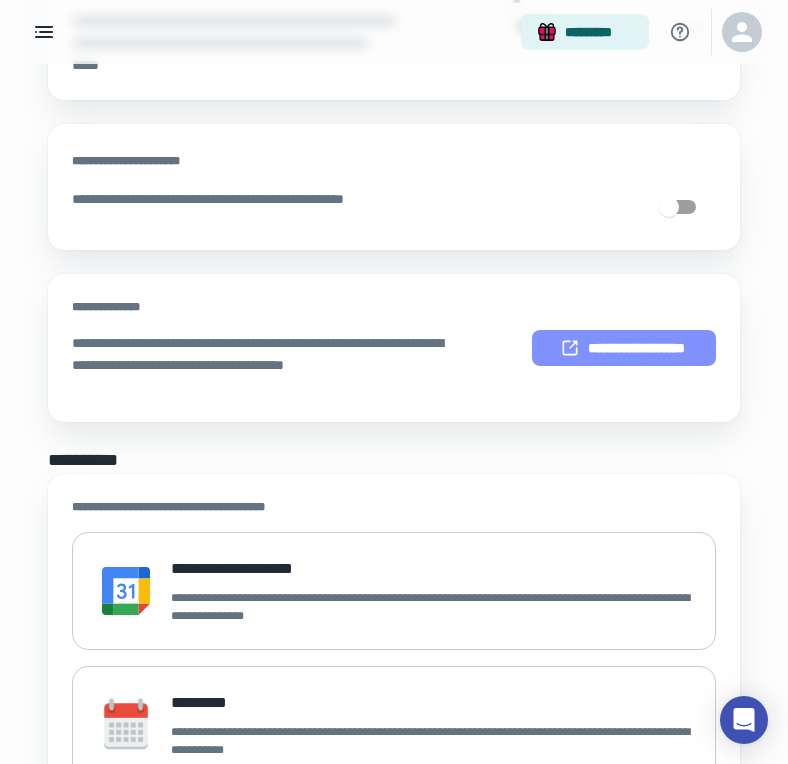 click on "**********" at bounding box center [624, 348] 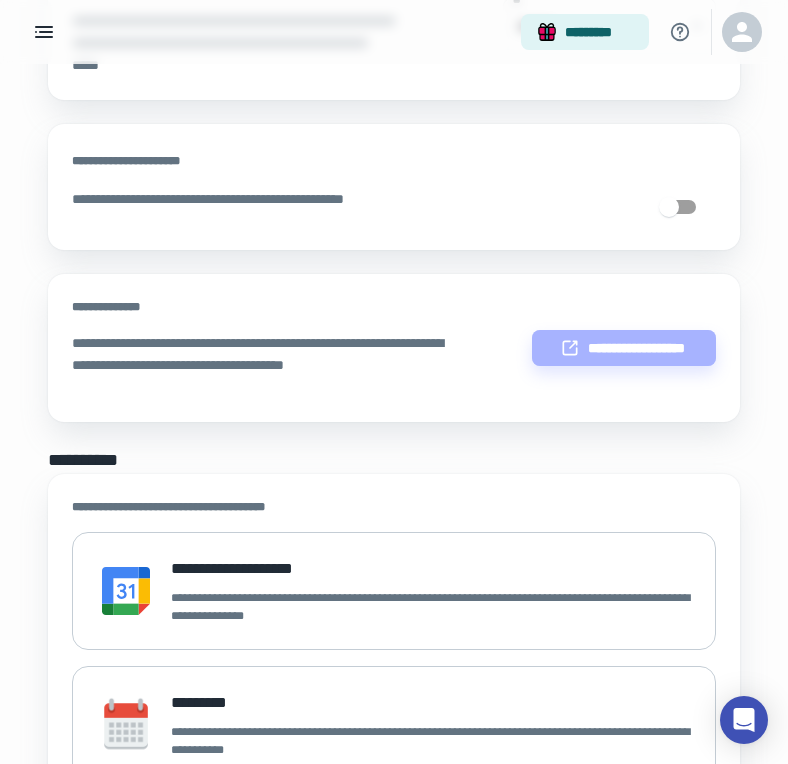 click on "**********" at bounding box center [624, 348] 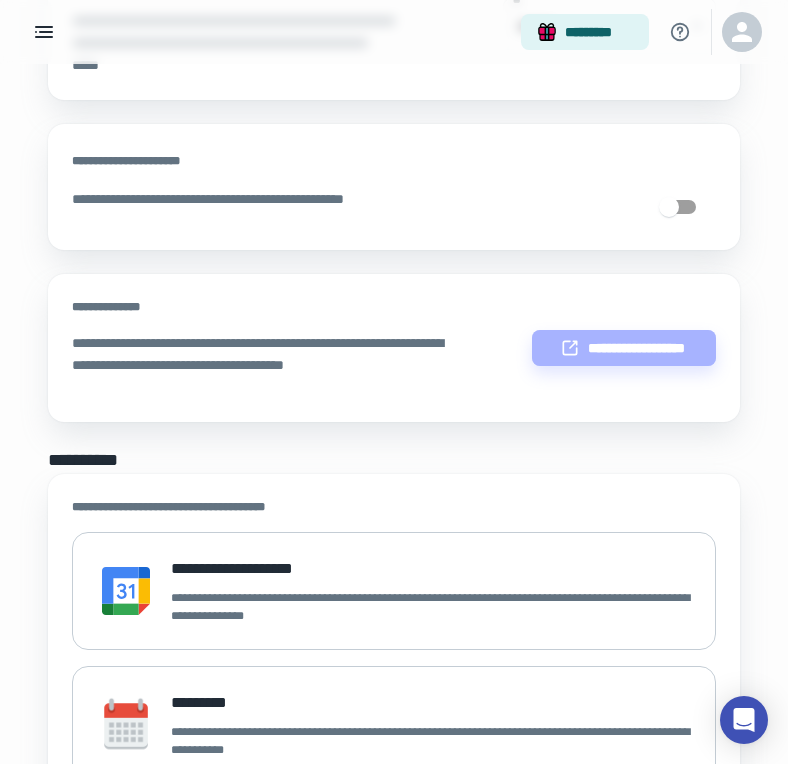 click on "**********" at bounding box center (624, 348) 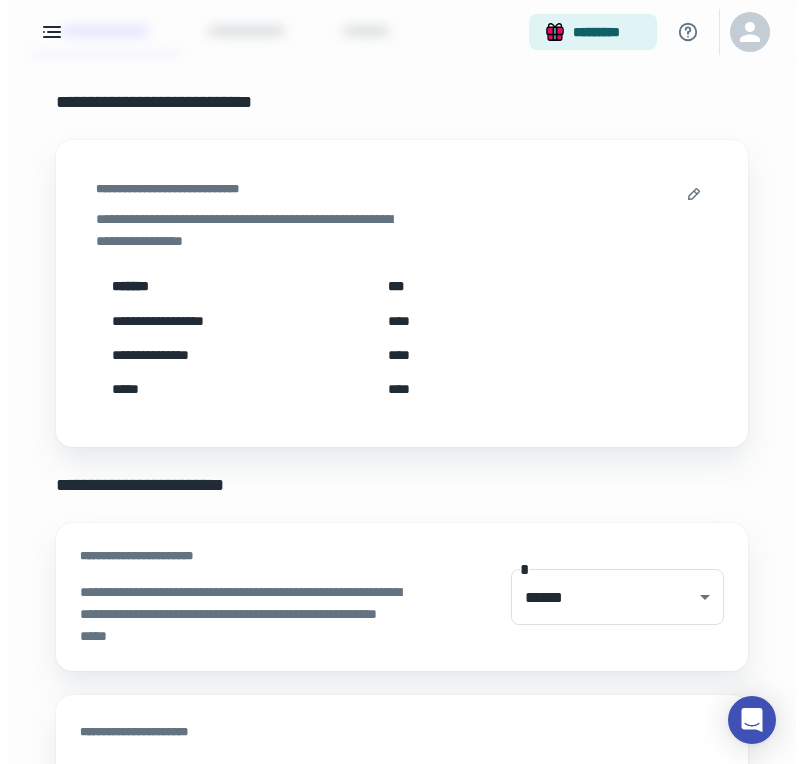 scroll, scrollTop: 0, scrollLeft: 0, axis: both 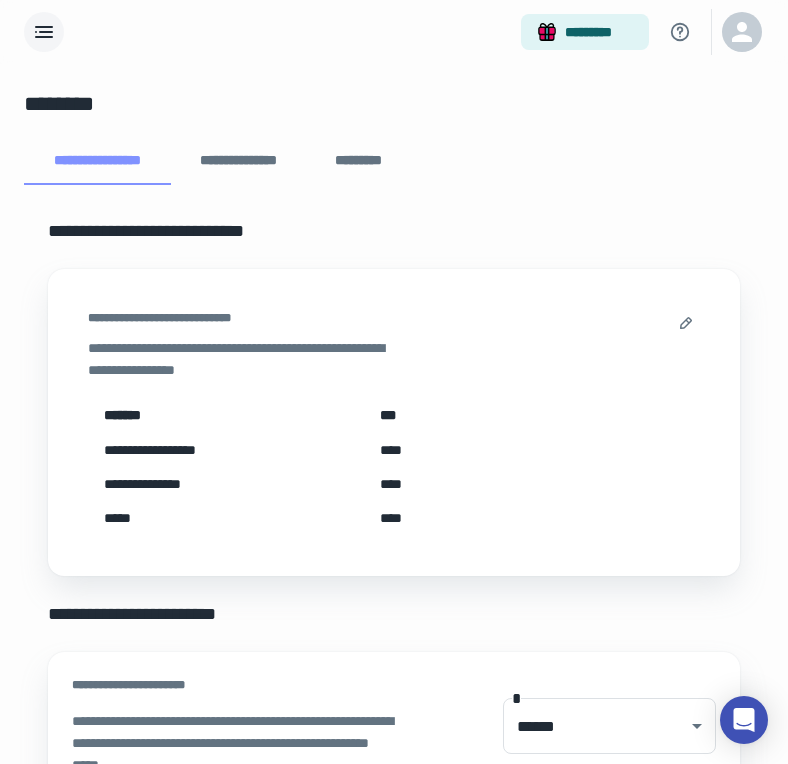 click 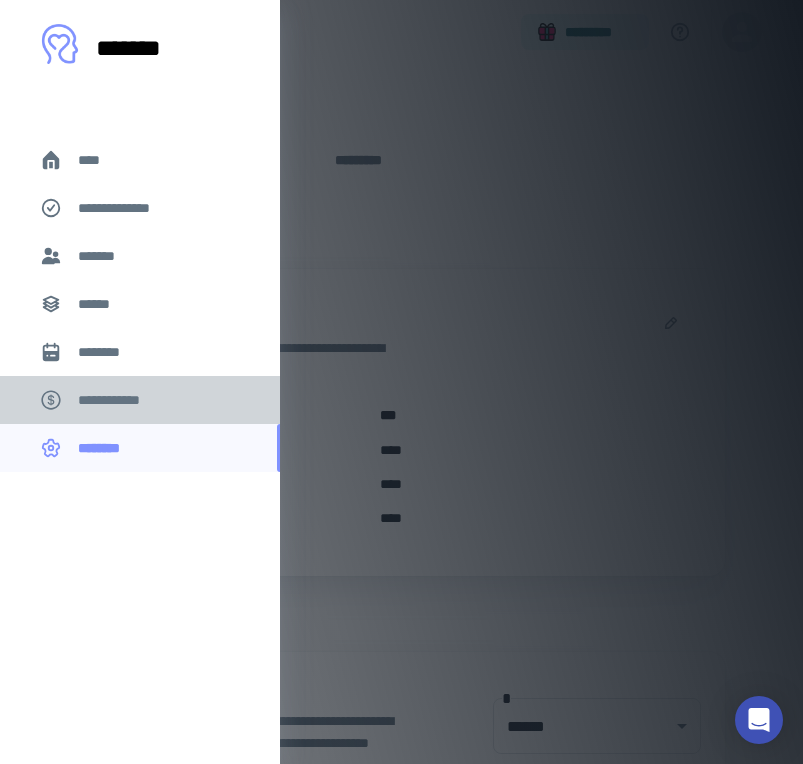 click on "**********" at bounding box center (119, 400) 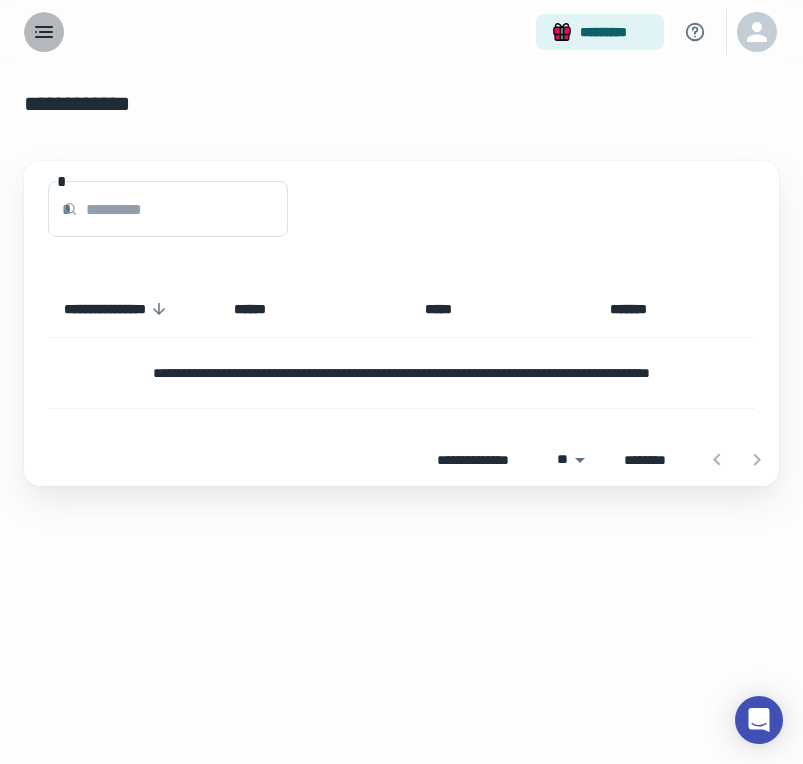 click 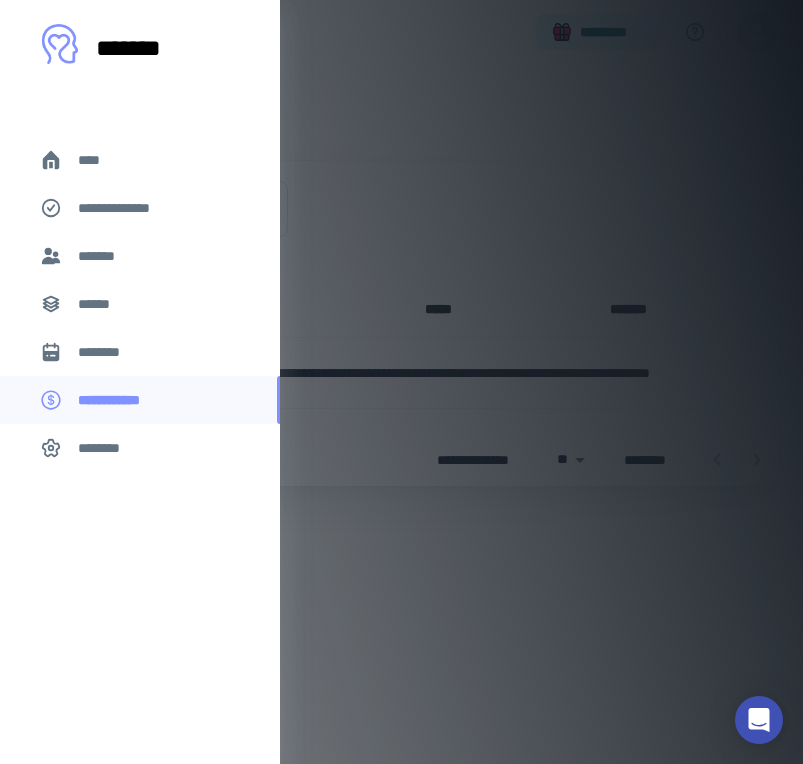 click at bounding box center (401, 382) 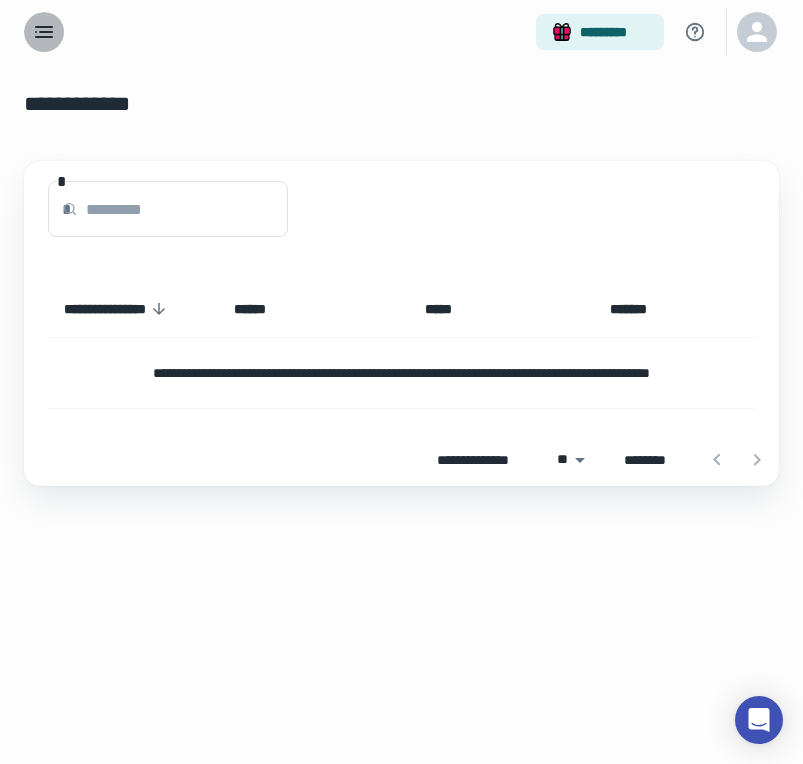 click 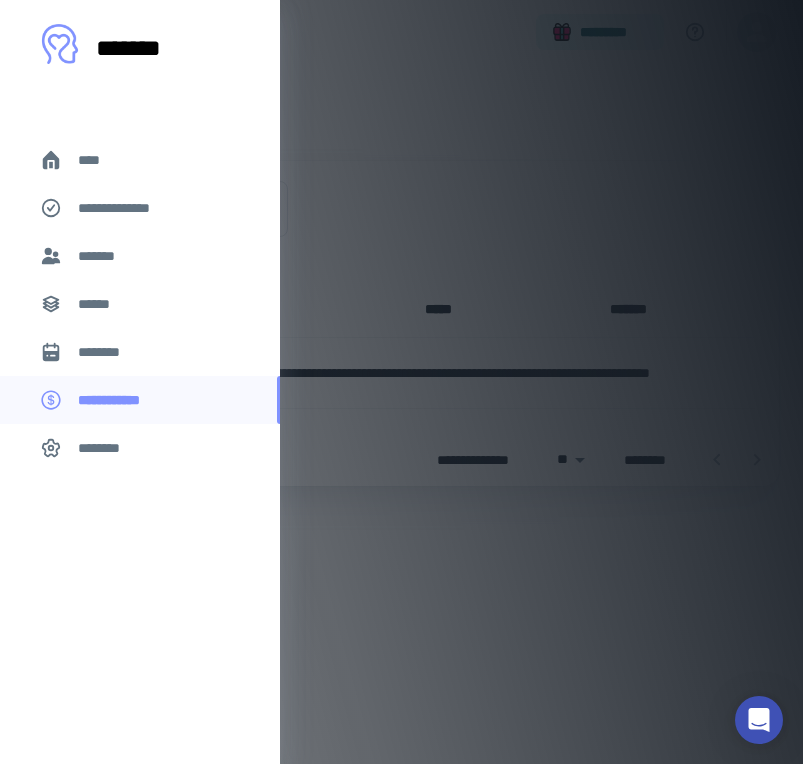click on "******" at bounding box center (140, 304) 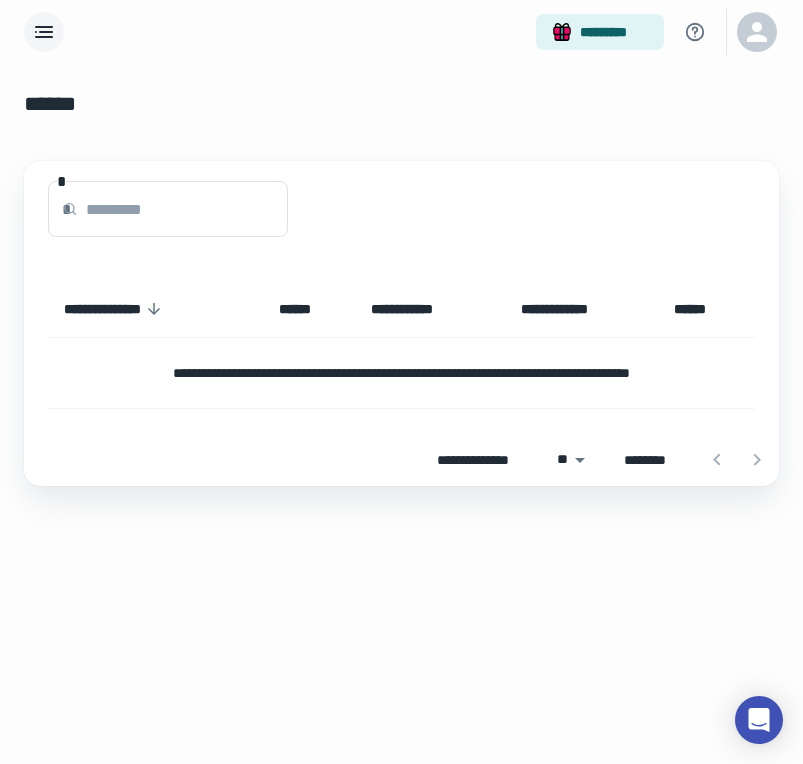 click at bounding box center [44, 32] 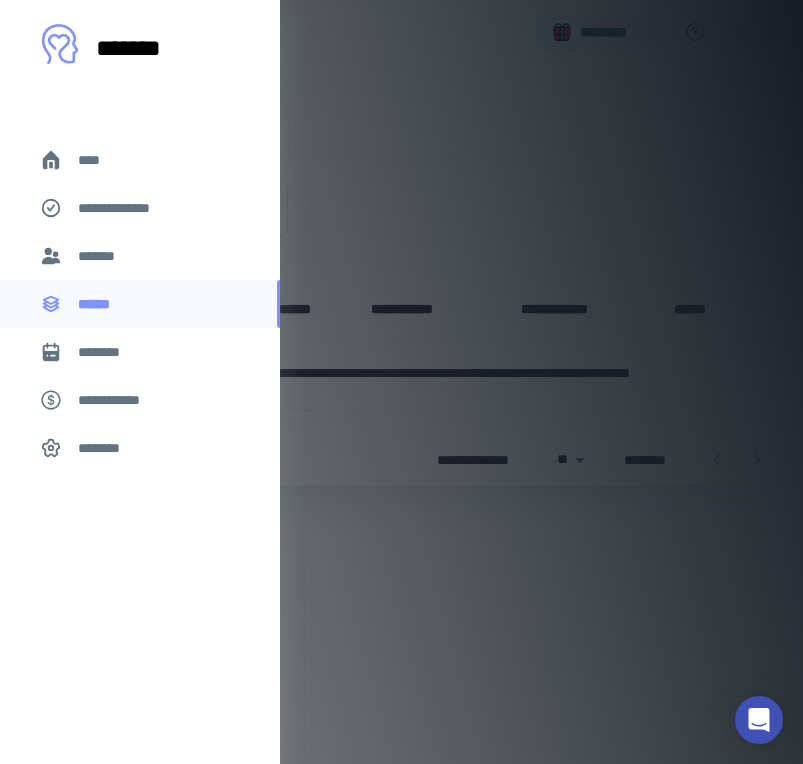 click 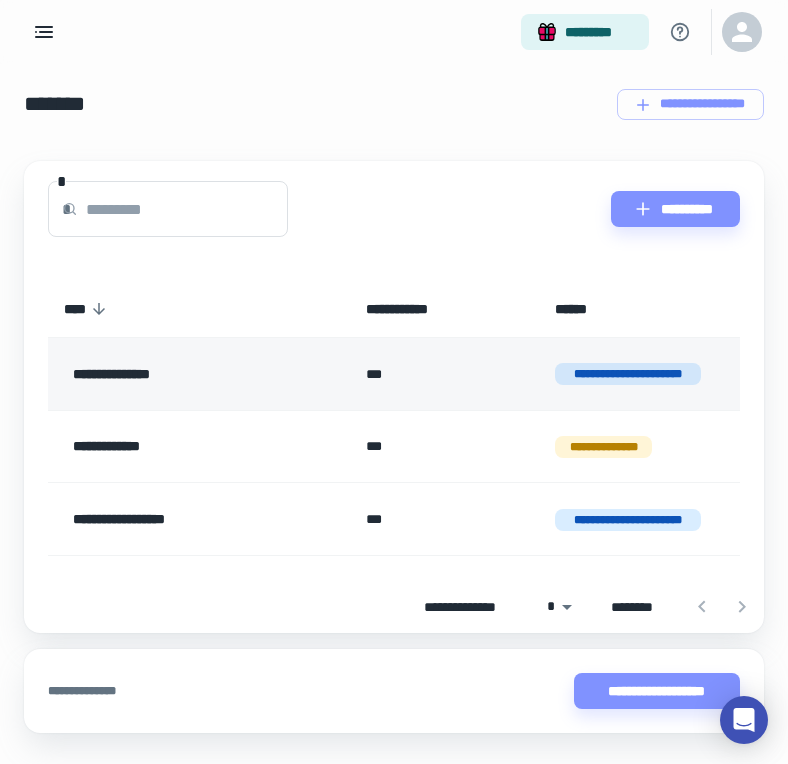 click on "**********" at bounding box center (182, 374) 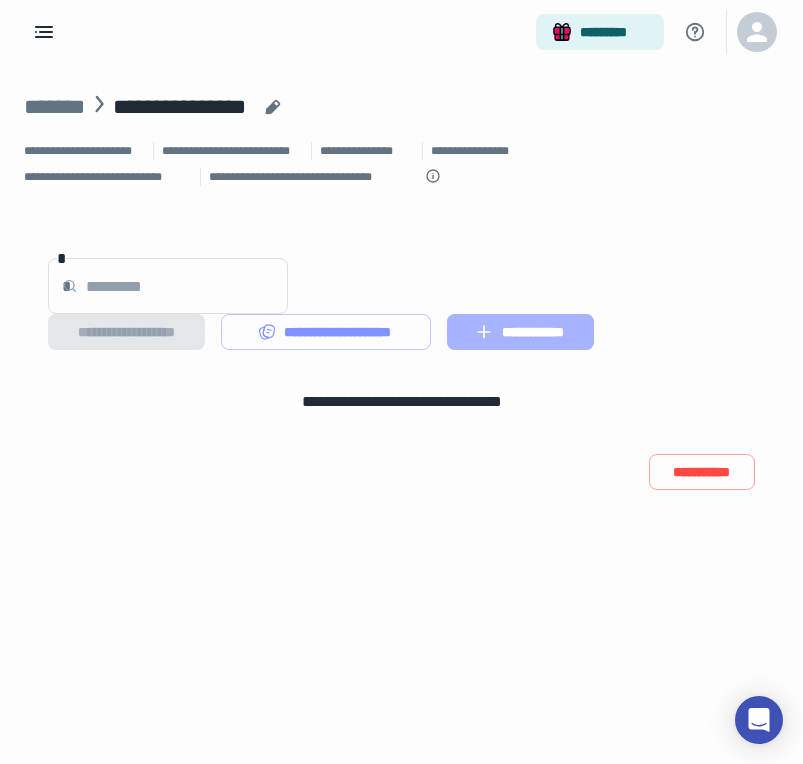 click on "**********" at bounding box center [520, 332] 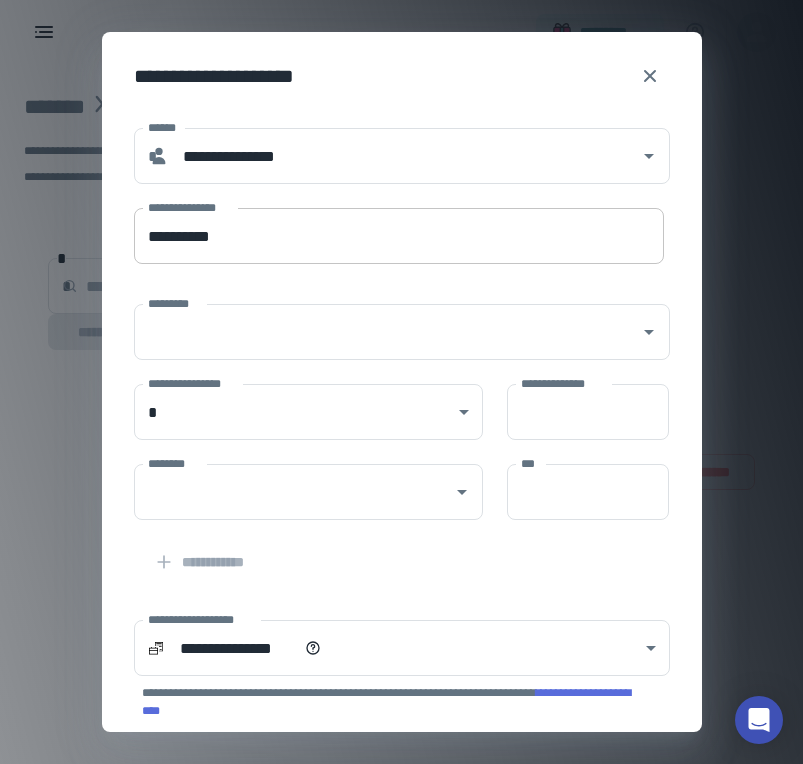 click on "**********" at bounding box center (399, 236) 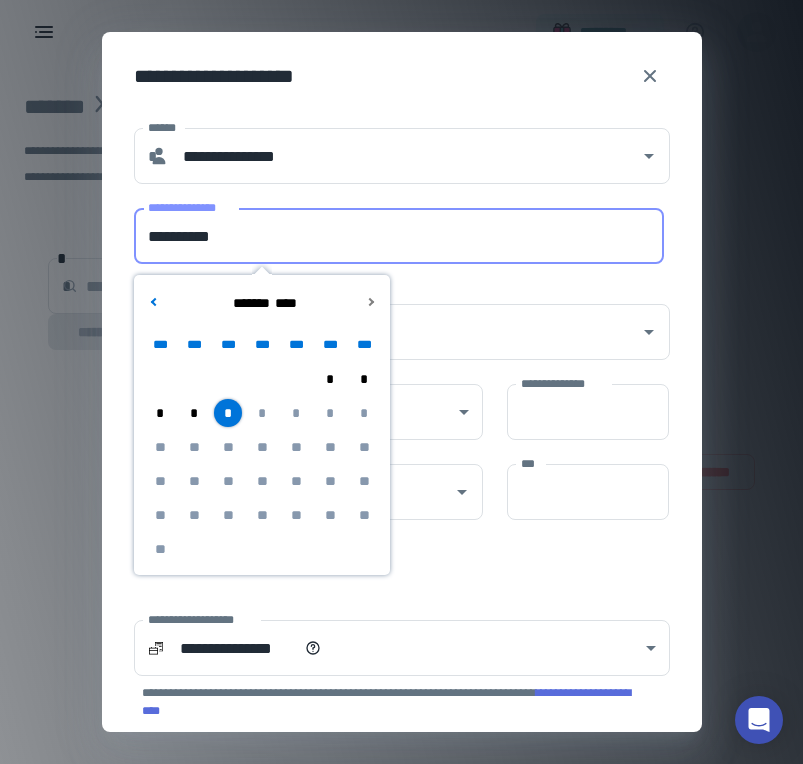 click on "*" at bounding box center [194, 413] 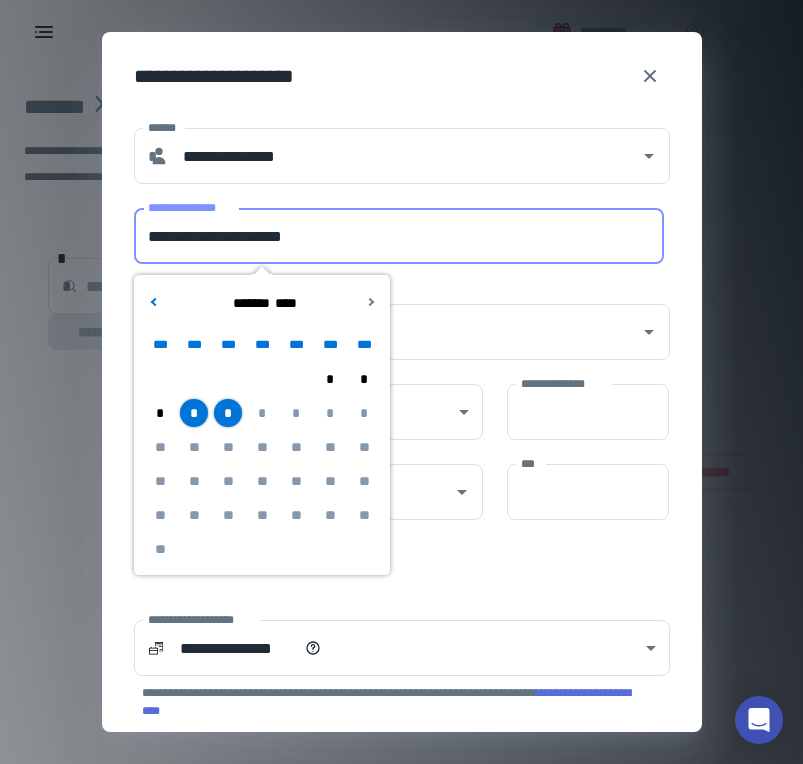 drag, startPoint x: 246, startPoint y: 238, endPoint x: 146, endPoint y: 226, distance: 100.71743 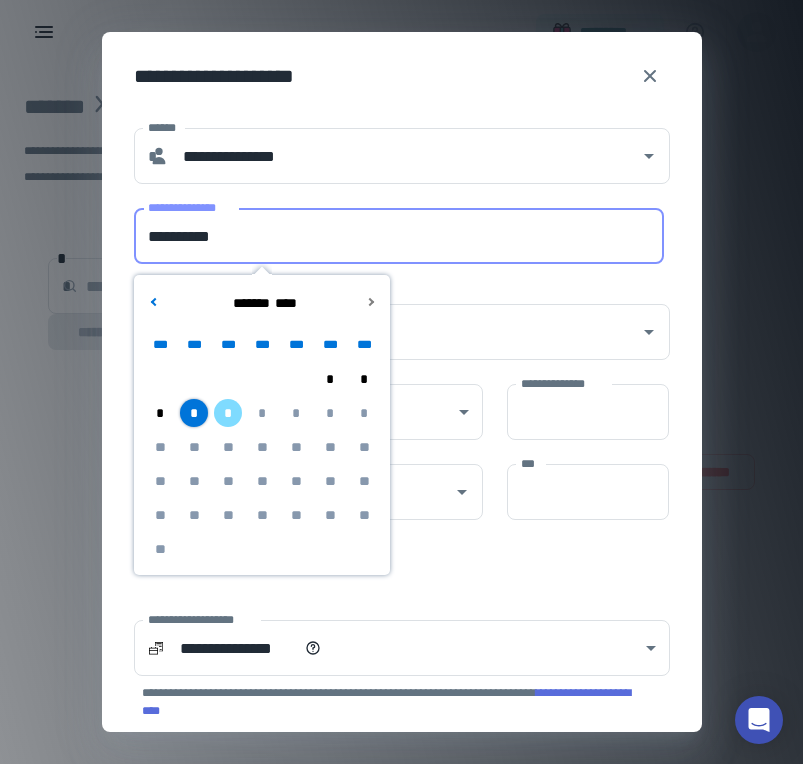 type on "**********" 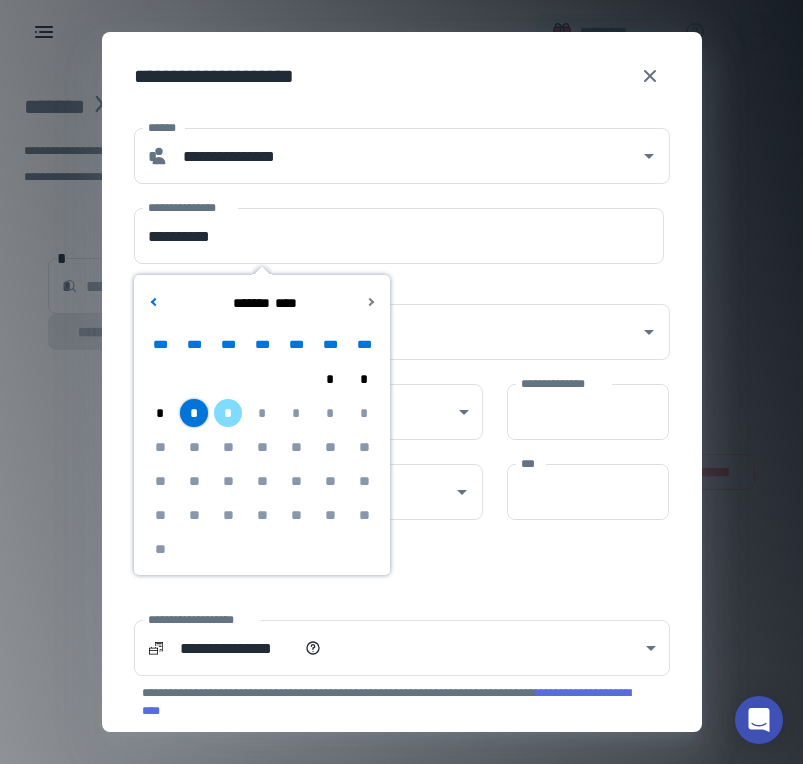 click on "*" at bounding box center [194, 413] 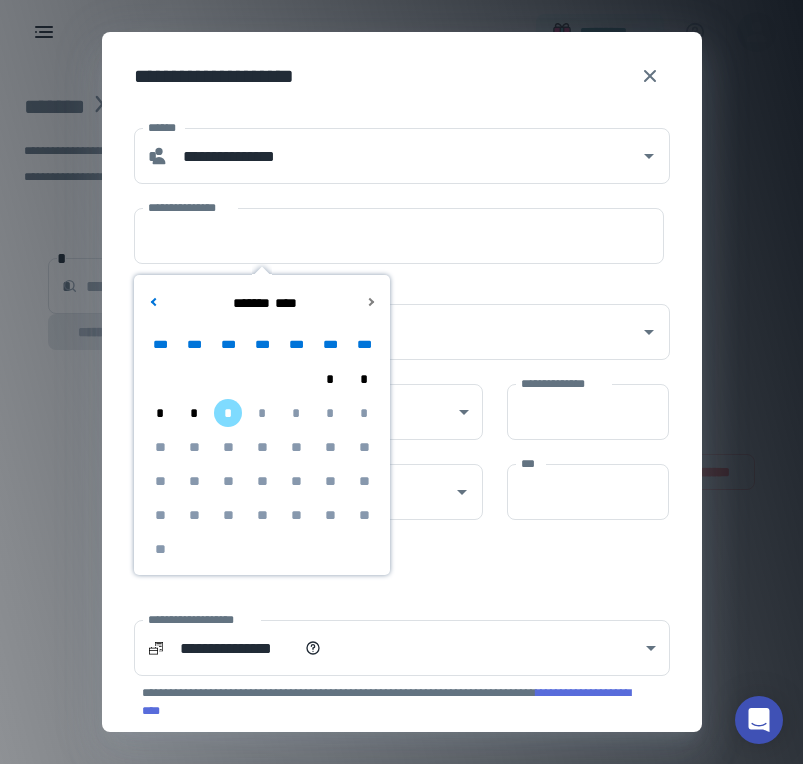 click on "*" at bounding box center [194, 413] 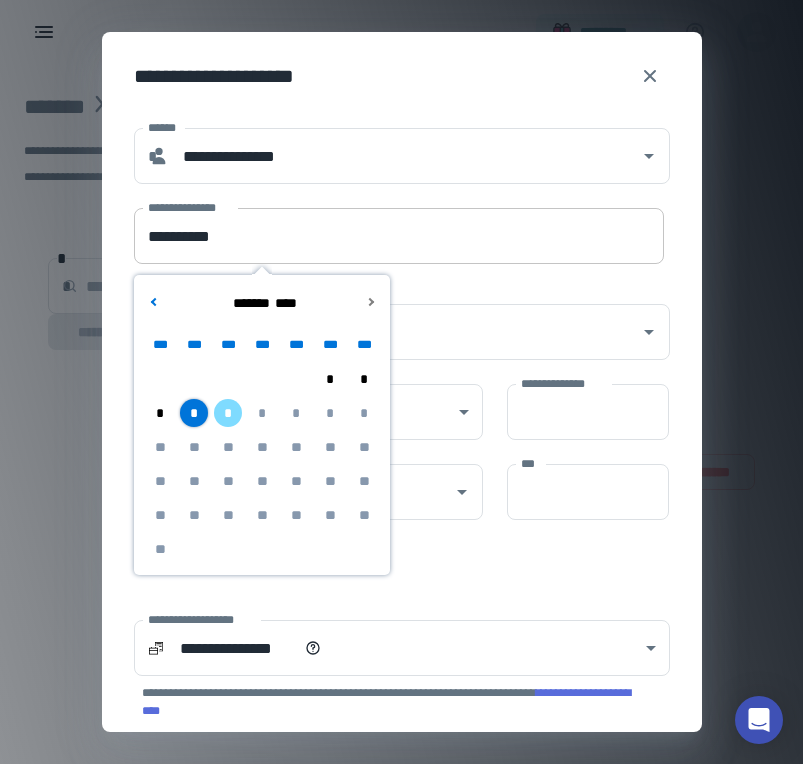 click on "**********" at bounding box center (399, 236) 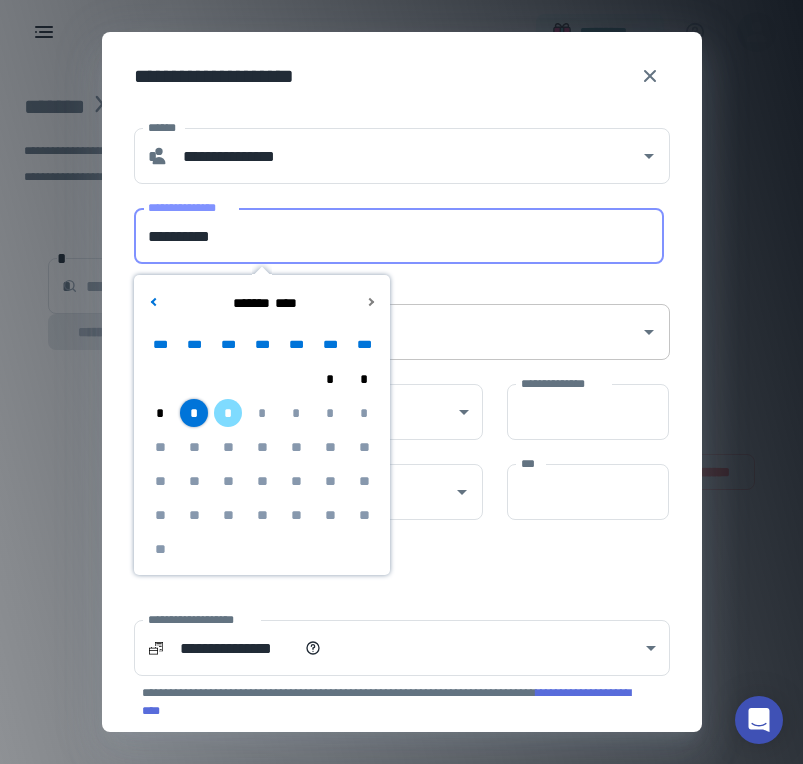 click on "*********" at bounding box center (402, 332) 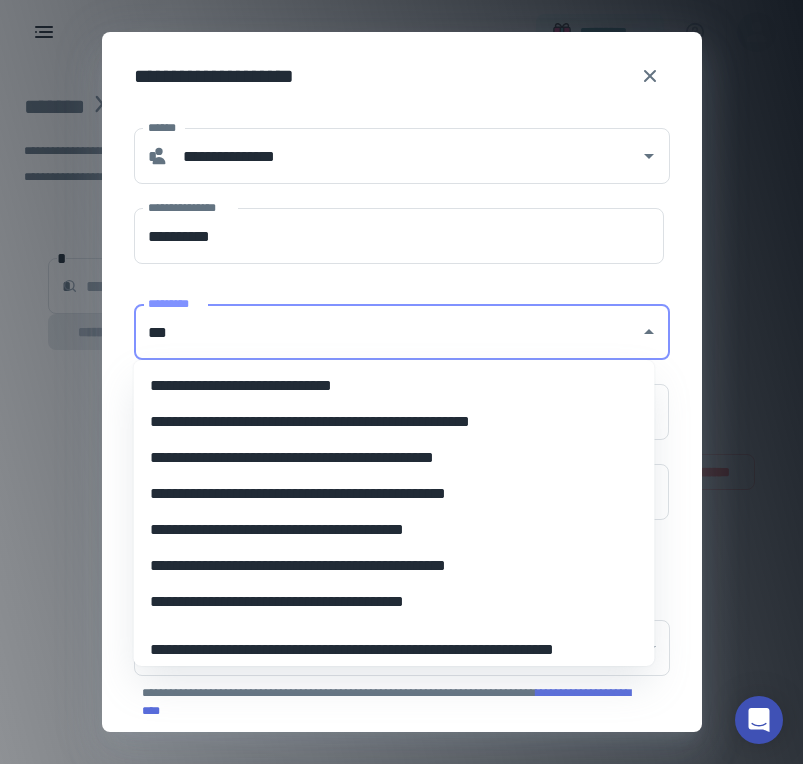 click on "**********" at bounding box center (387, 422) 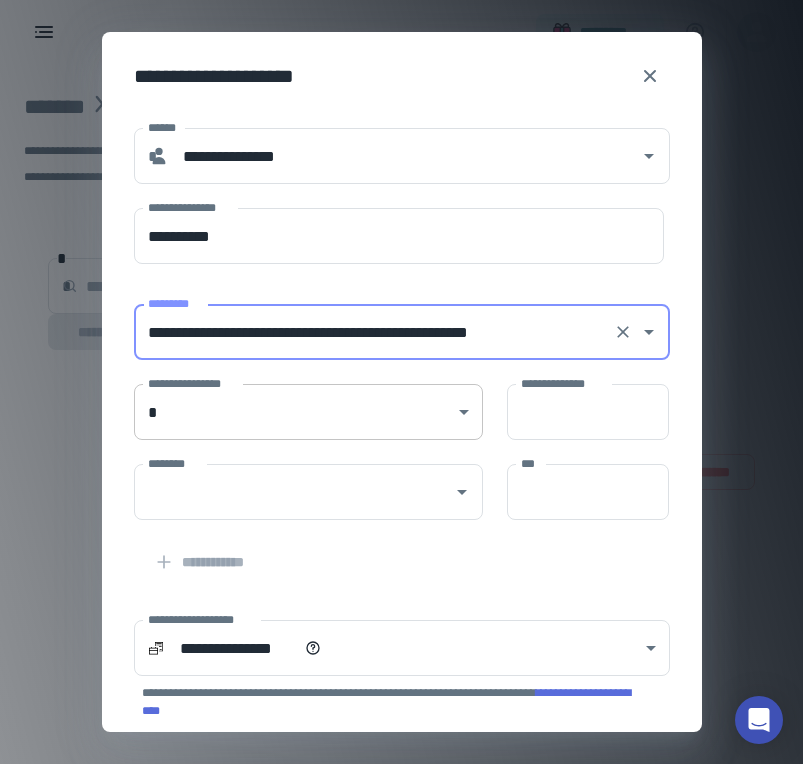 type on "**********" 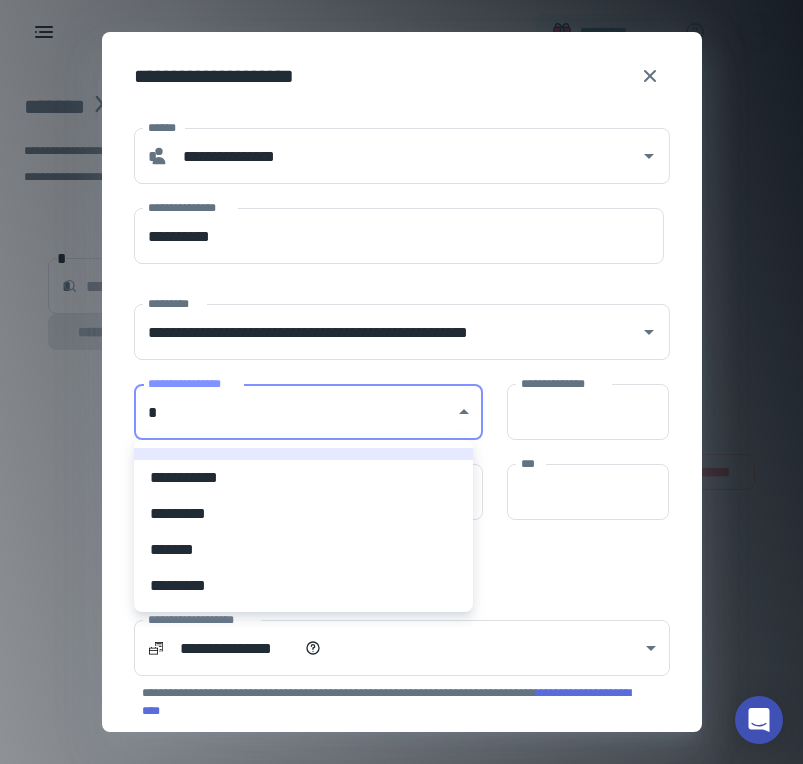 click on "**********" at bounding box center (303, 478) 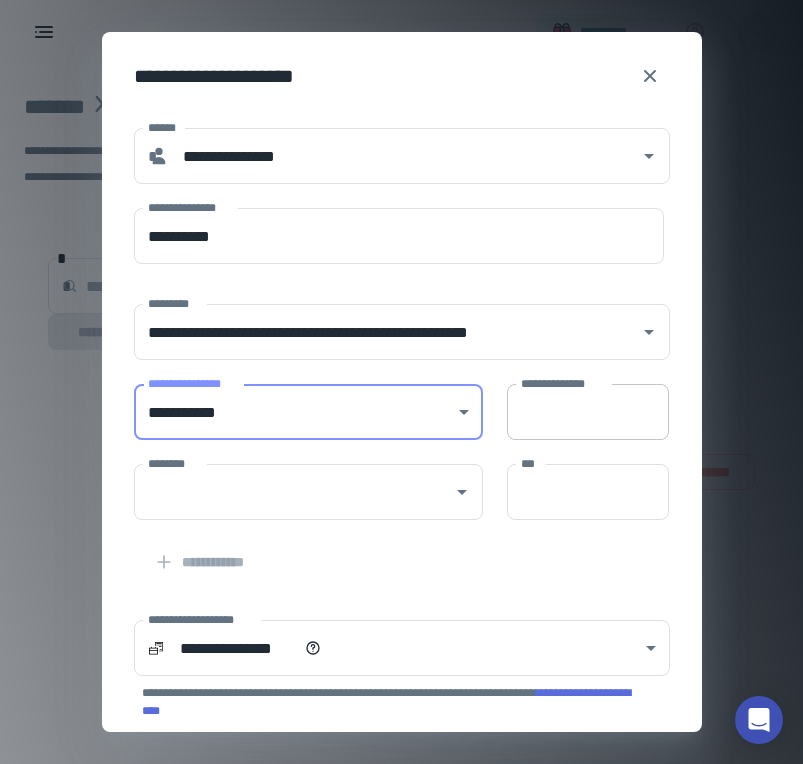 click on "**********" at bounding box center [588, 412] 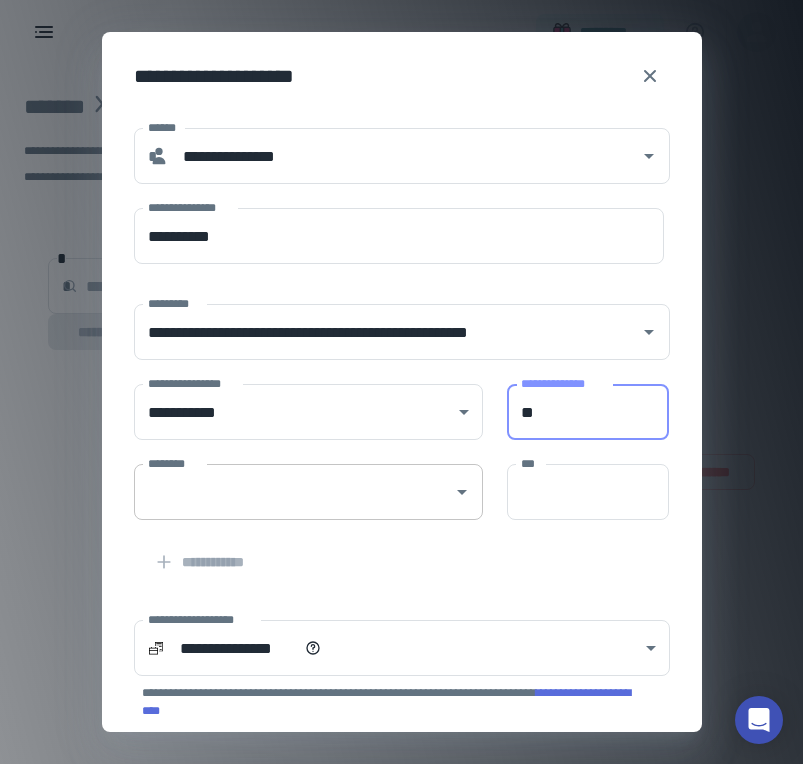 type on "**" 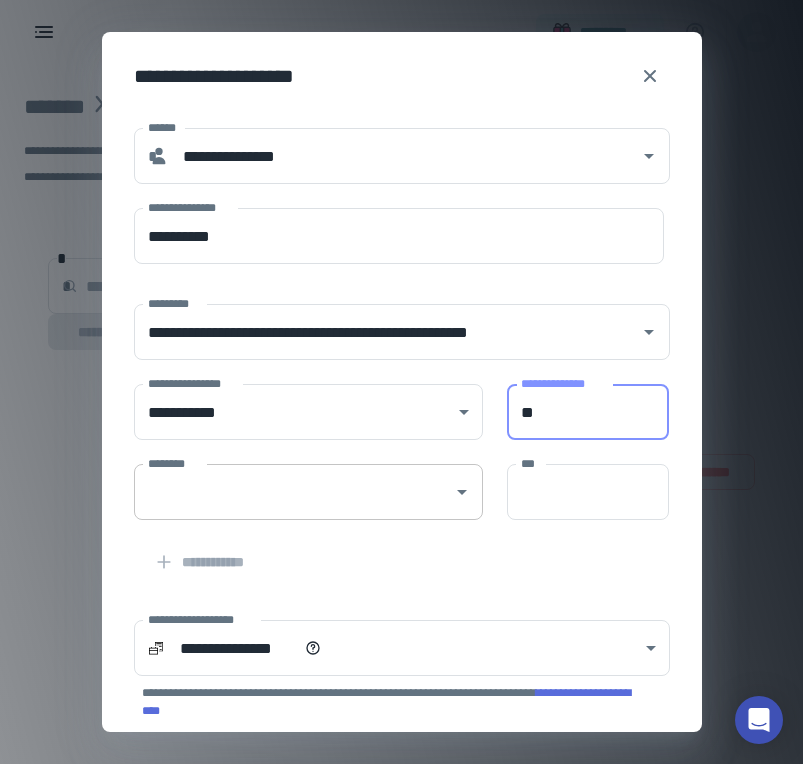 click on "********" at bounding box center (293, 492) 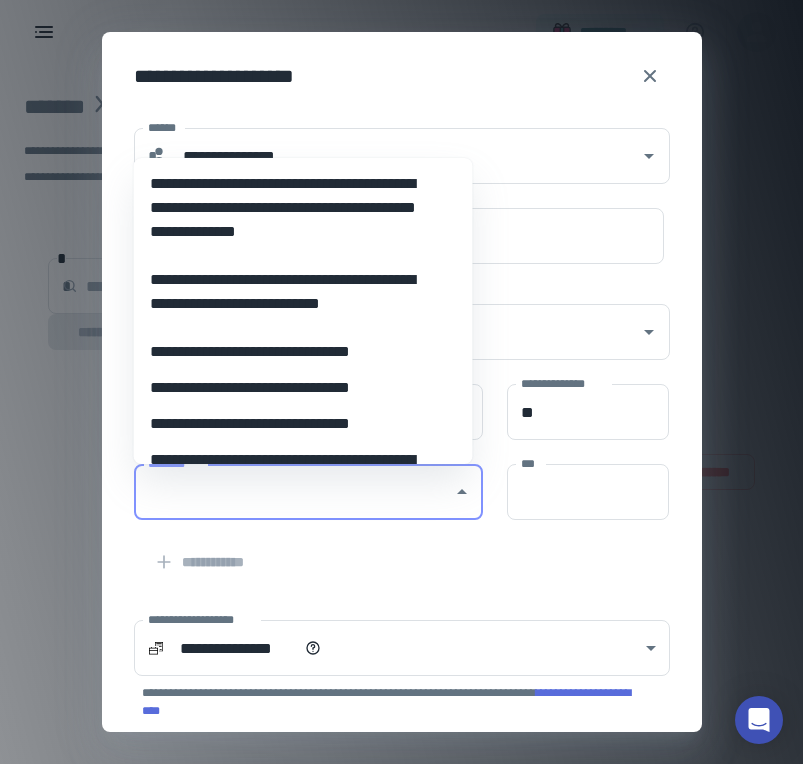 click on "**********" at bounding box center (296, 424) 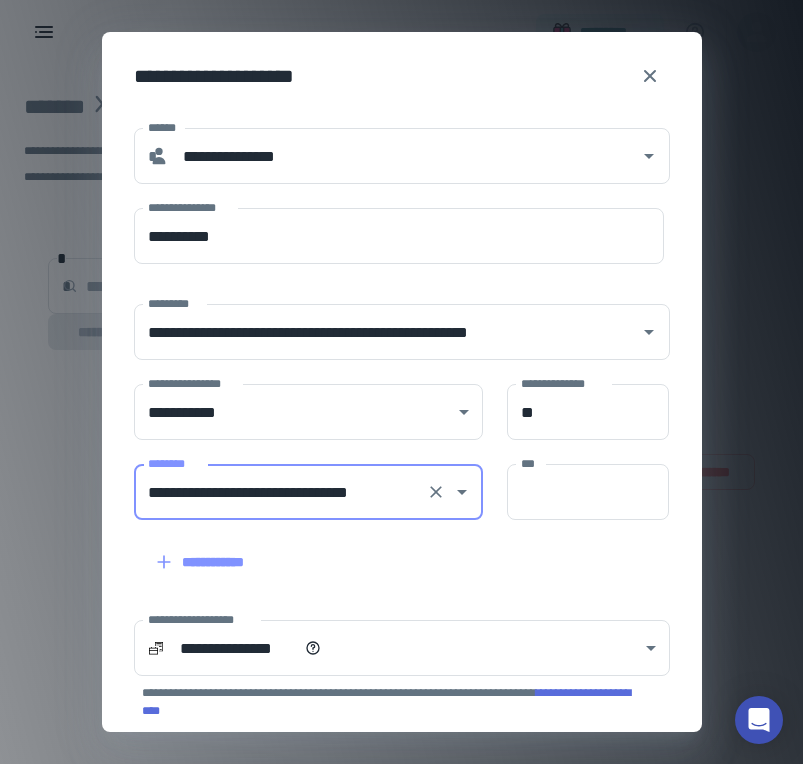 type on "**********" 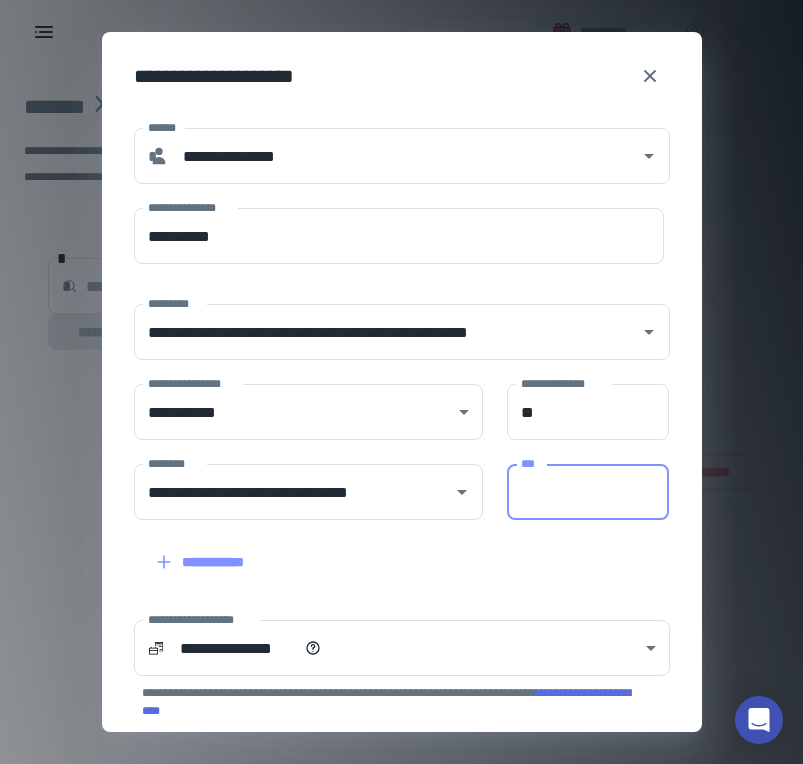 click on "***" at bounding box center [588, 492] 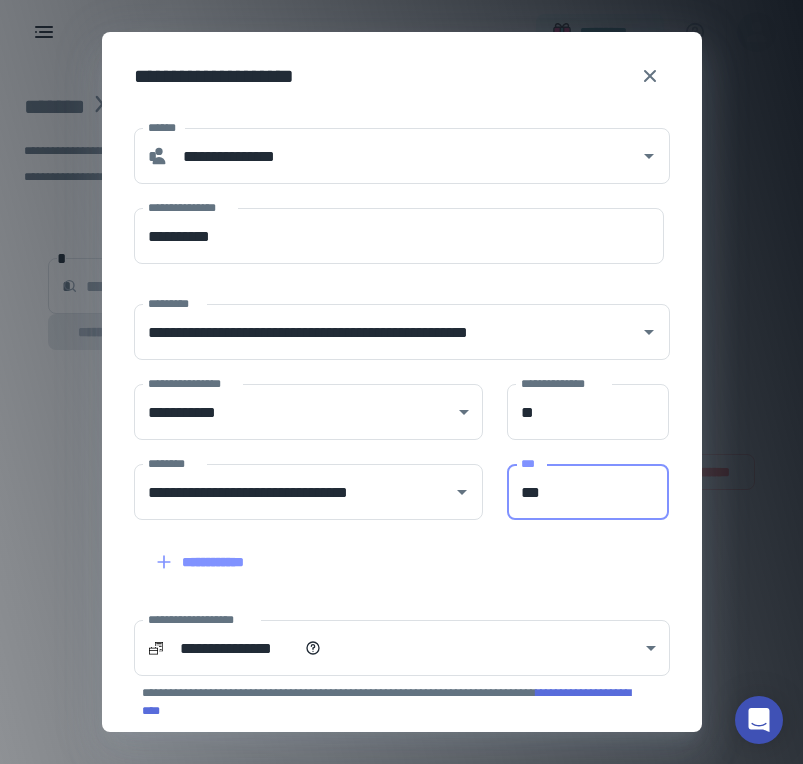 scroll, scrollTop: 100, scrollLeft: 0, axis: vertical 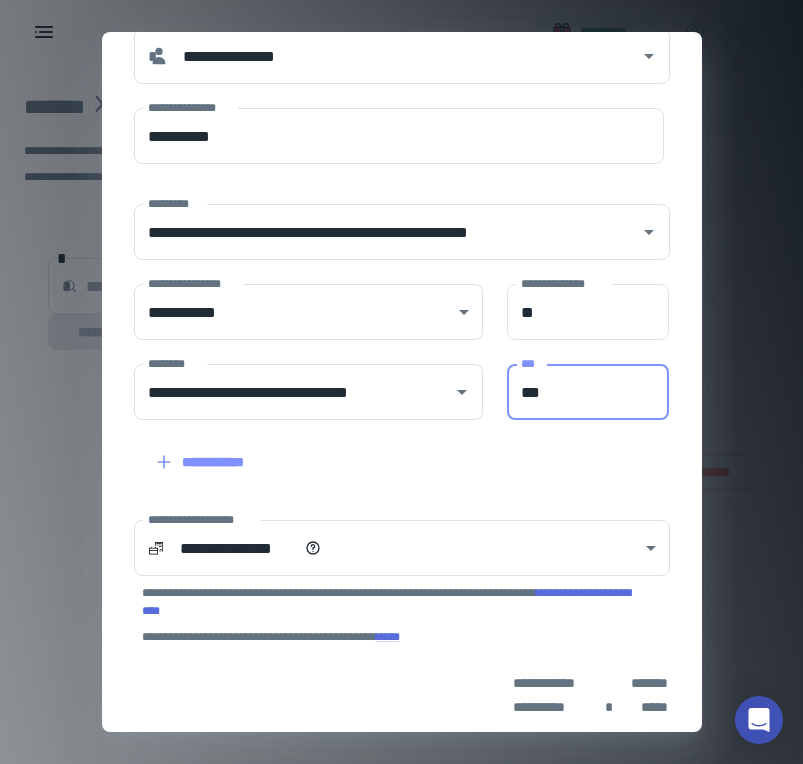 type on "***" 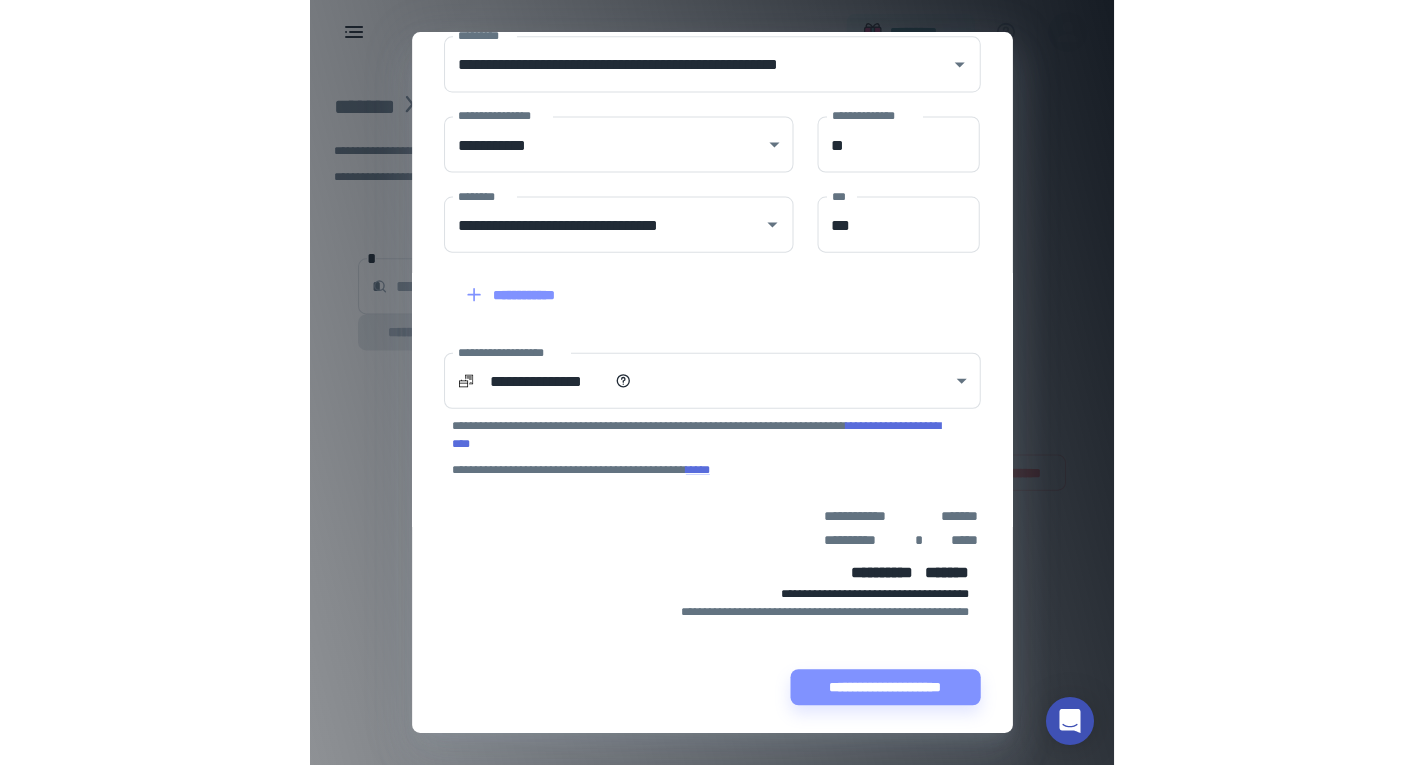 scroll, scrollTop: 272, scrollLeft: 0, axis: vertical 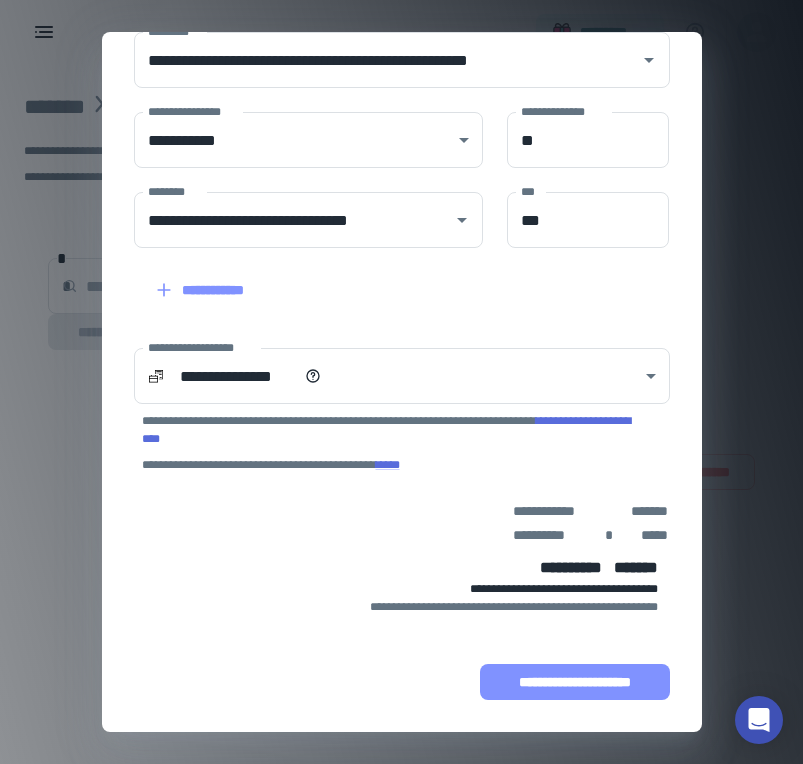 click on "**********" at bounding box center [575, 682] 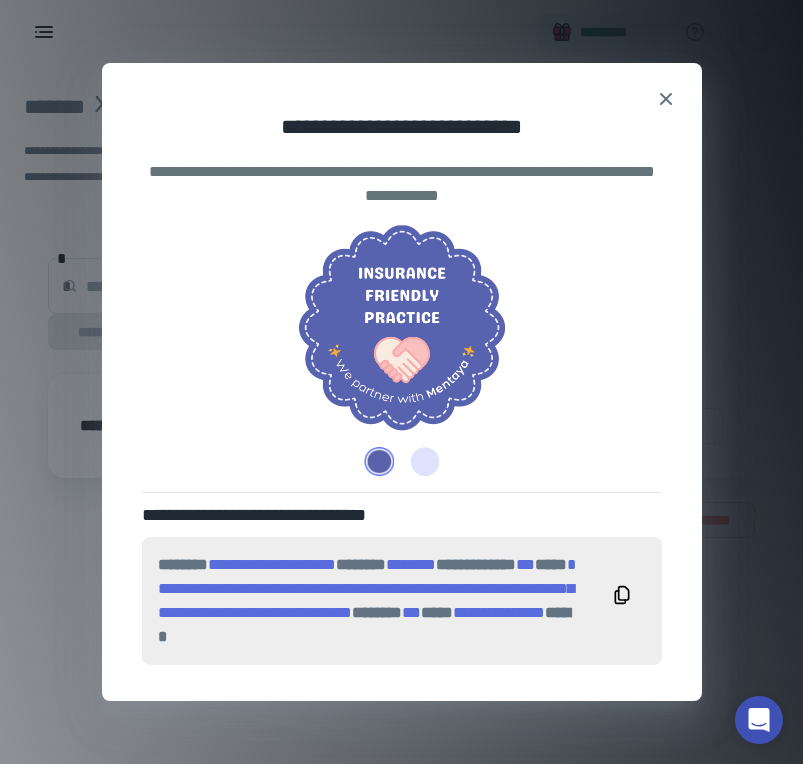 click 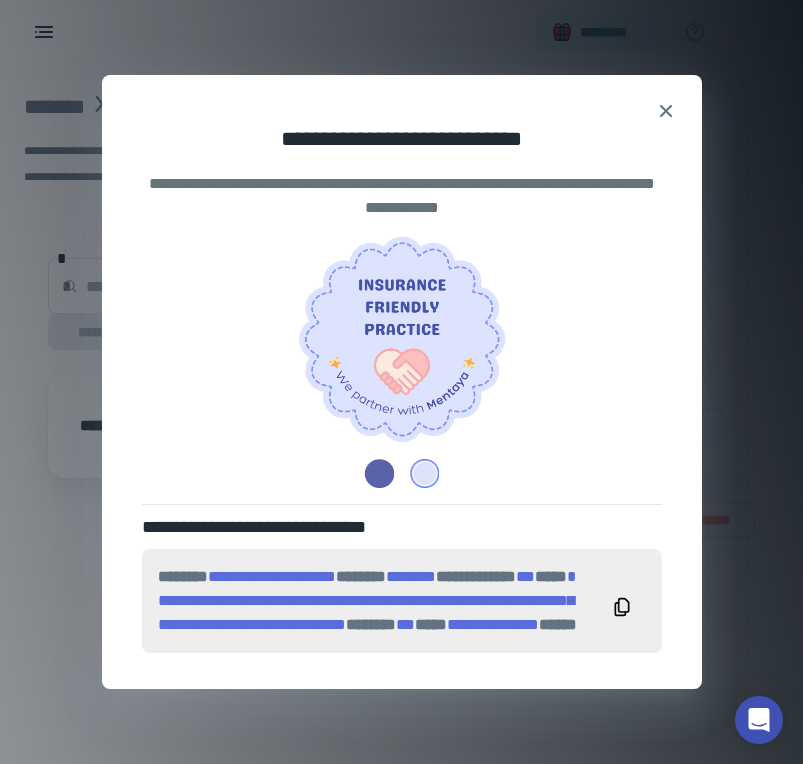 click at bounding box center [382, 473] 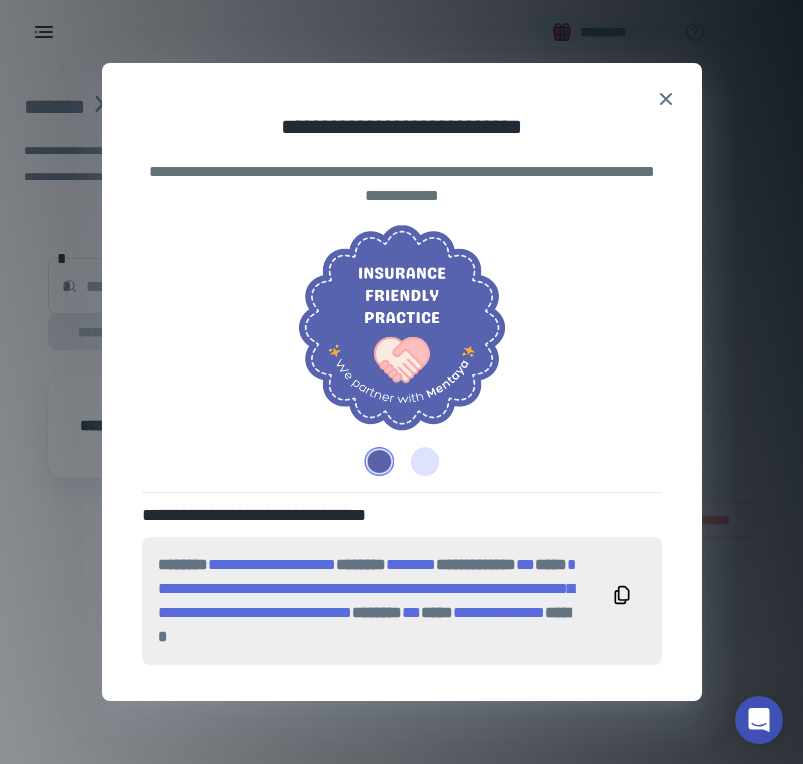 click at bounding box center [420, 461] 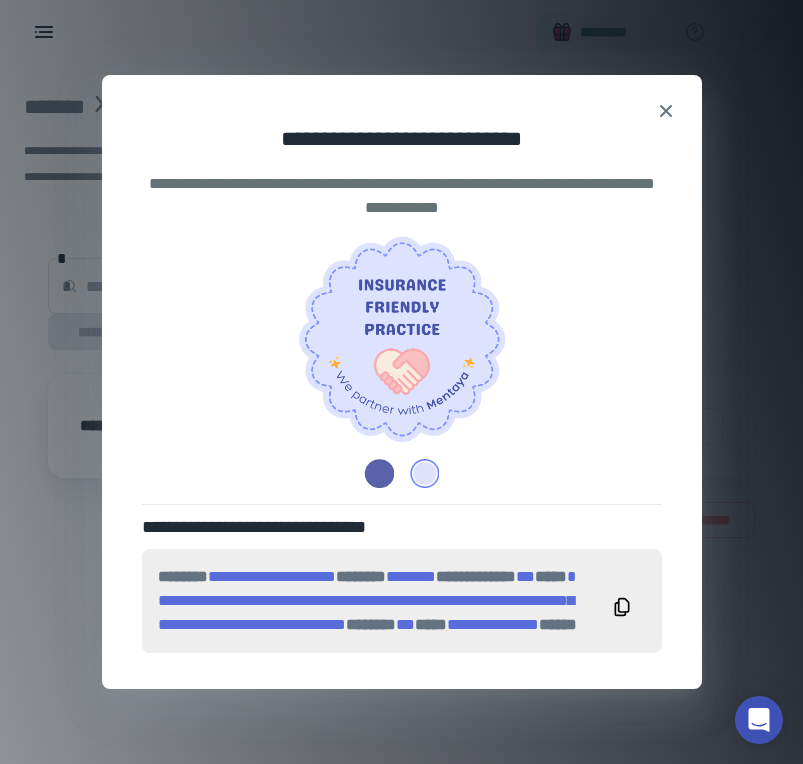 click at bounding box center [382, 473] 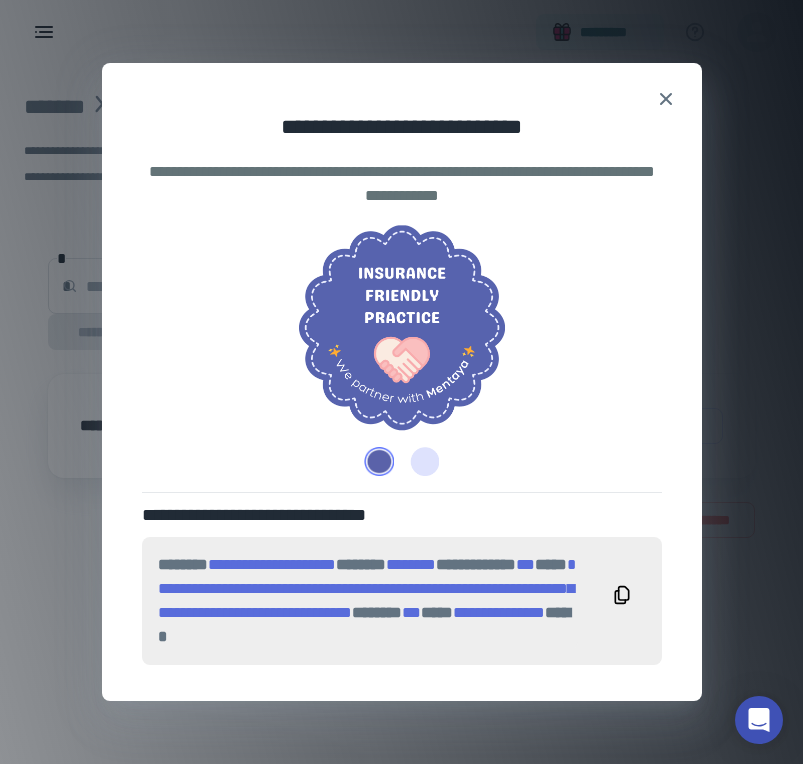 click at bounding box center [420, 461] 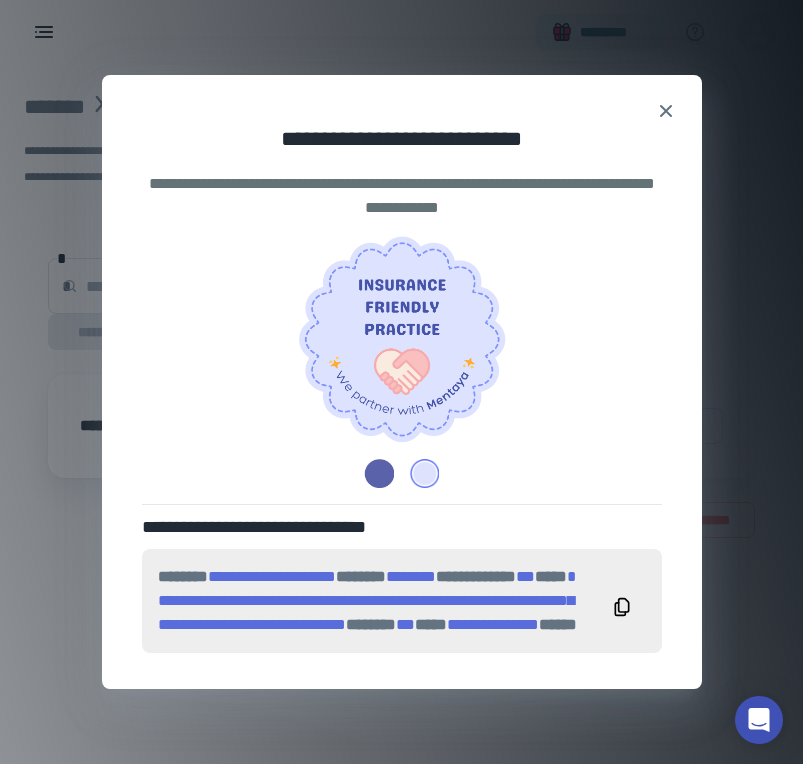 click at bounding box center (382, 473) 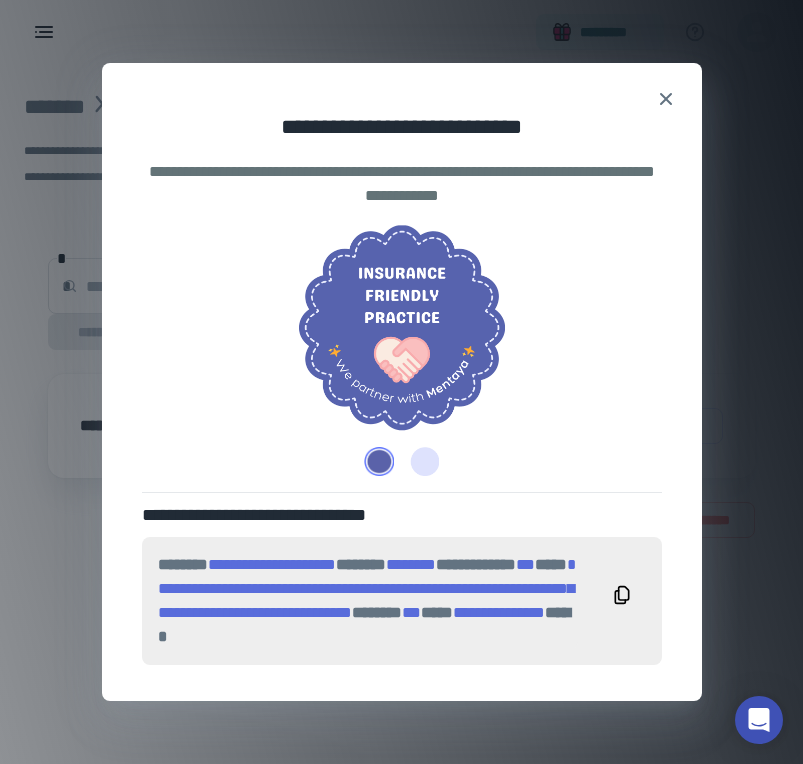 click at bounding box center [420, 461] 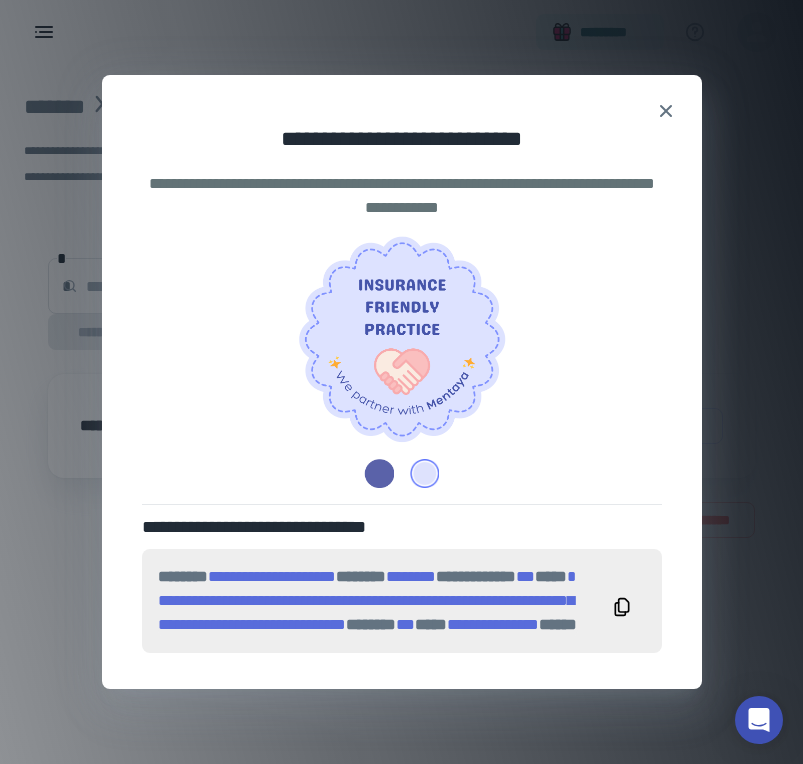 click at bounding box center [382, 473] 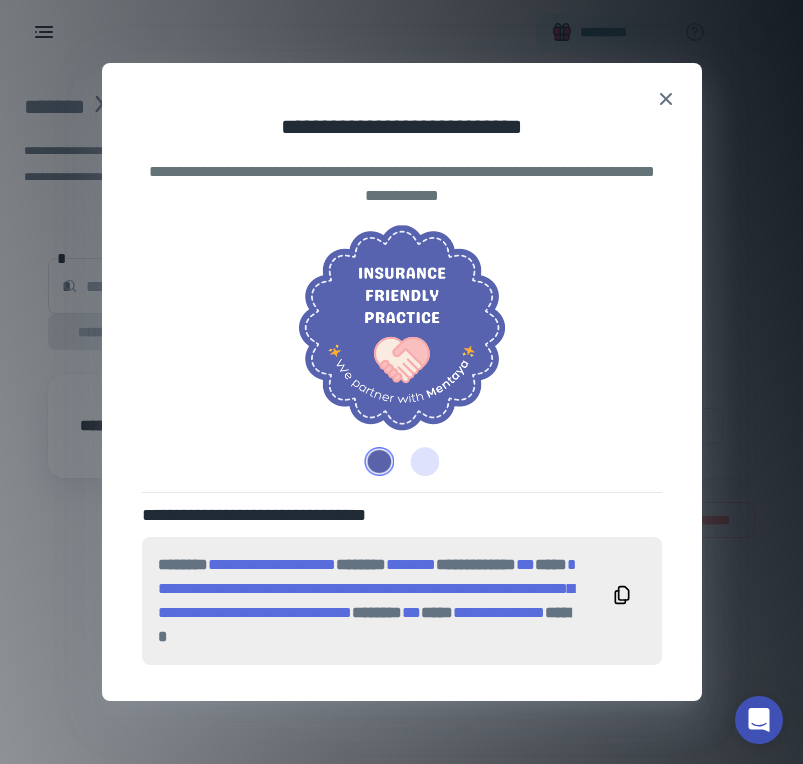 click 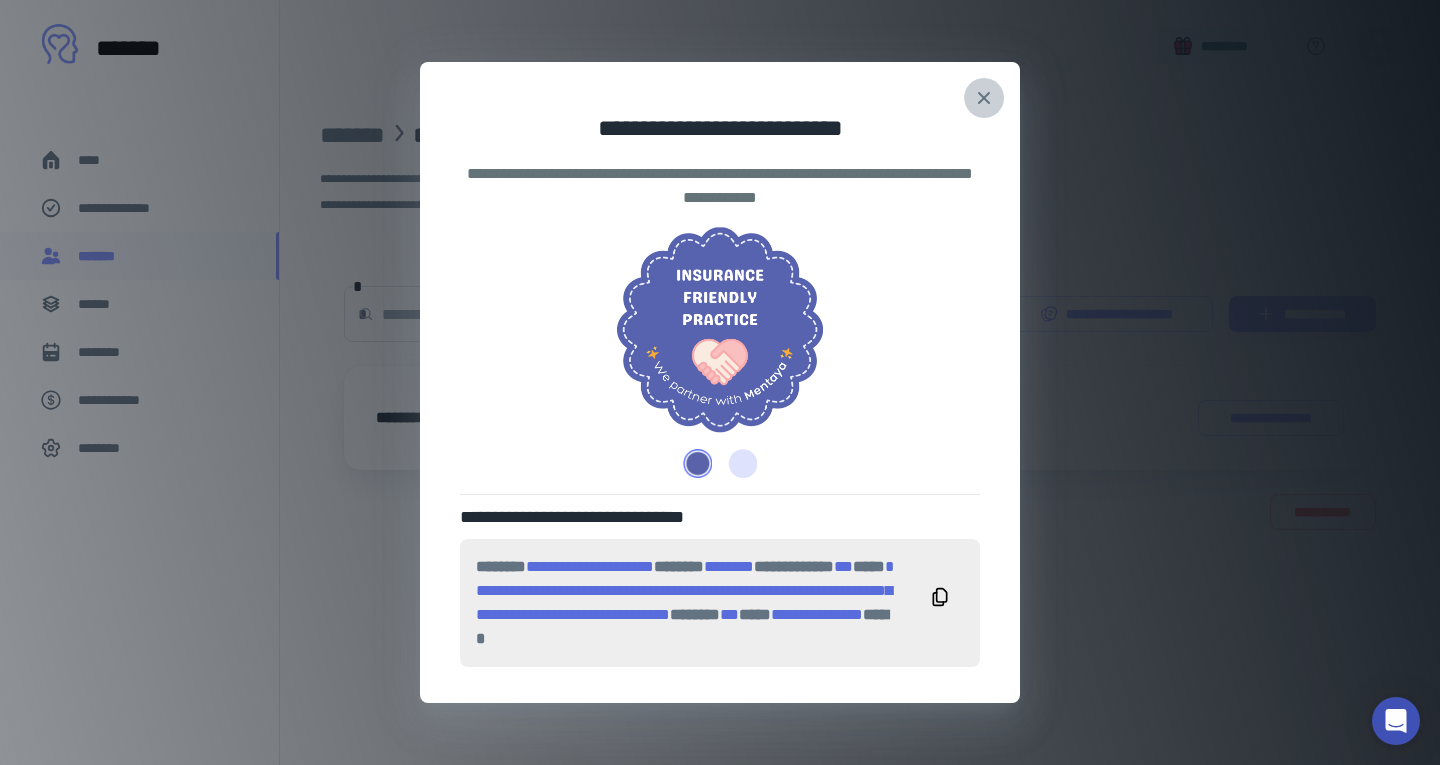 click 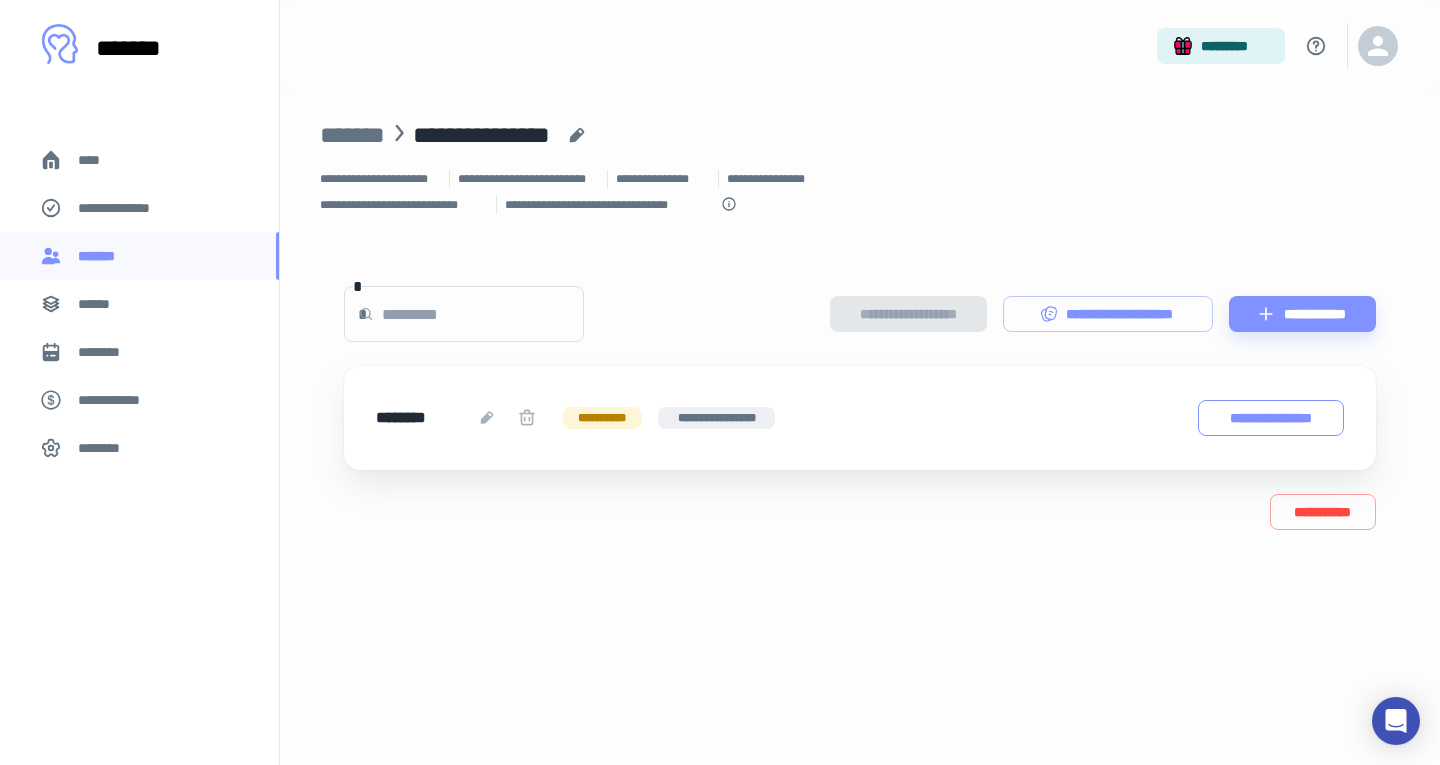 click on "**********" at bounding box center [1271, 418] 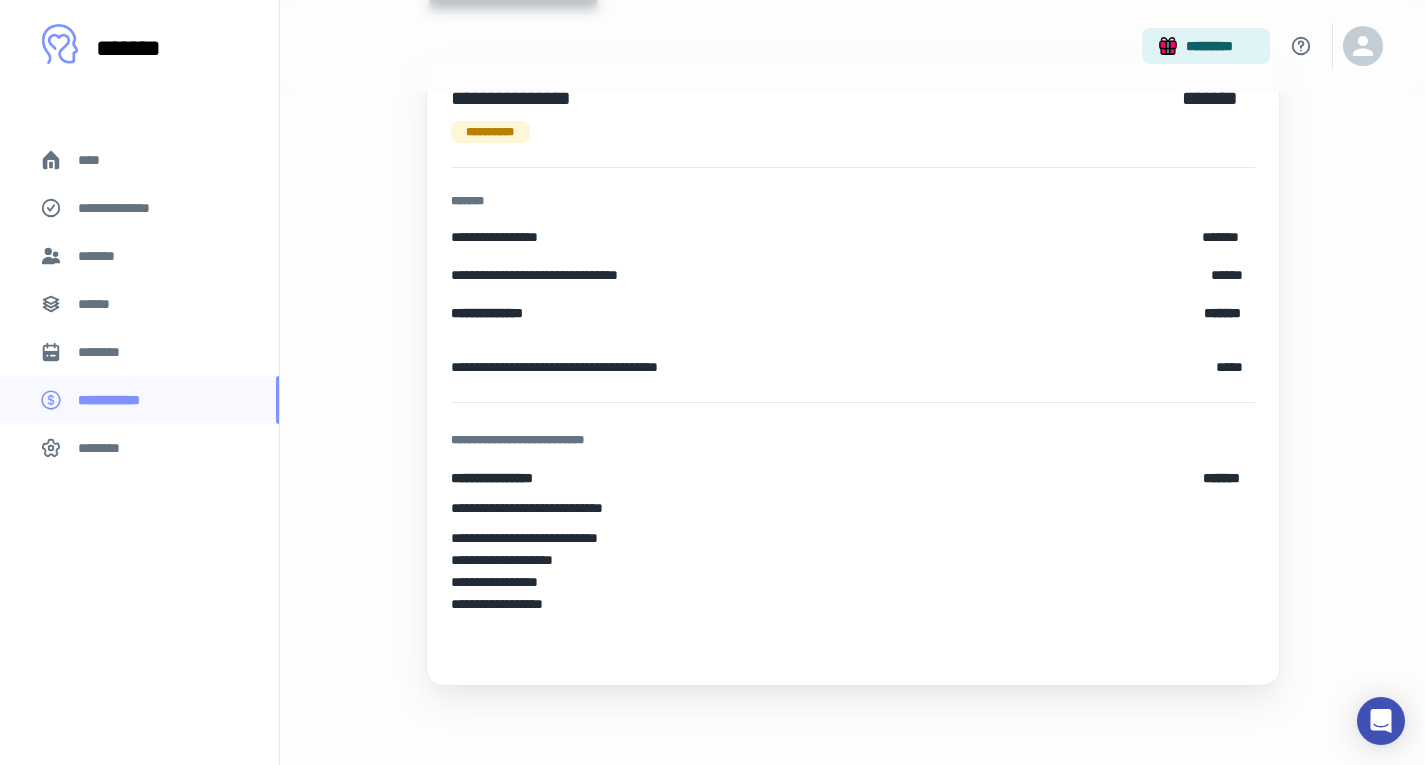 scroll, scrollTop: 0, scrollLeft: 0, axis: both 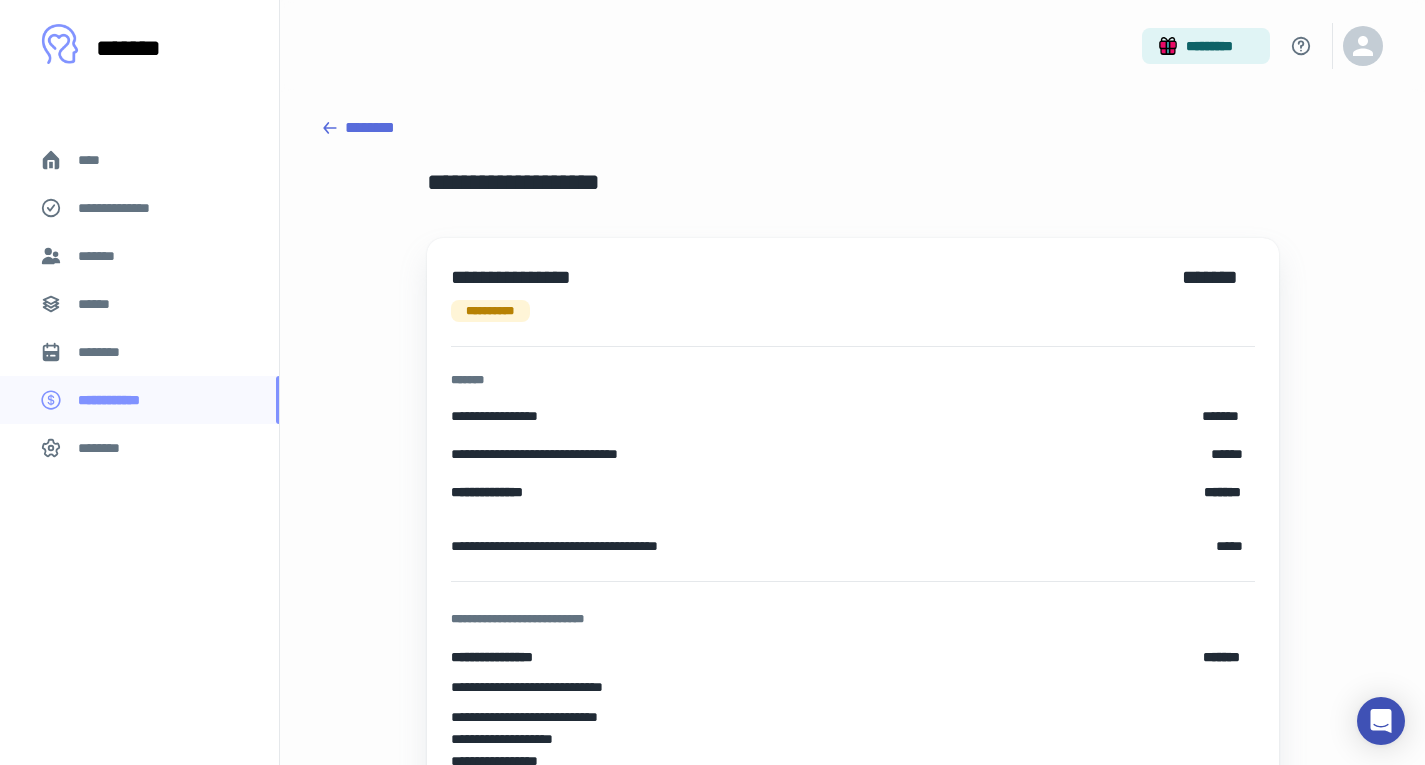 click on "****" at bounding box center [139, 160] 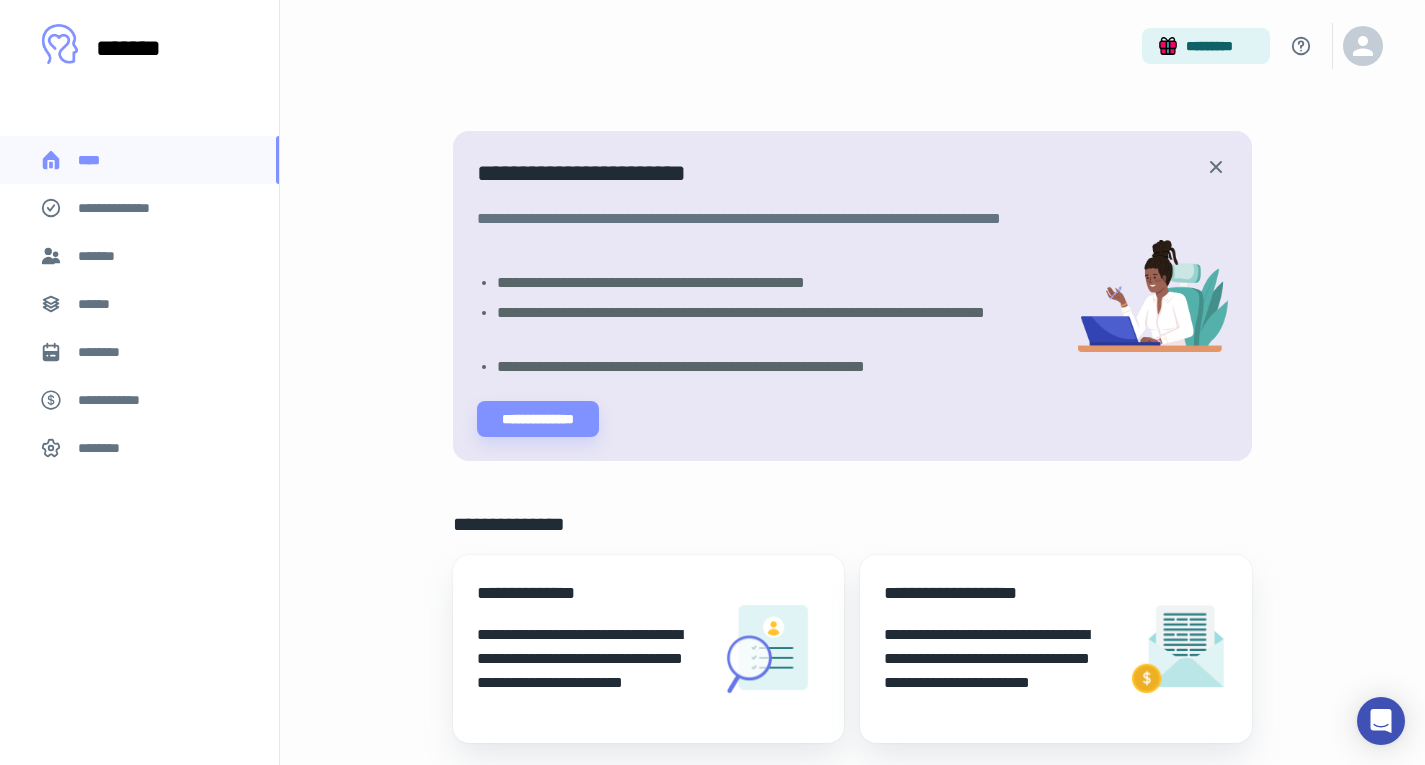 scroll, scrollTop: 0, scrollLeft: 0, axis: both 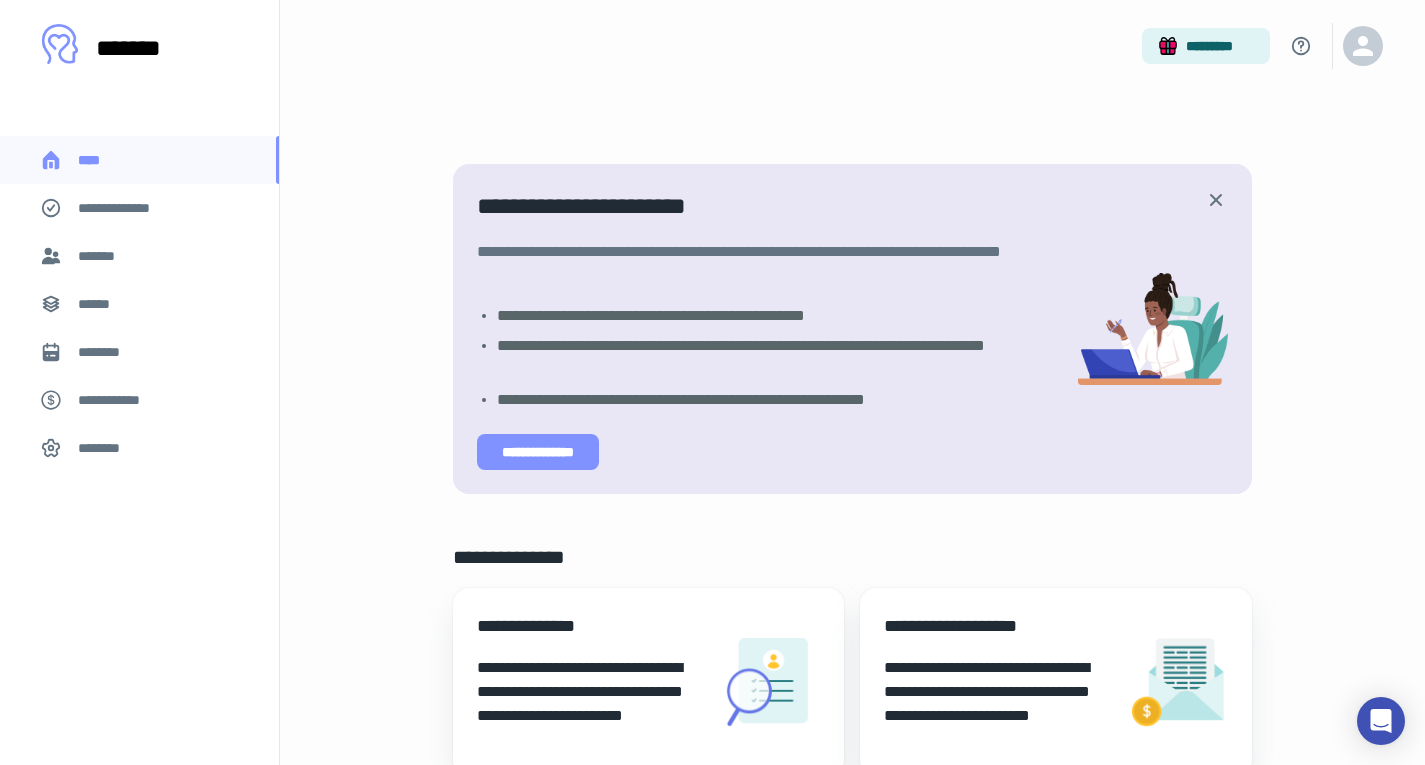 click on "**********" at bounding box center [538, 452] 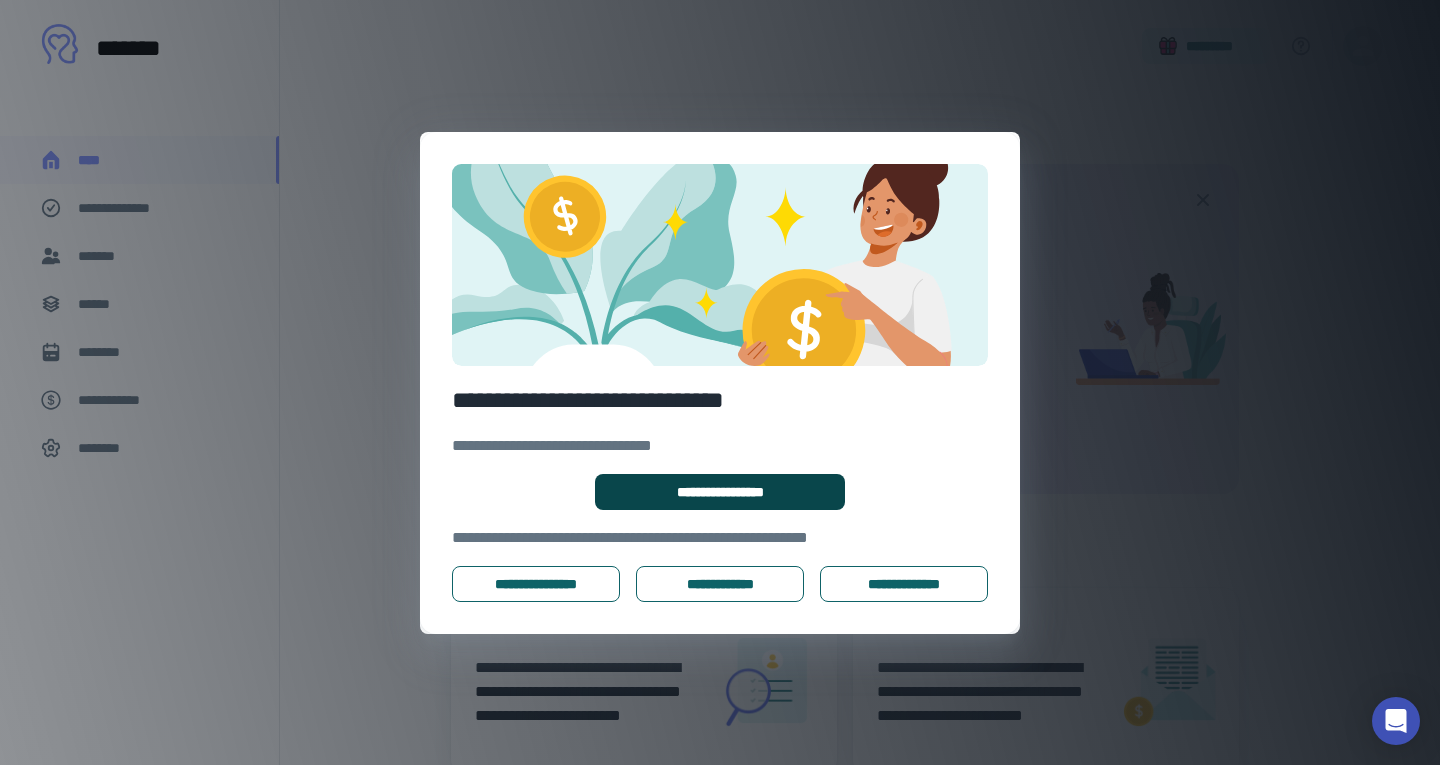 click on "**********" at bounding box center (720, 492) 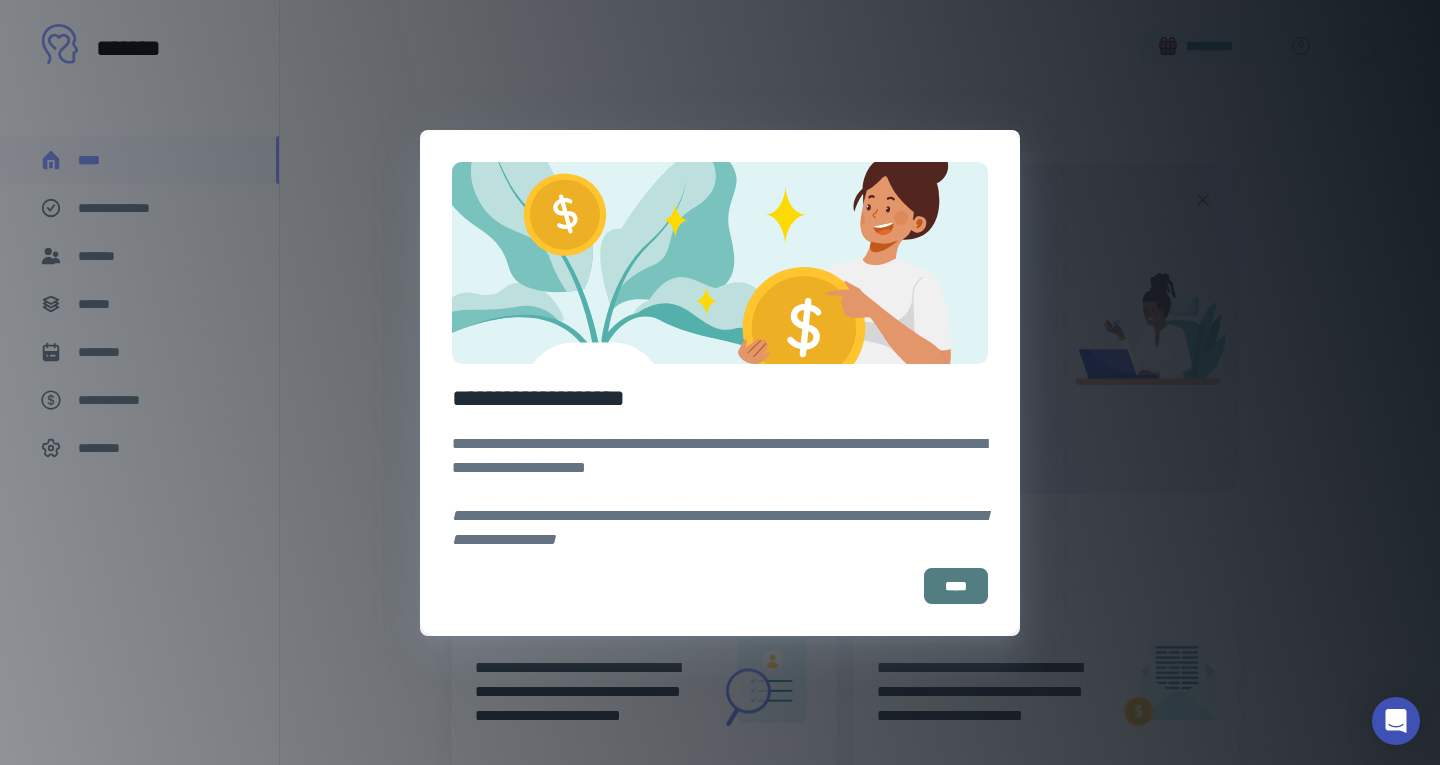 click on "****" at bounding box center (956, 586) 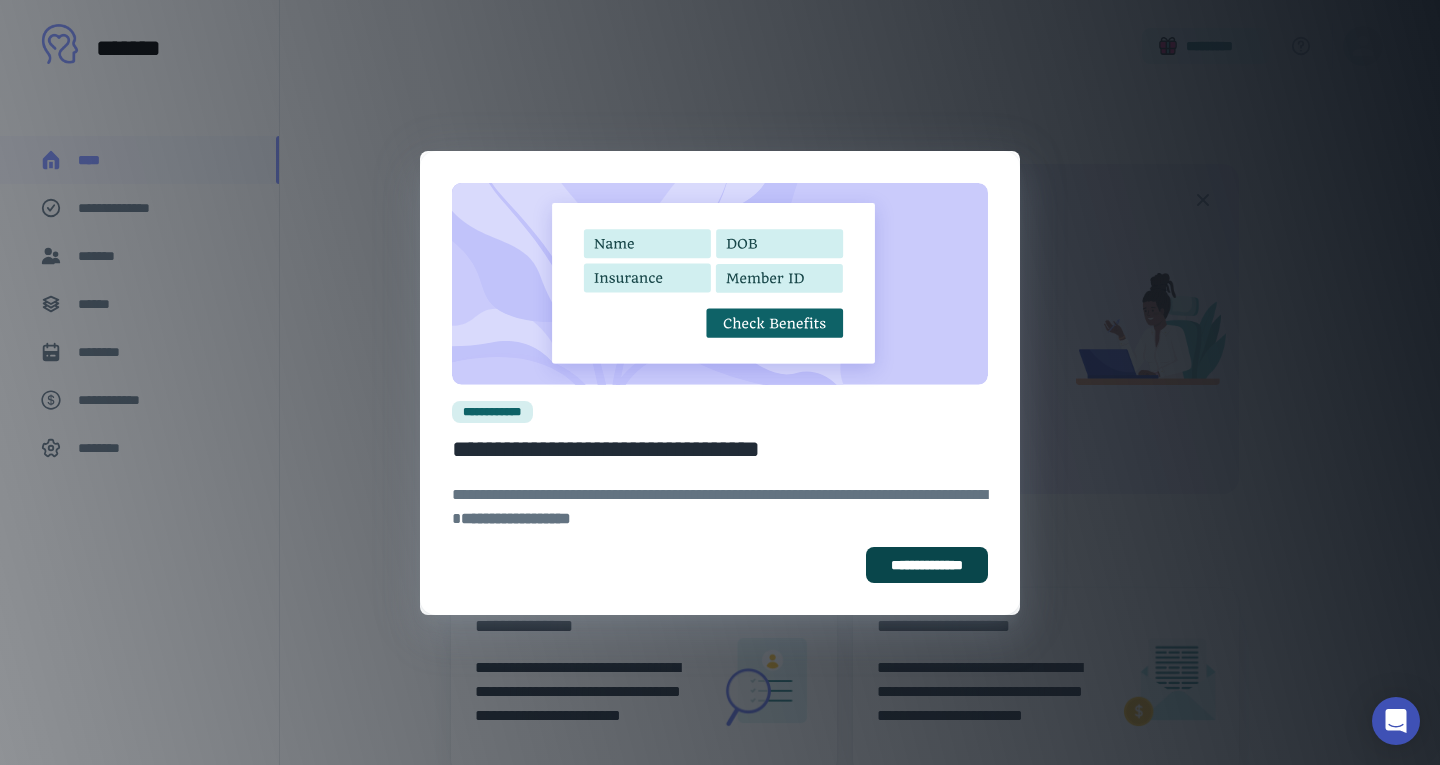 click on "**********" at bounding box center (927, 565) 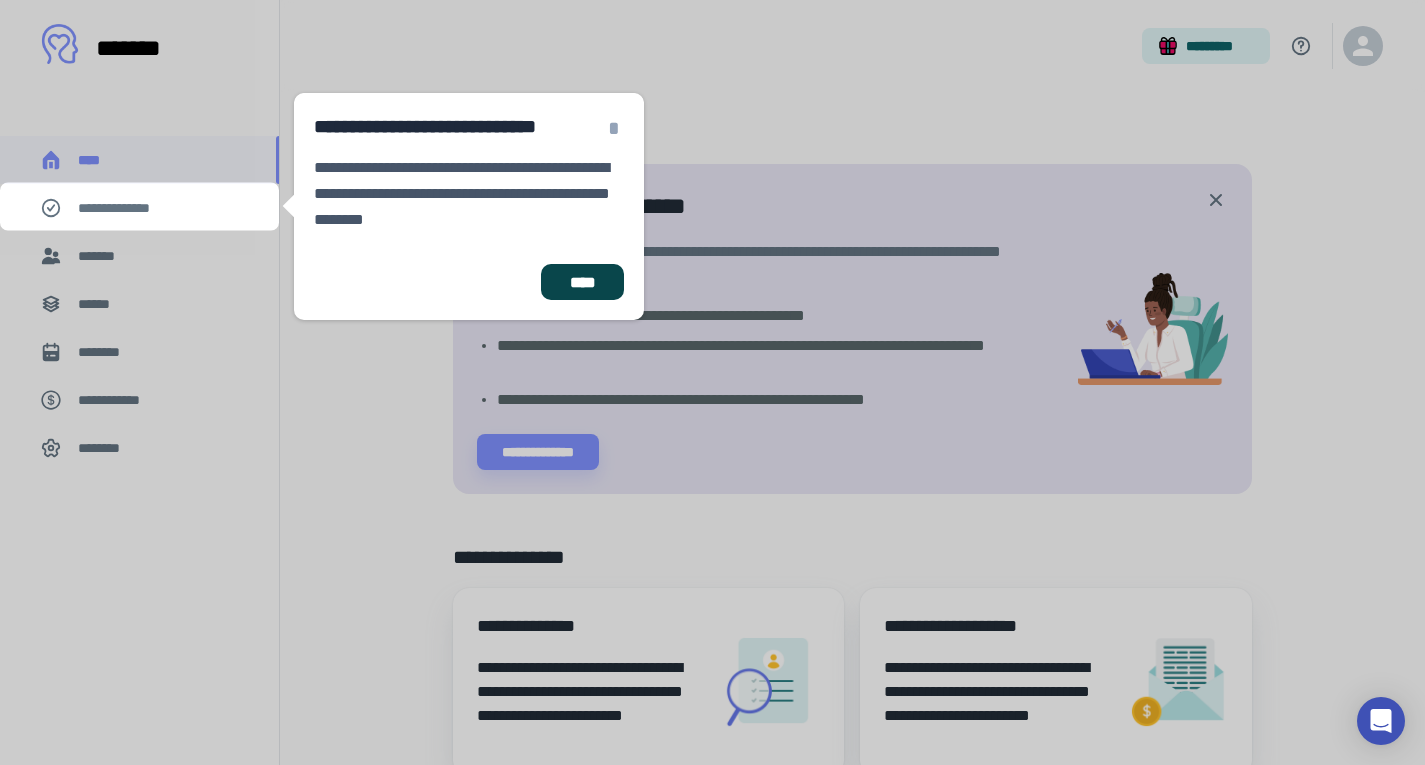 click on "****" at bounding box center [582, 282] 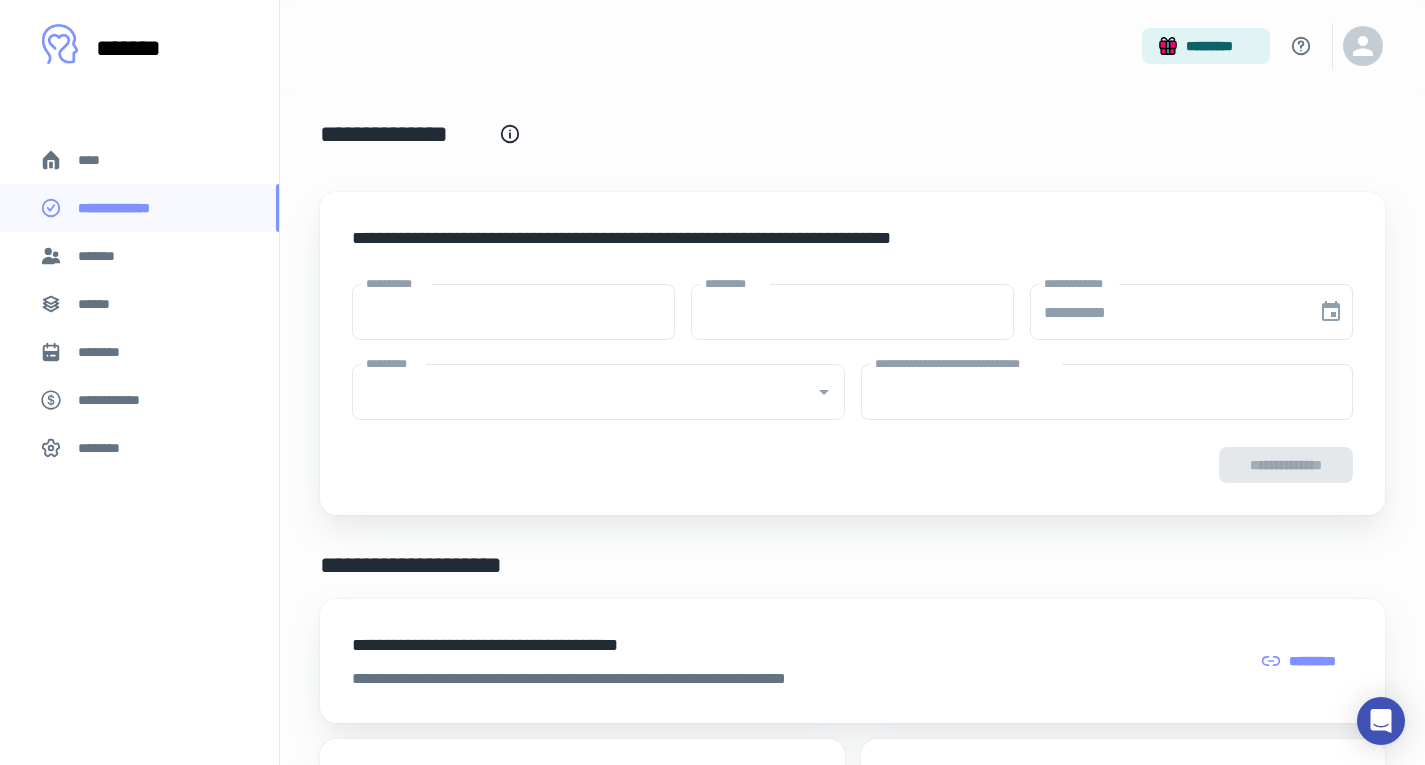 type on "****" 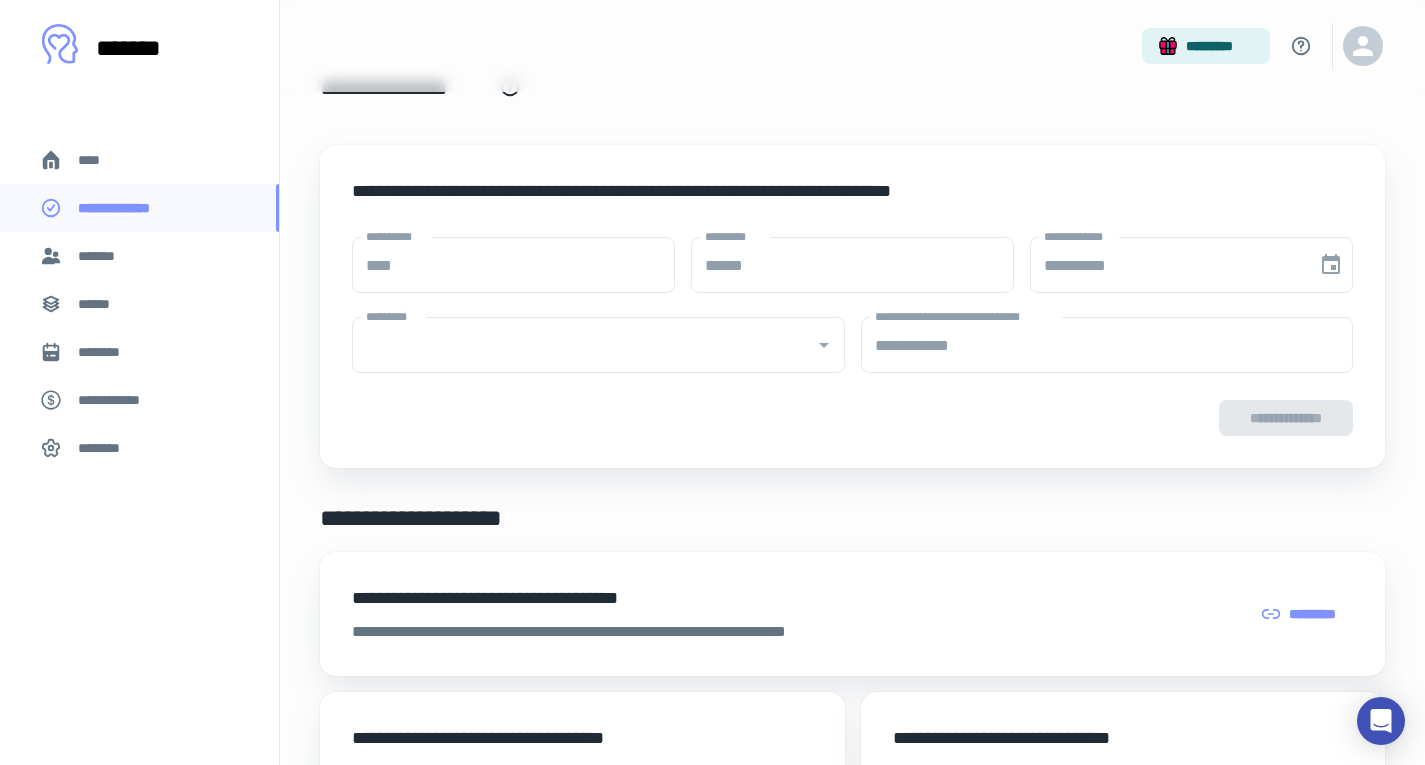 type on "**********" 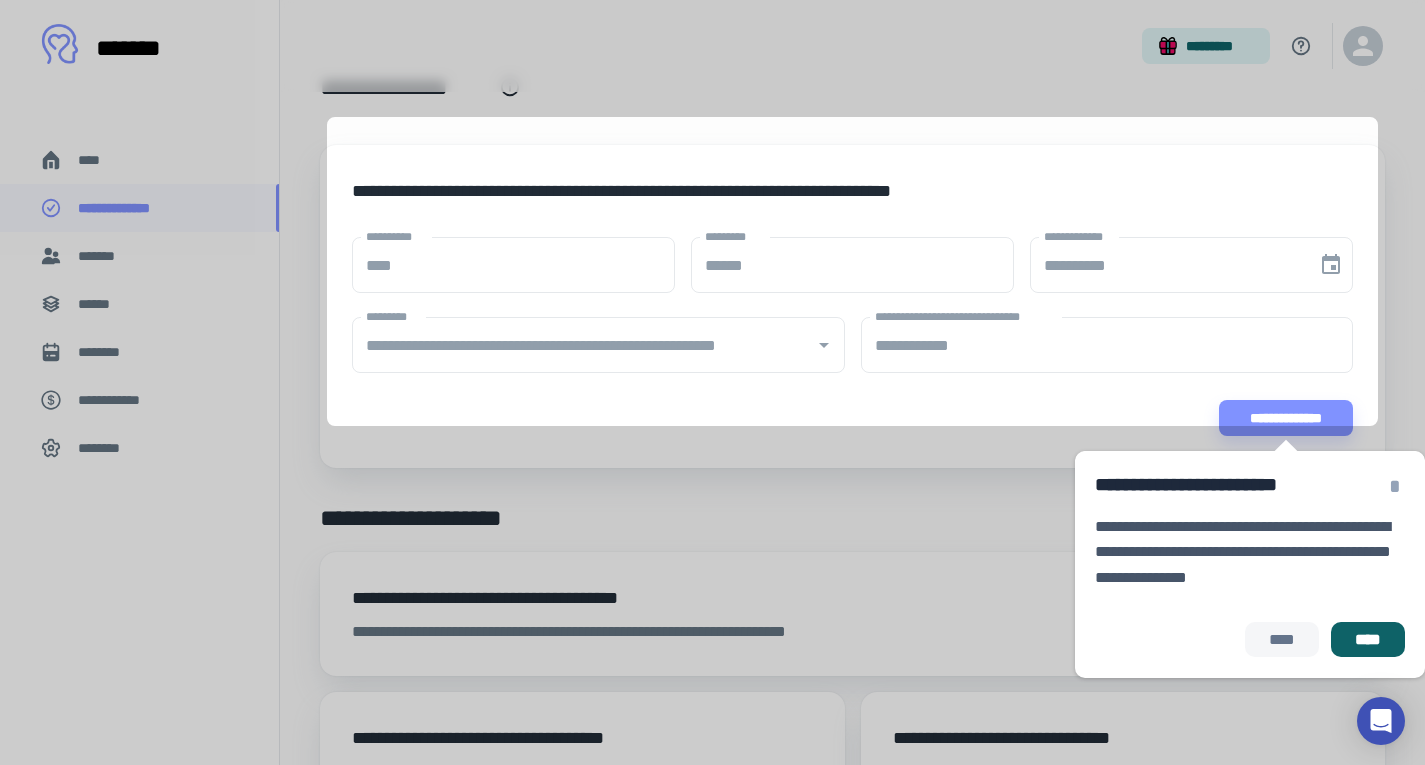 scroll, scrollTop: 82, scrollLeft: 0, axis: vertical 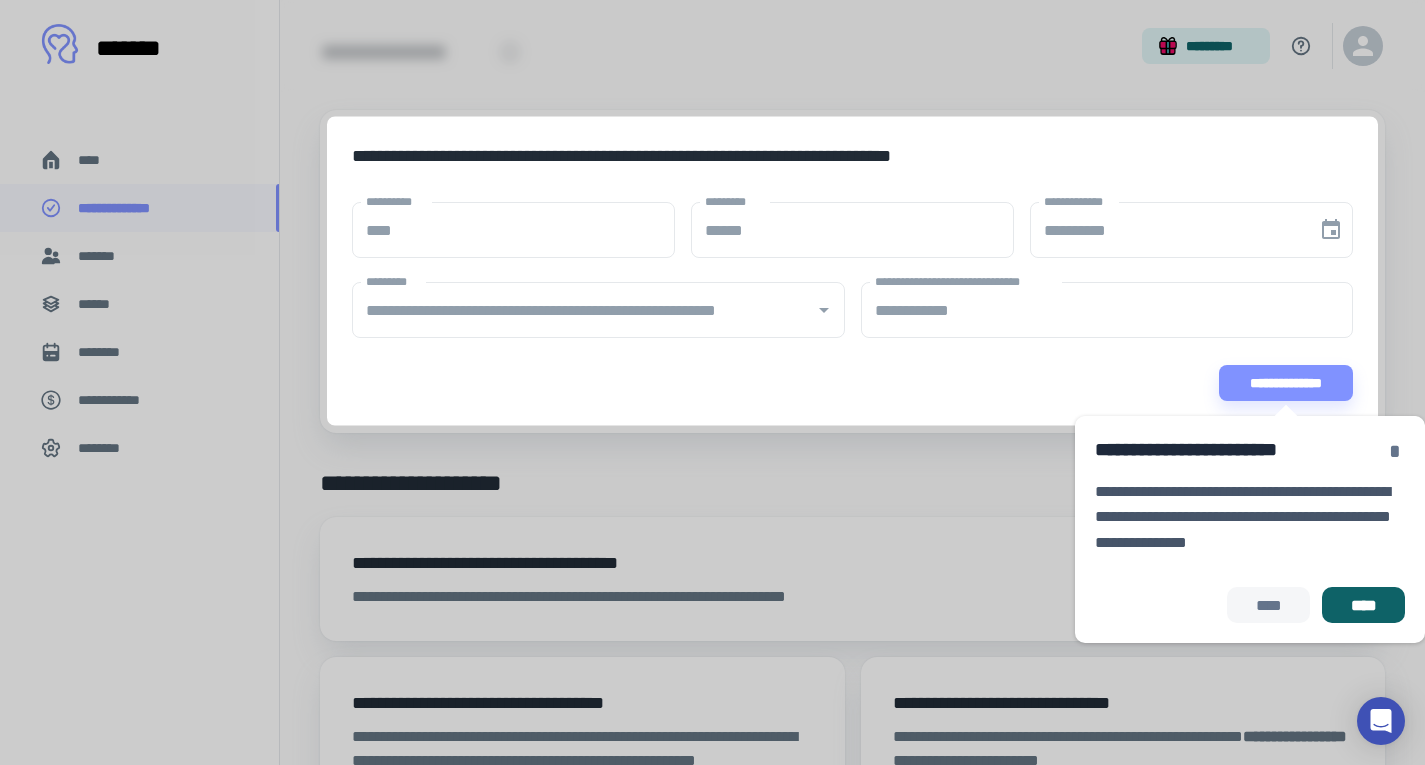 click on "*" at bounding box center [1395, 451] 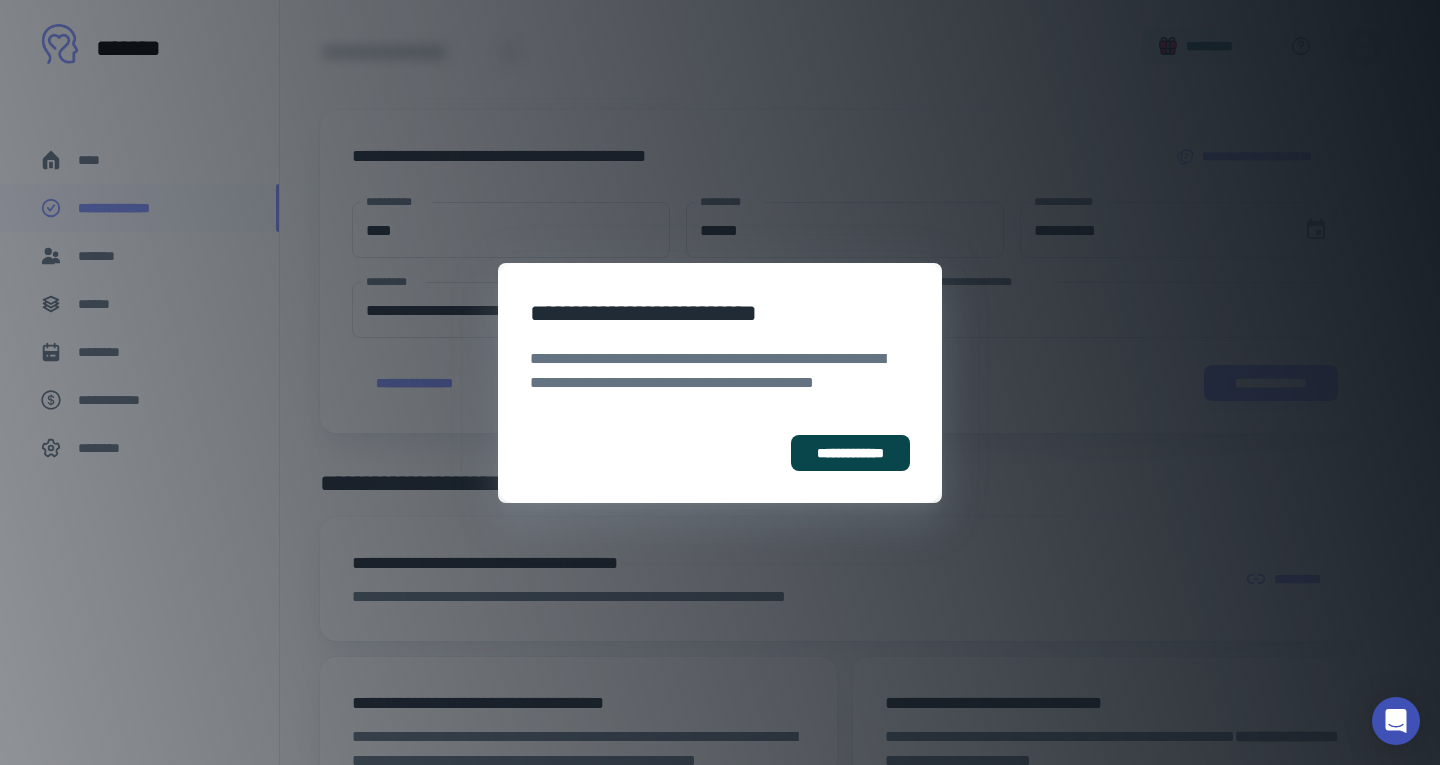 click on "**********" at bounding box center [850, 453] 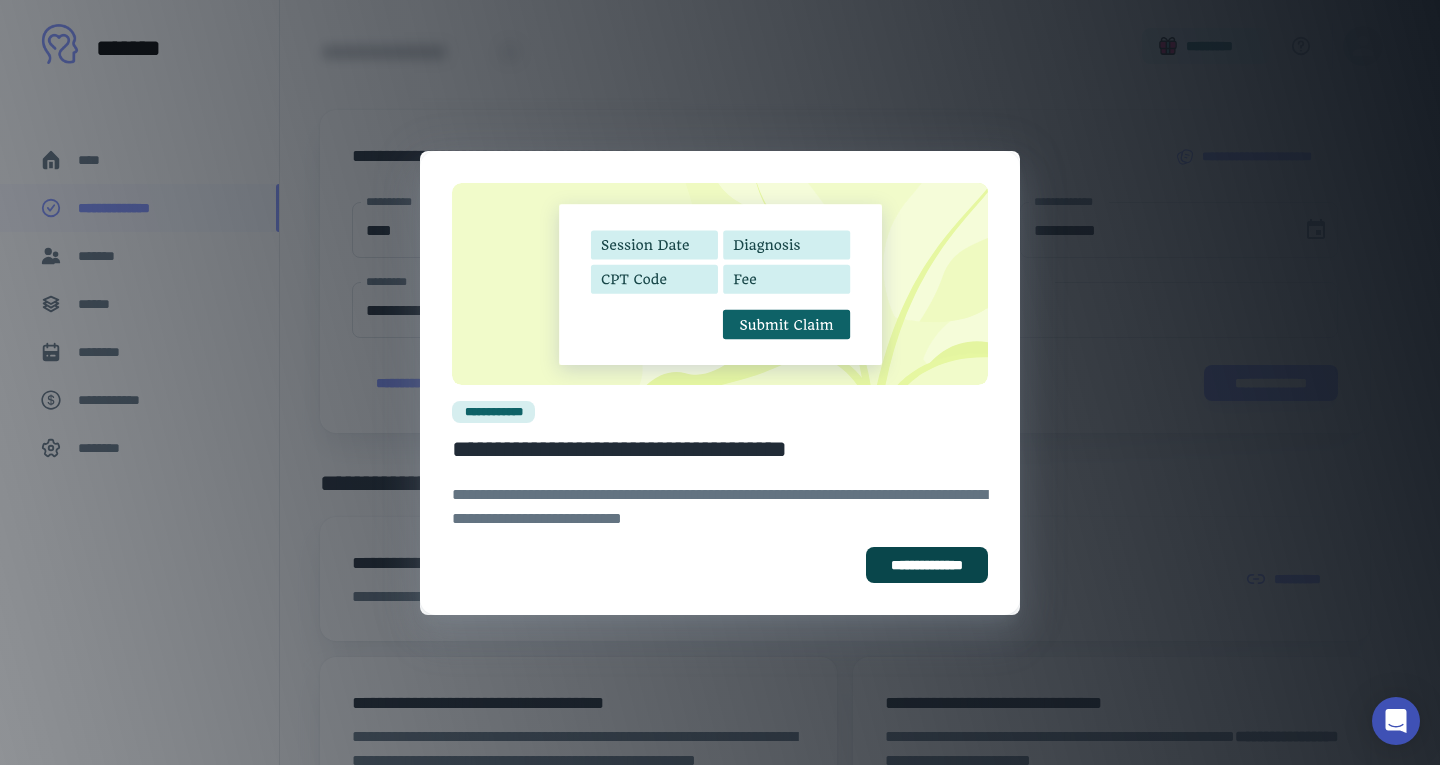 click on "**********" at bounding box center [927, 565] 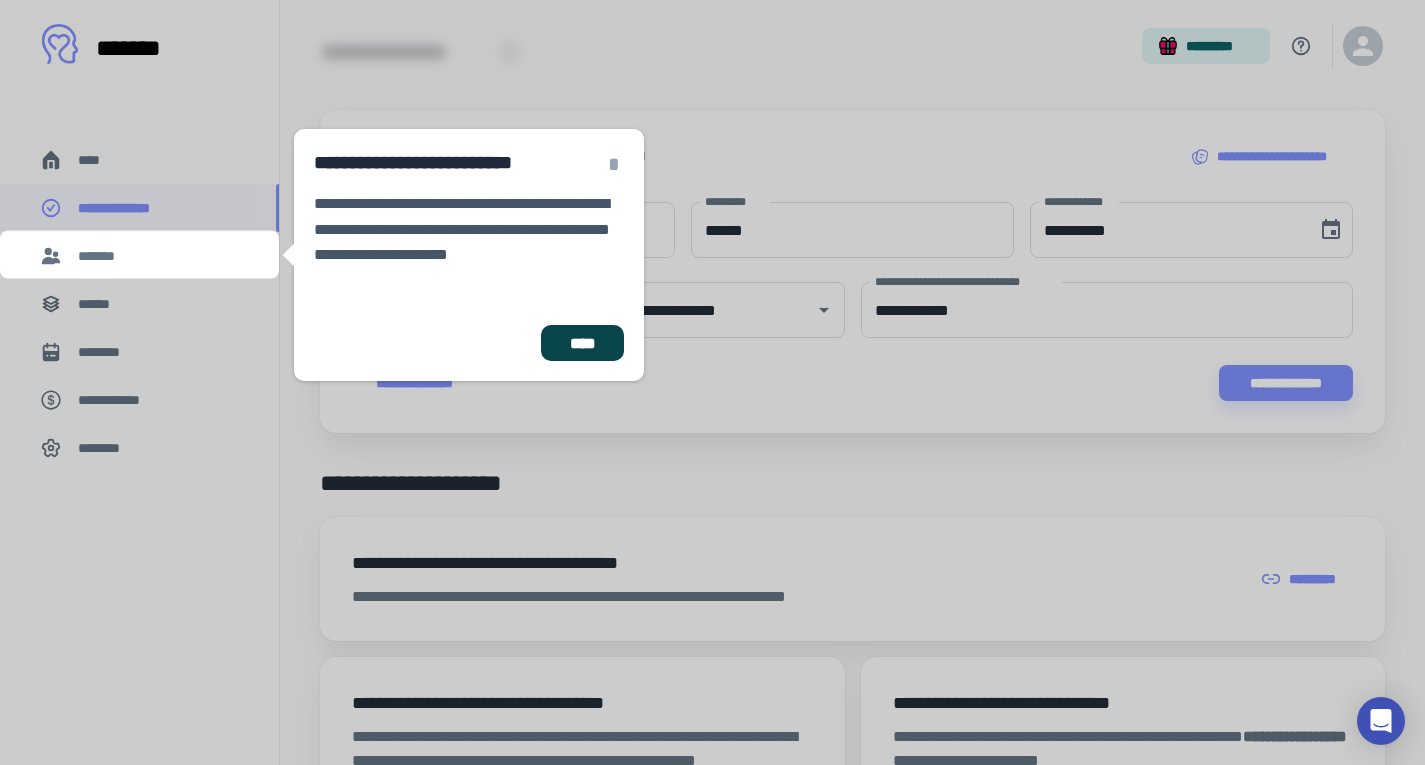 click on "****" at bounding box center [582, 343] 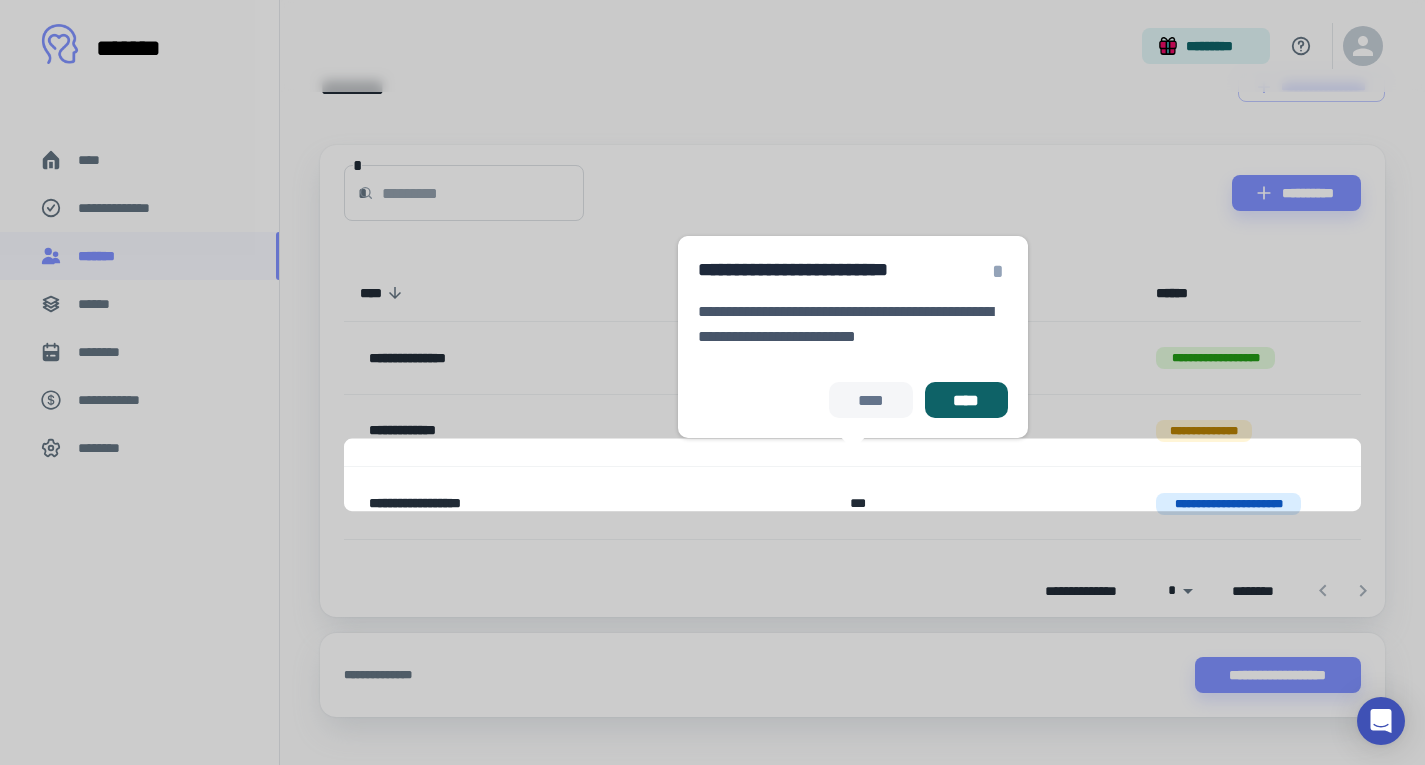 scroll, scrollTop: 79, scrollLeft: 0, axis: vertical 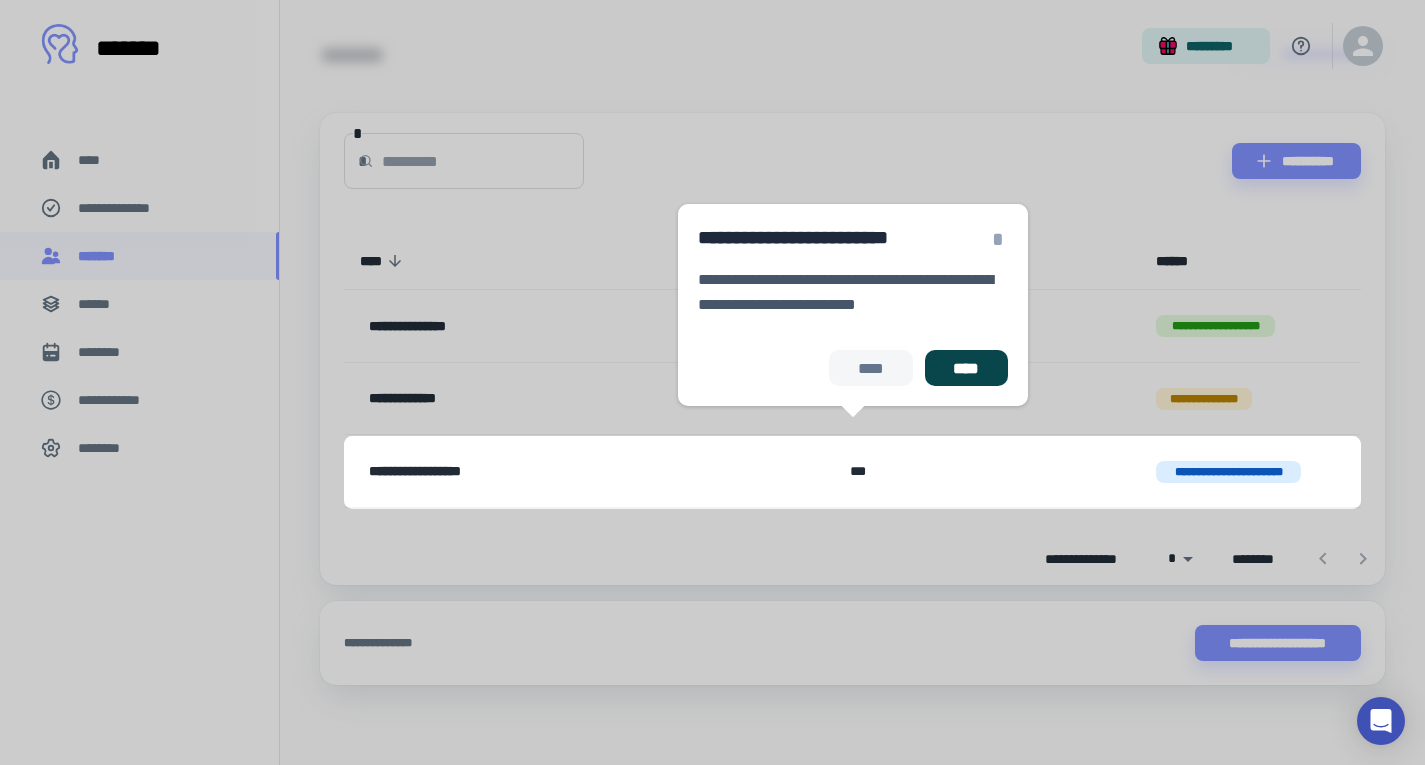 click on "****" at bounding box center (966, 368) 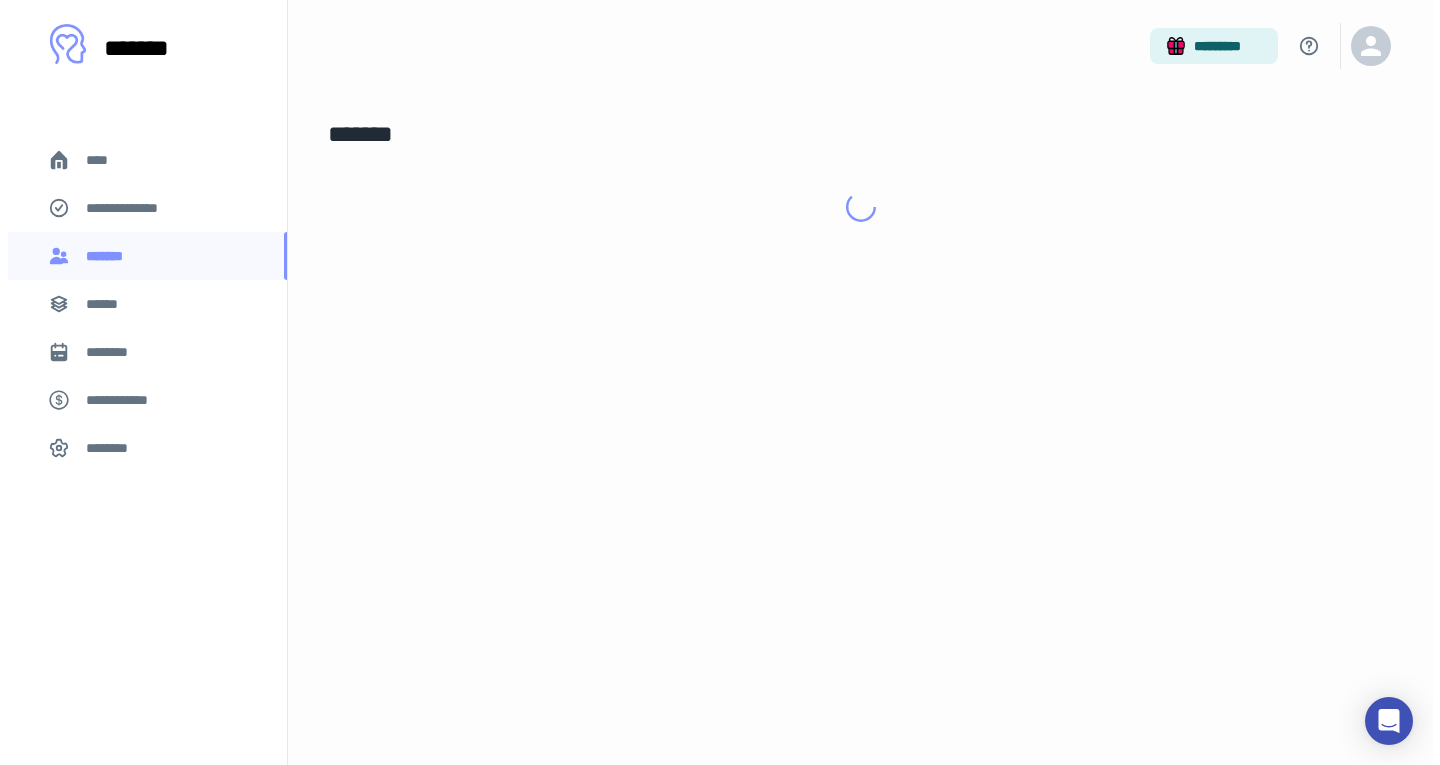 scroll, scrollTop: 0, scrollLeft: 0, axis: both 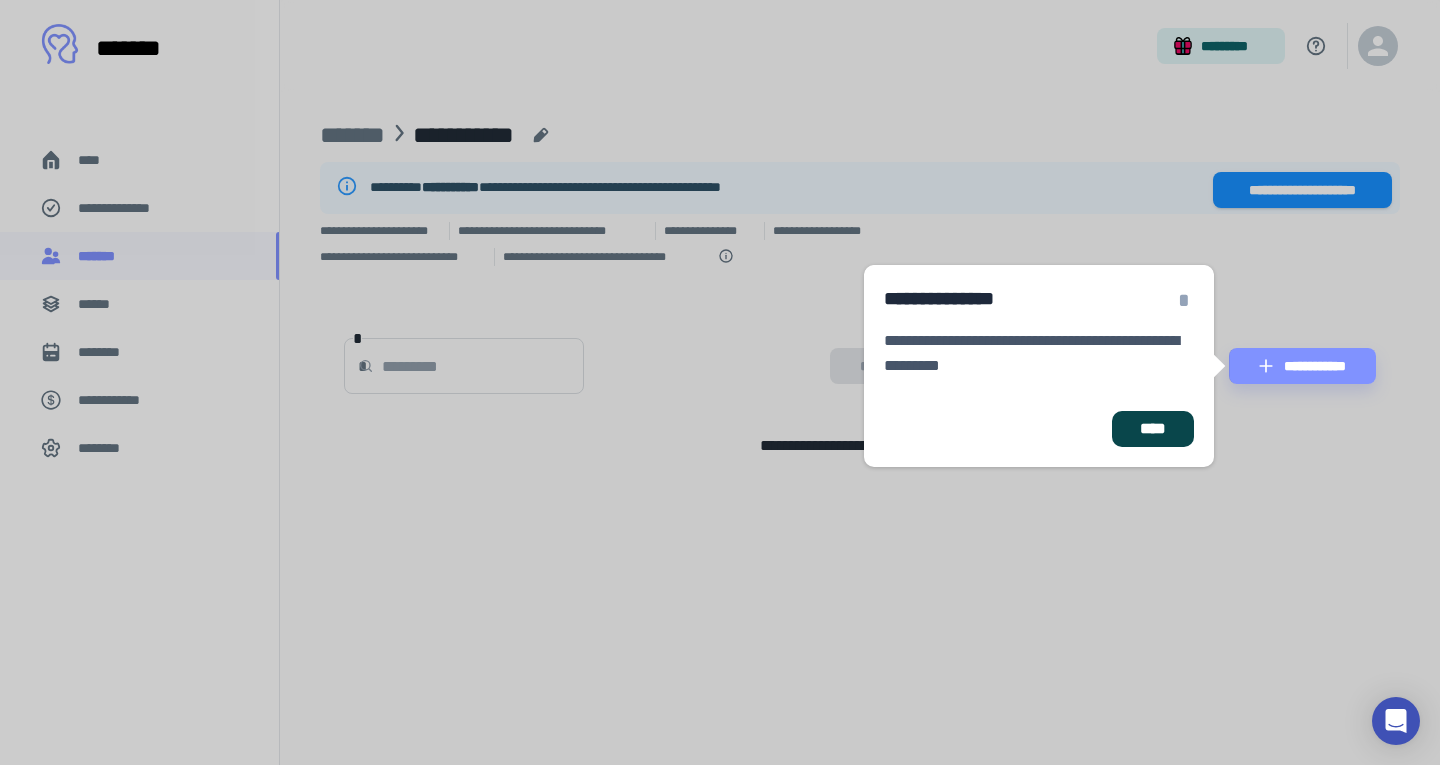 click on "****" at bounding box center (1153, 429) 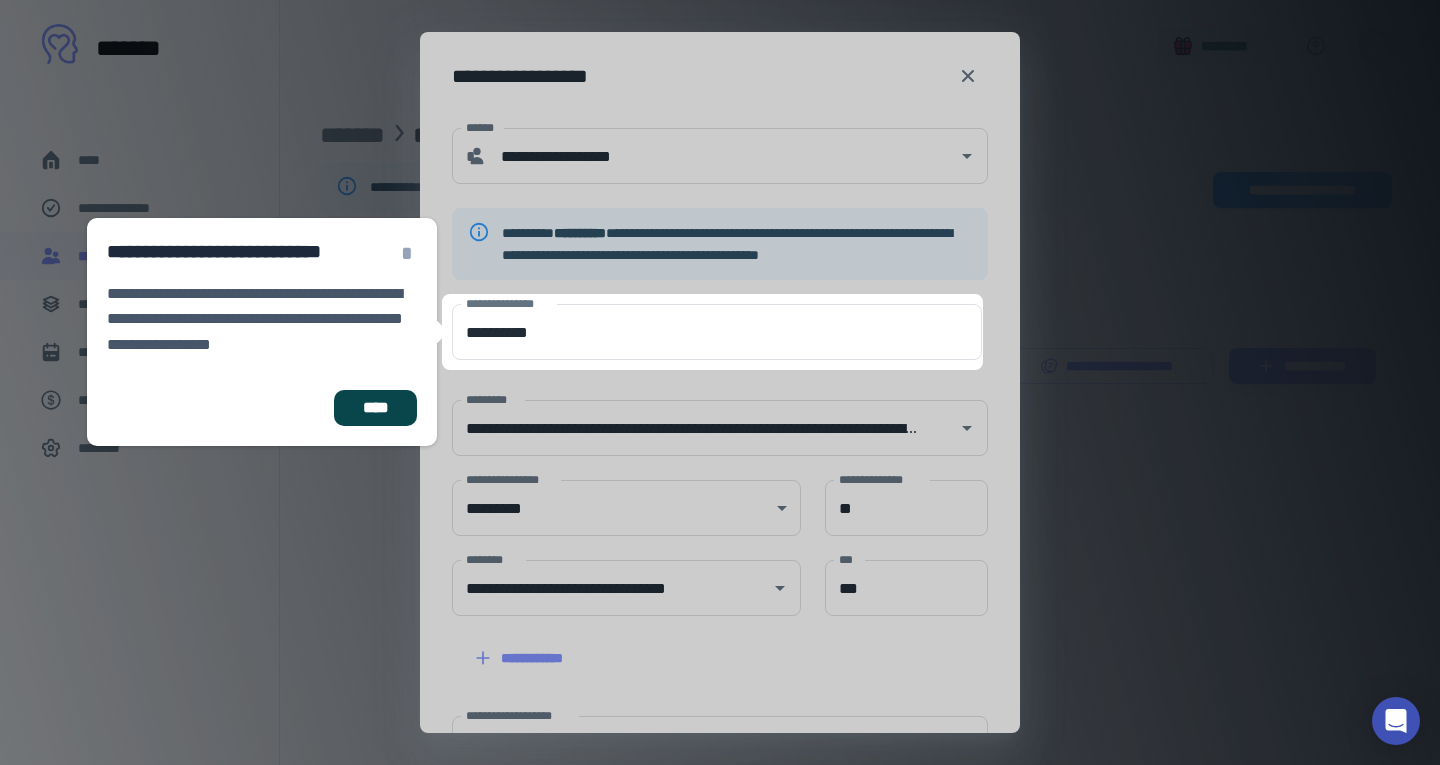 click on "****" at bounding box center [375, 408] 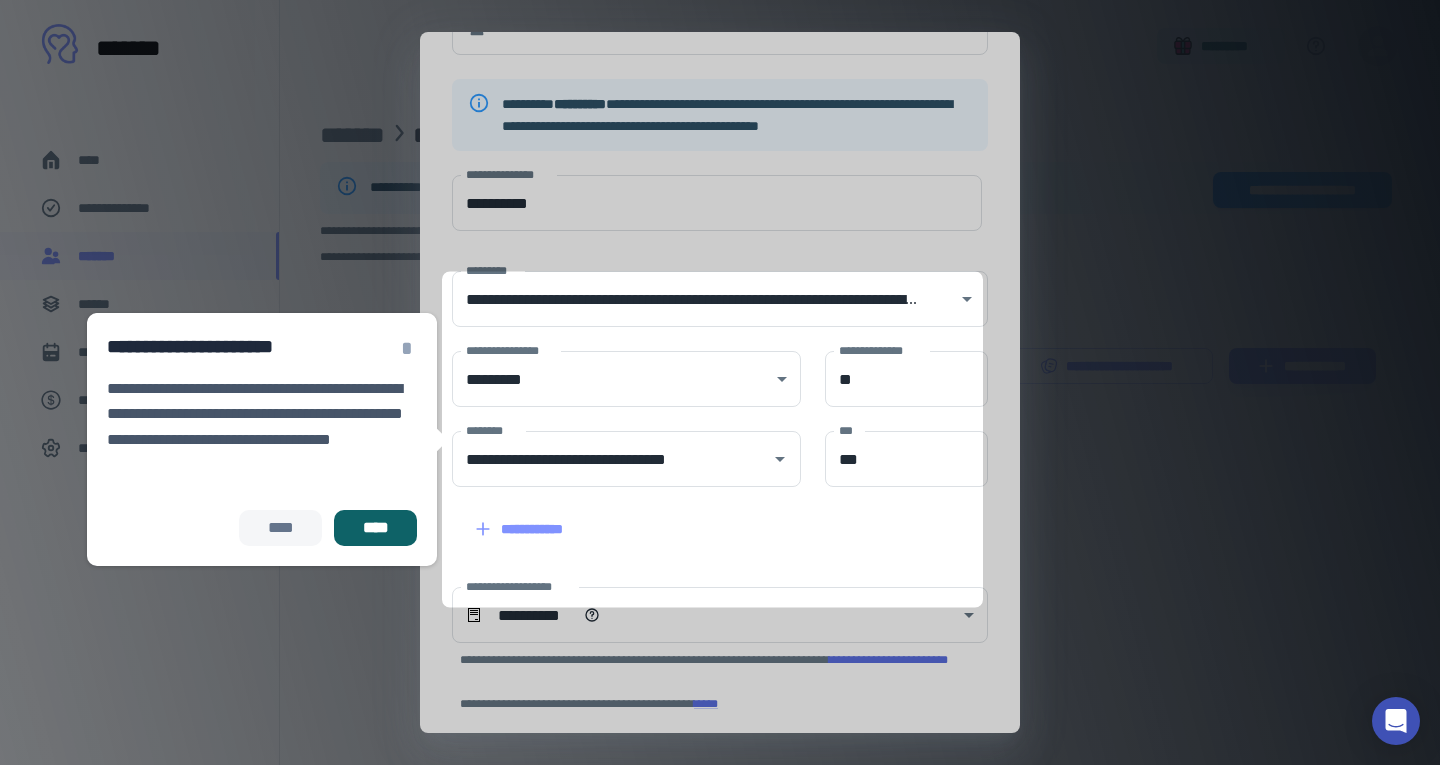 scroll, scrollTop: 135, scrollLeft: 0, axis: vertical 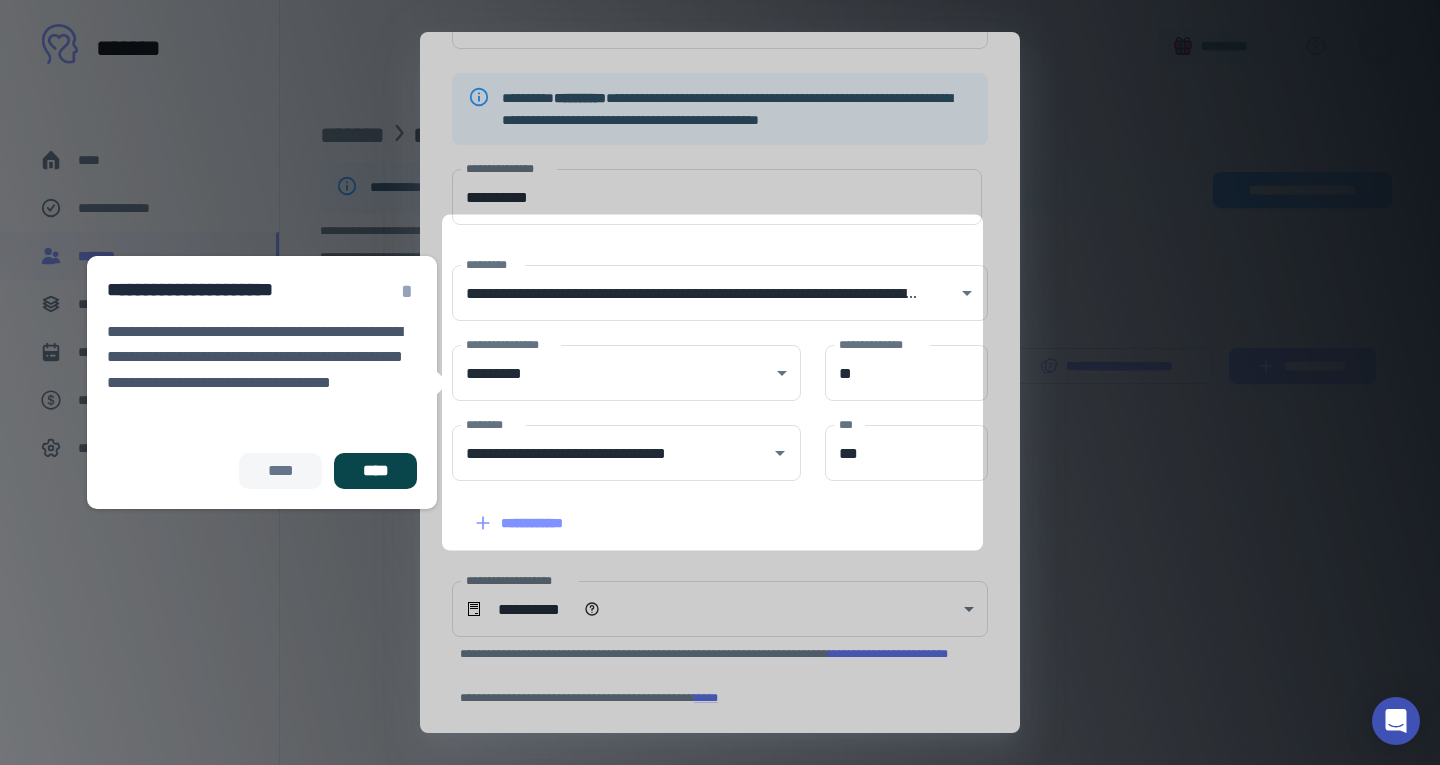 click on "****" at bounding box center [375, 471] 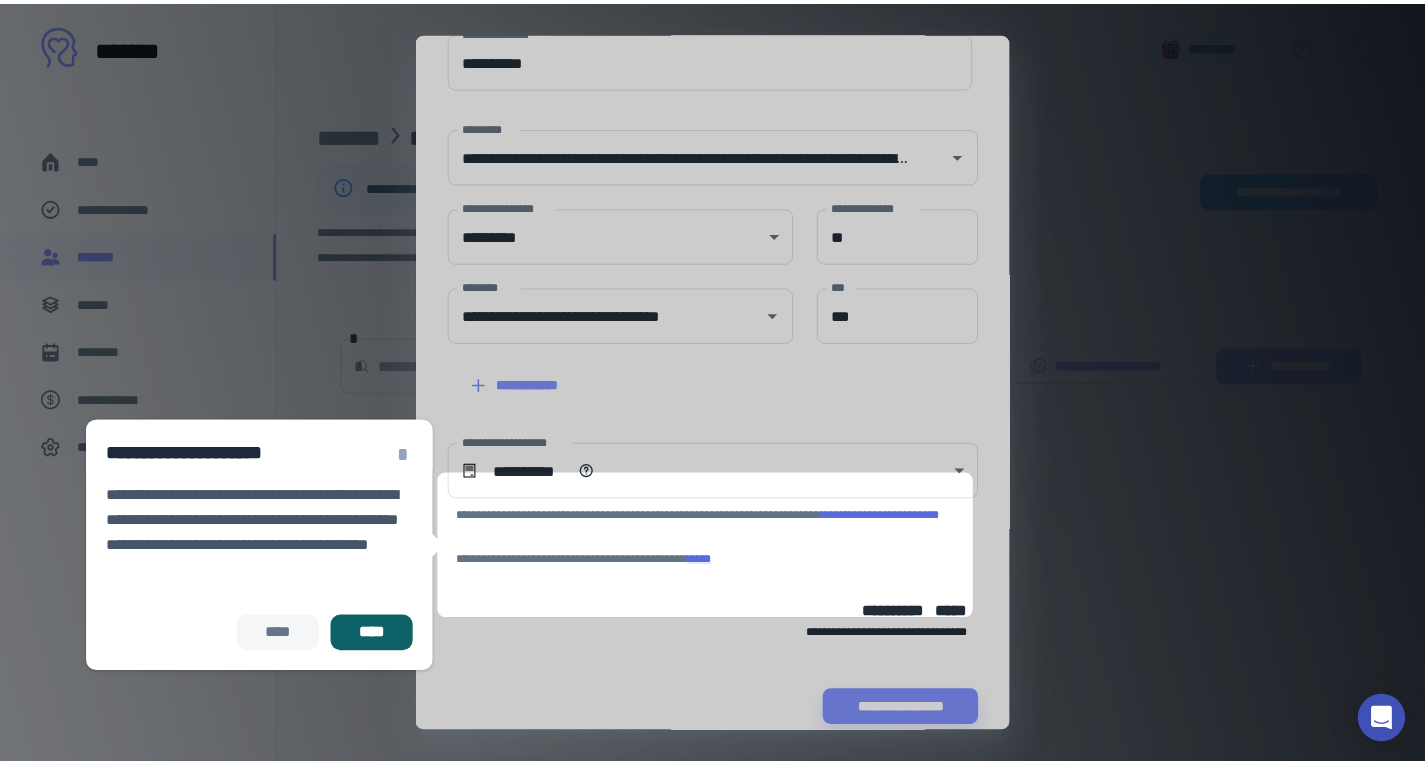 scroll, scrollTop: 299, scrollLeft: 0, axis: vertical 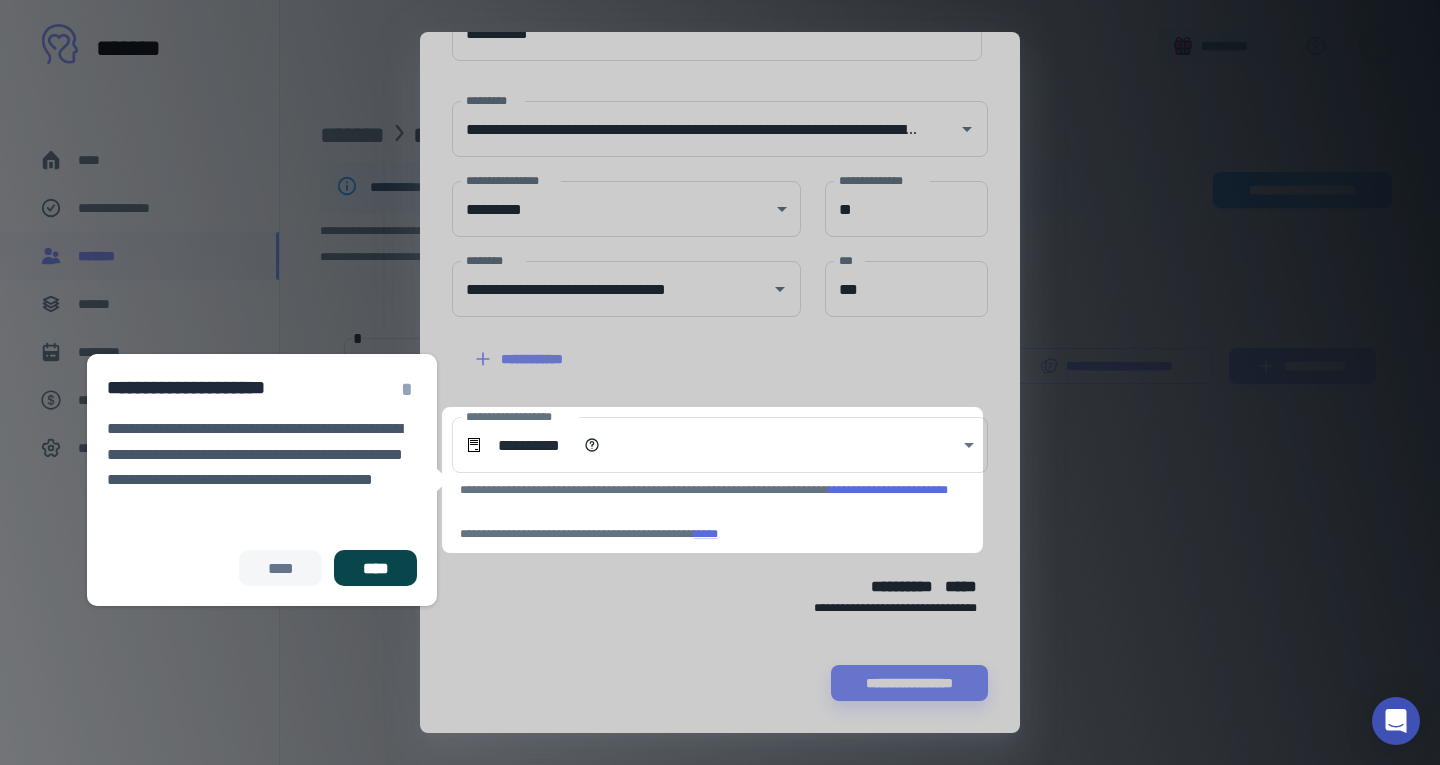 click on "****" at bounding box center (375, 568) 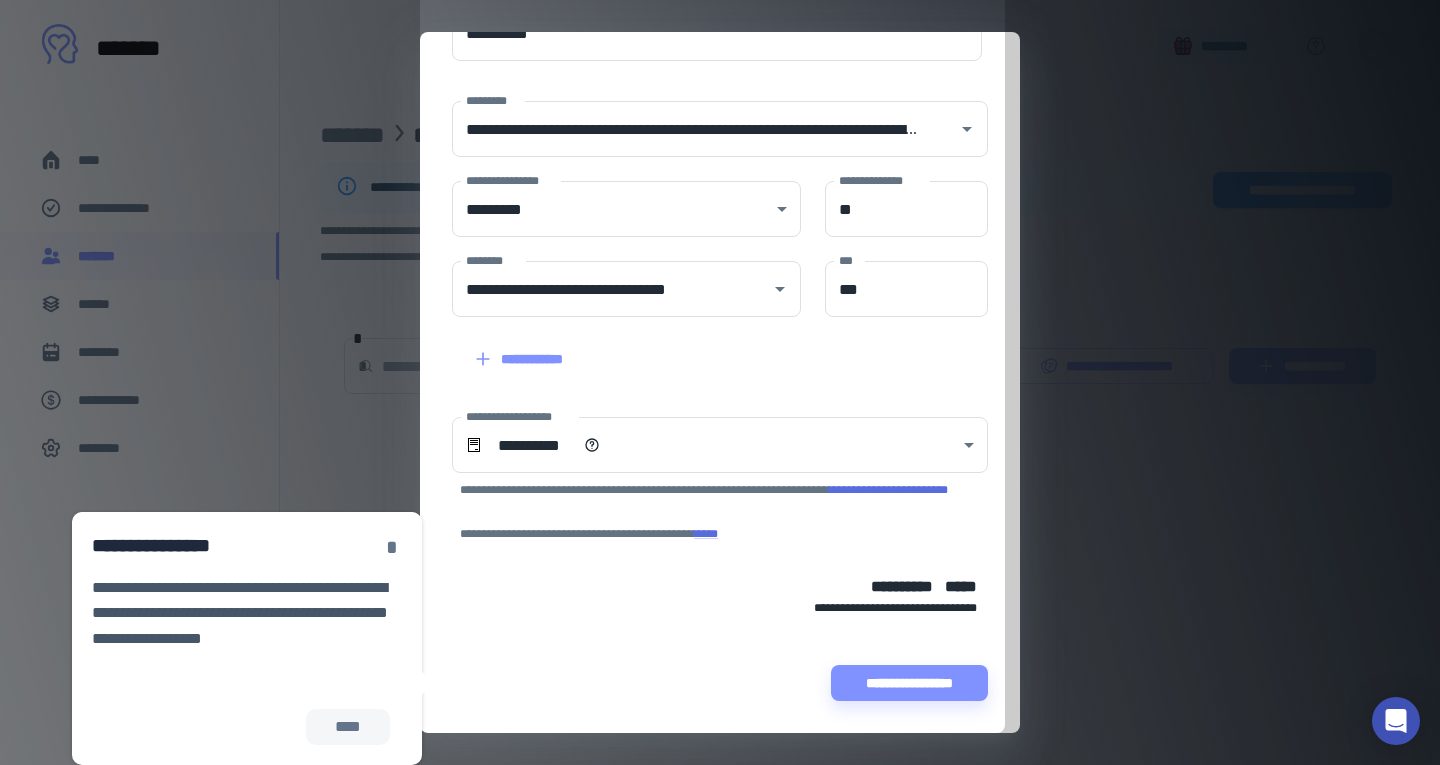 click on "*" at bounding box center [392, 547] 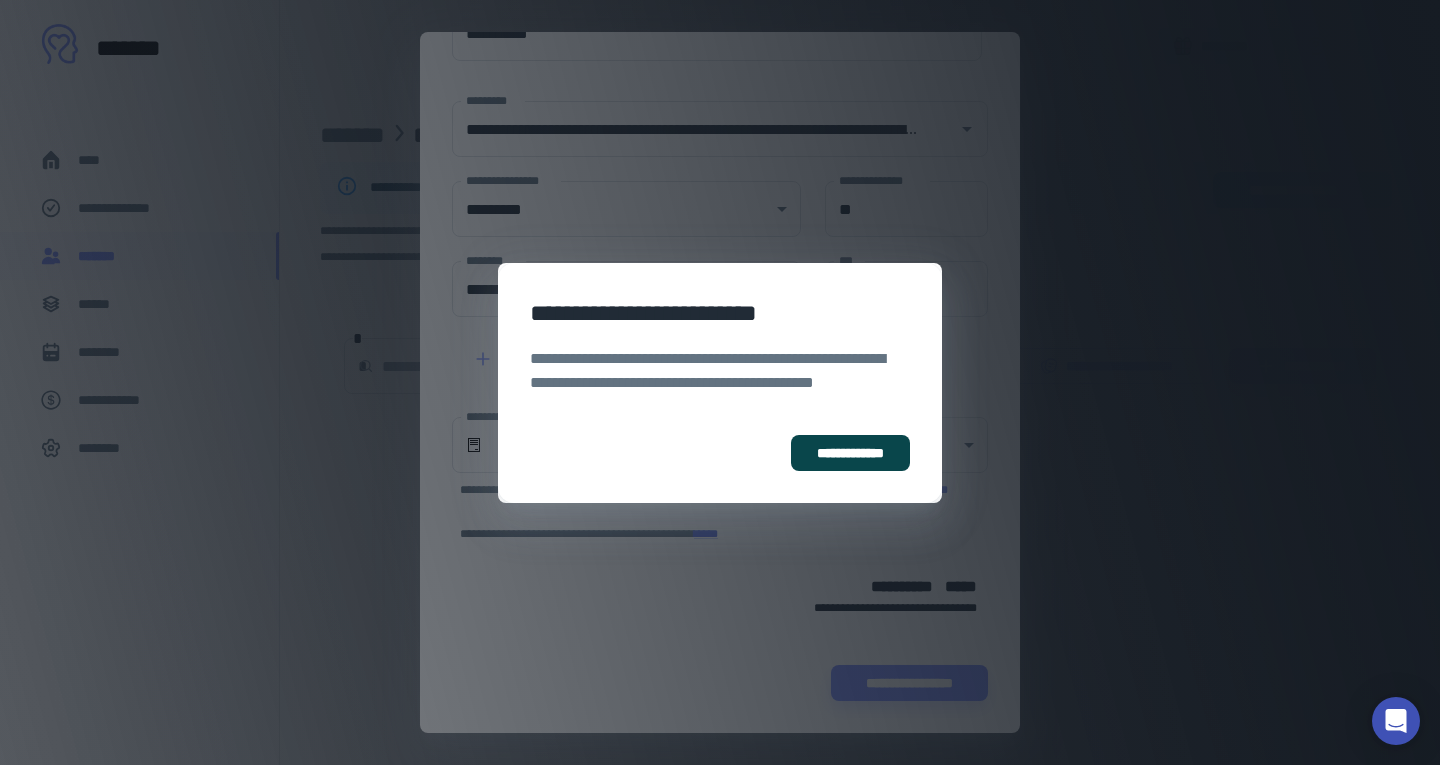 click on "**********" at bounding box center (850, 453) 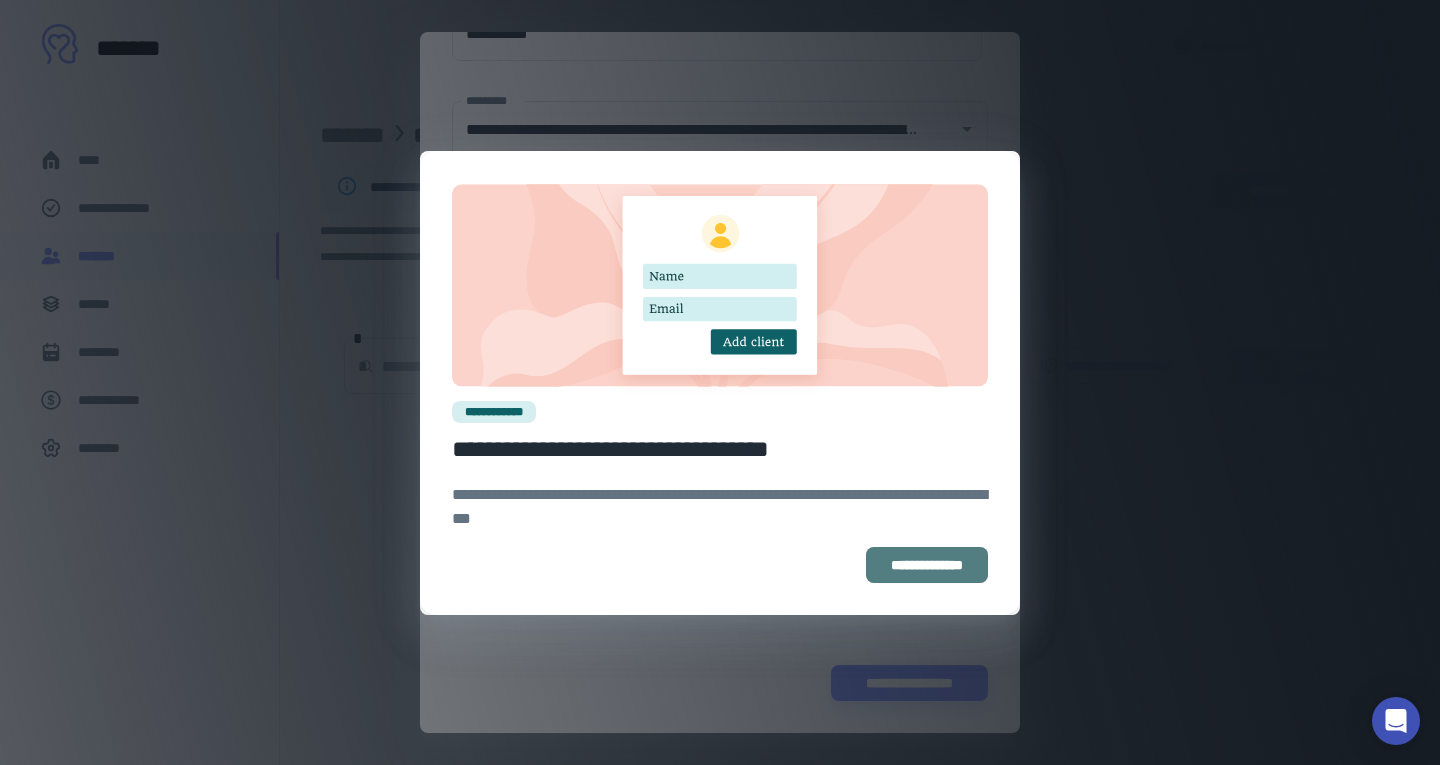 click on "**********" at bounding box center (927, 565) 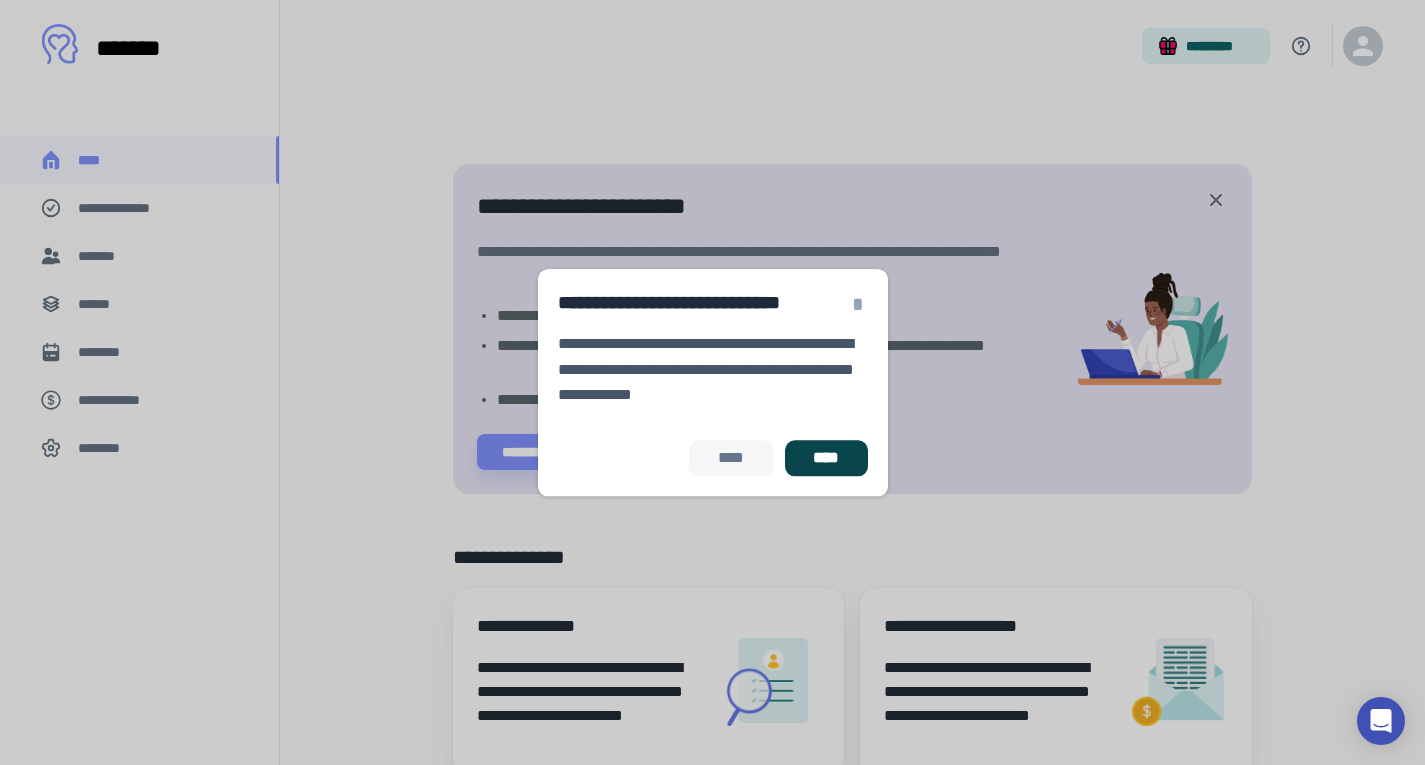 click on "****" at bounding box center (826, 458) 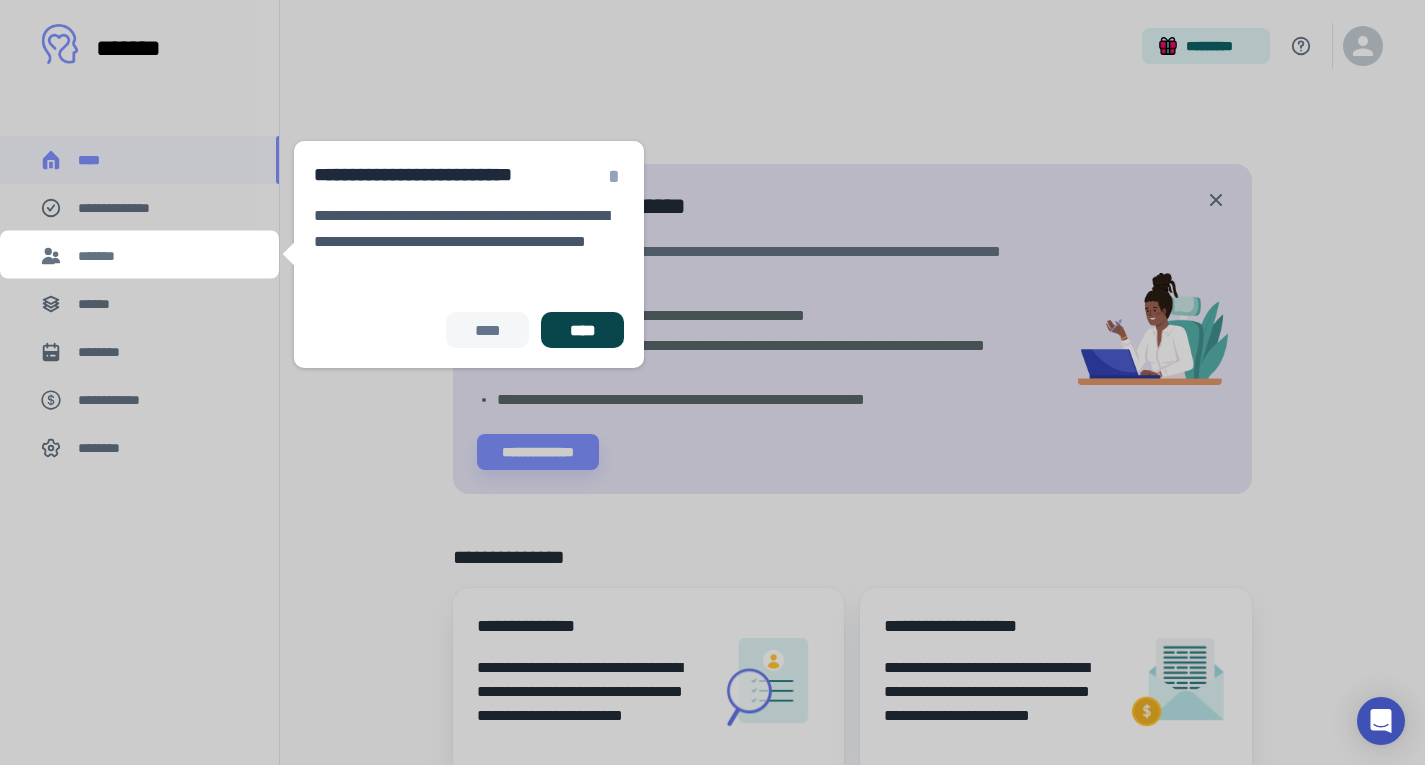 click on "****" at bounding box center [582, 330] 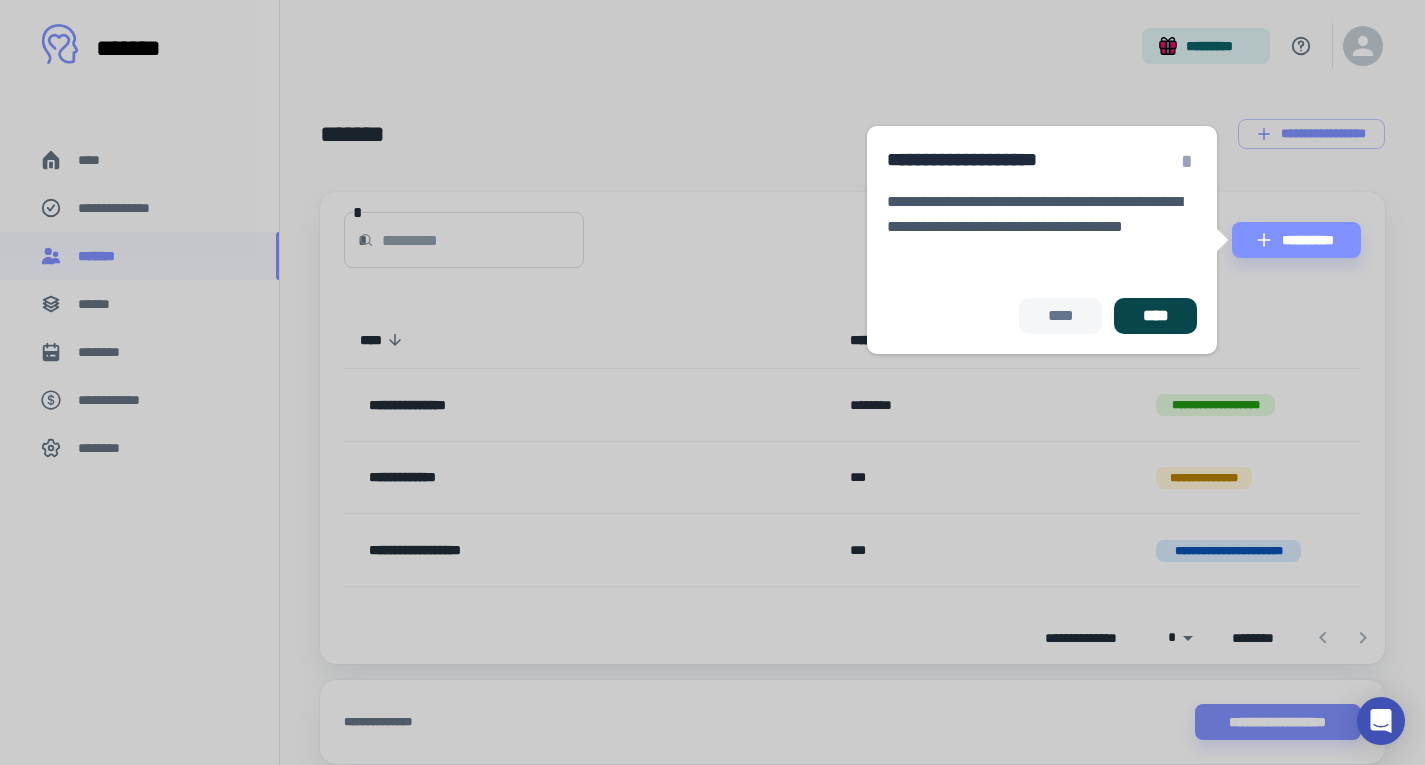 click on "****" at bounding box center (1155, 316) 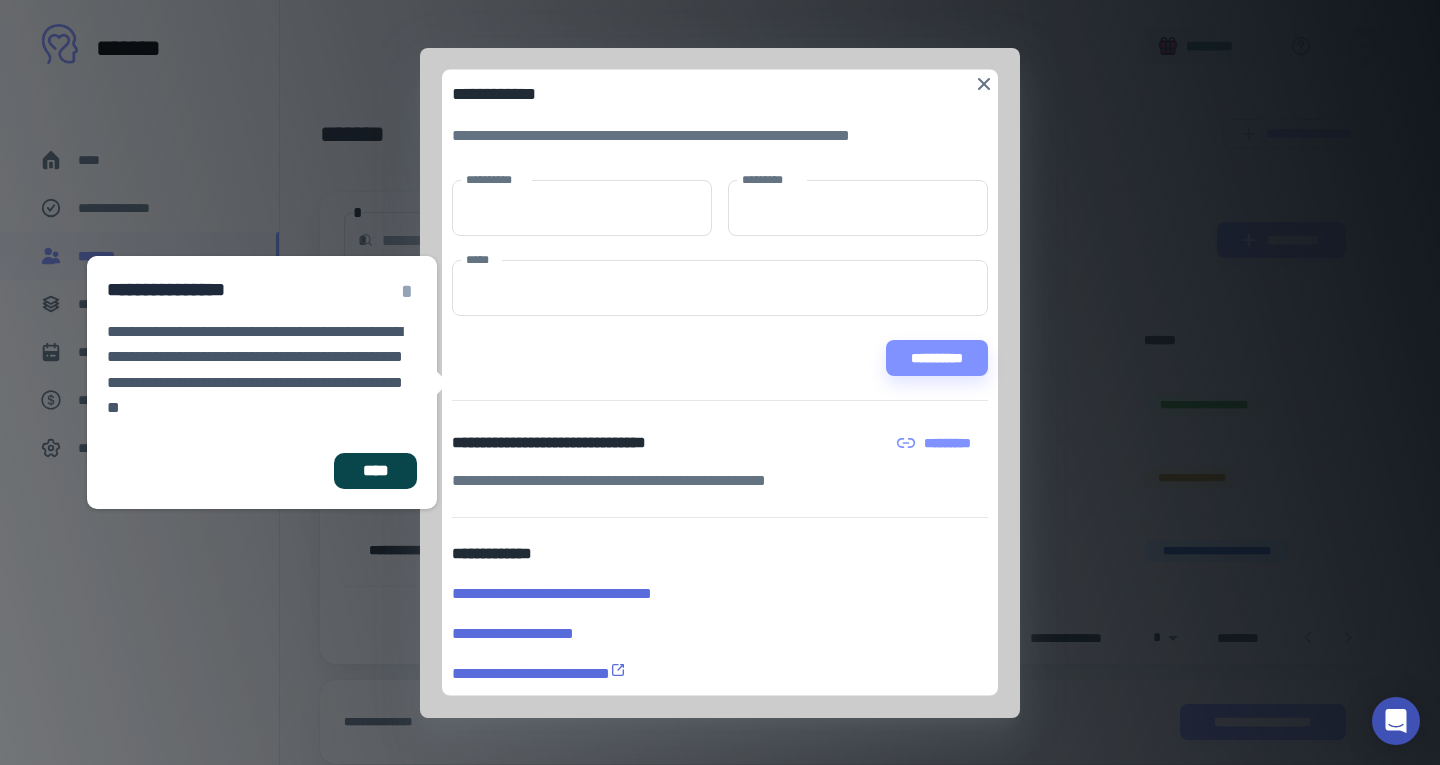 click on "****" at bounding box center (375, 471) 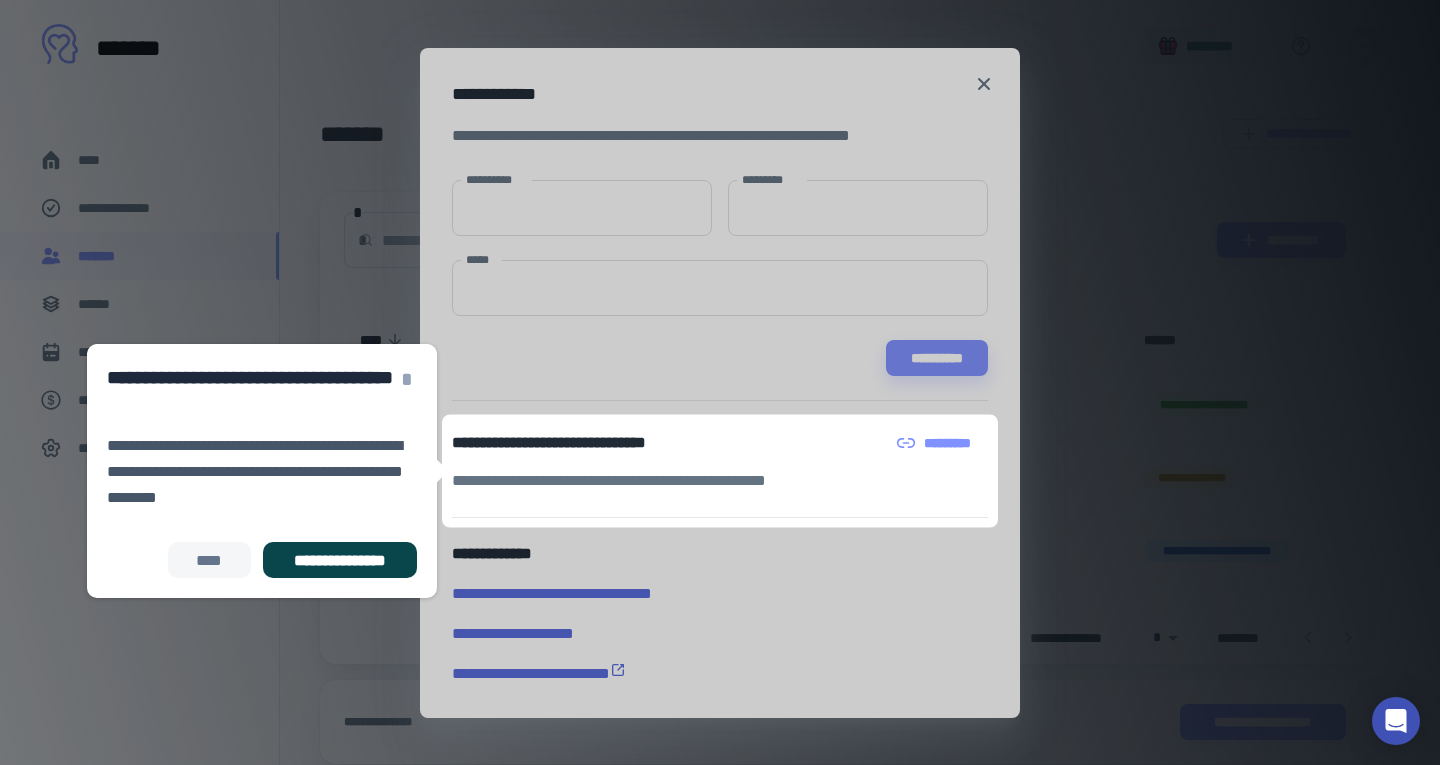 click on "**********" at bounding box center [340, 560] 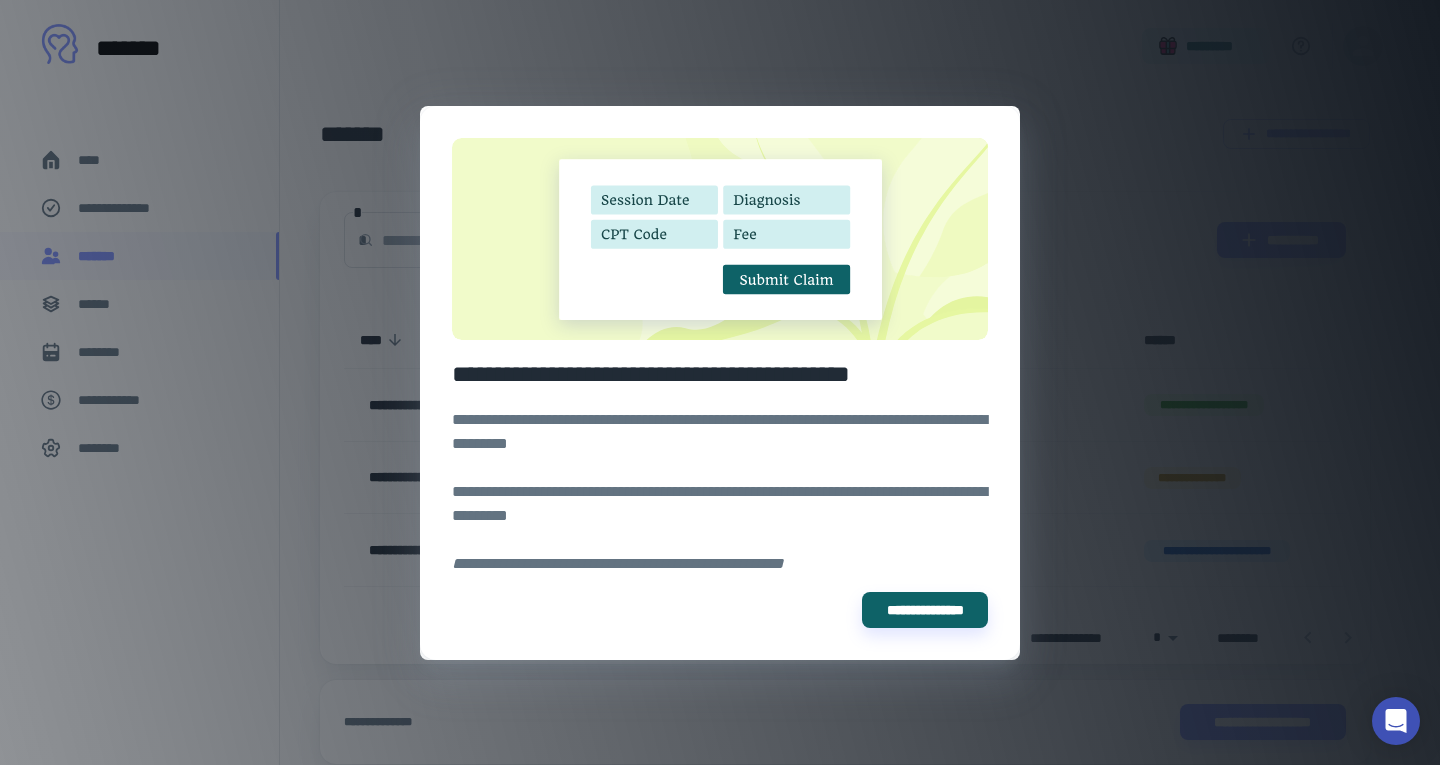 click on "**********" at bounding box center (720, 382) 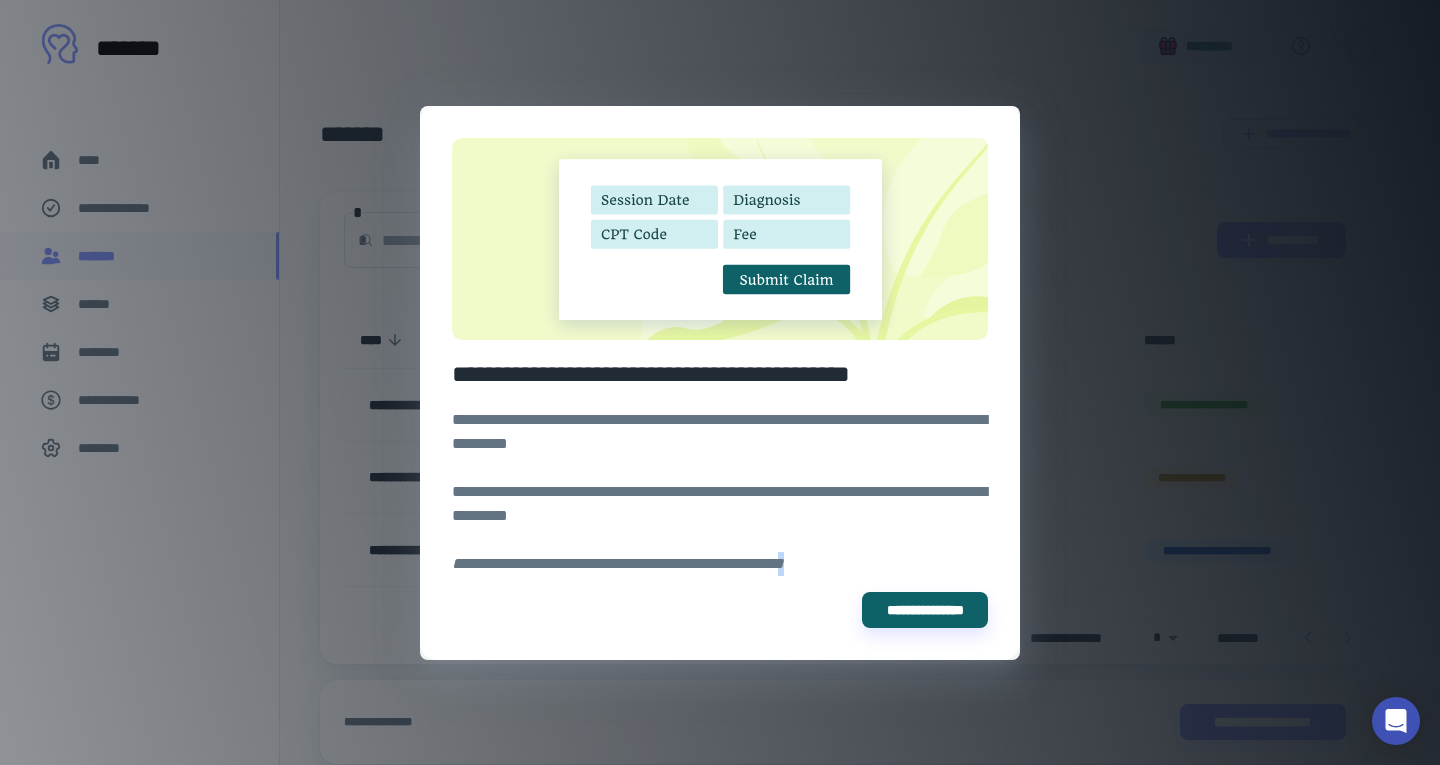 click on "**********" at bounding box center [720, 382] 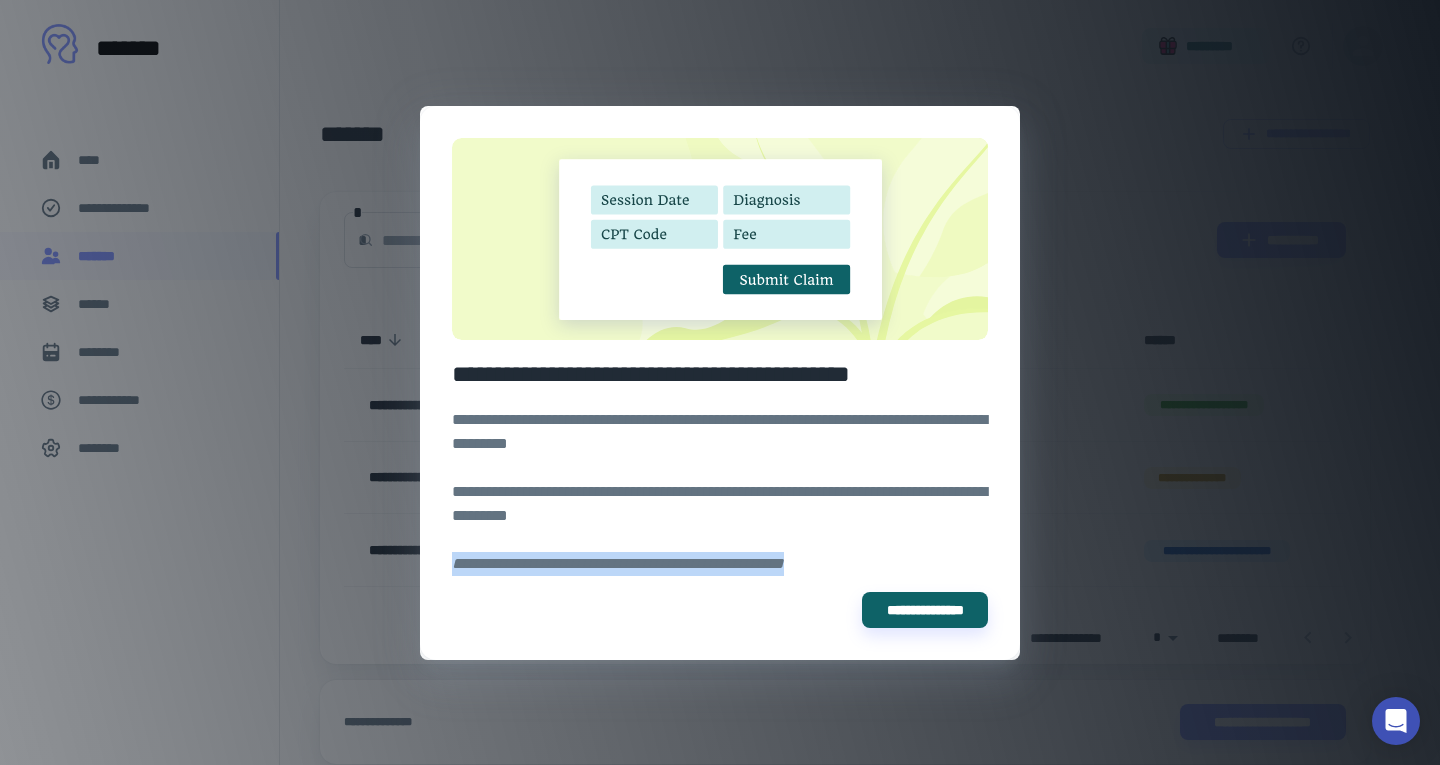 click on "**********" at bounding box center (720, 382) 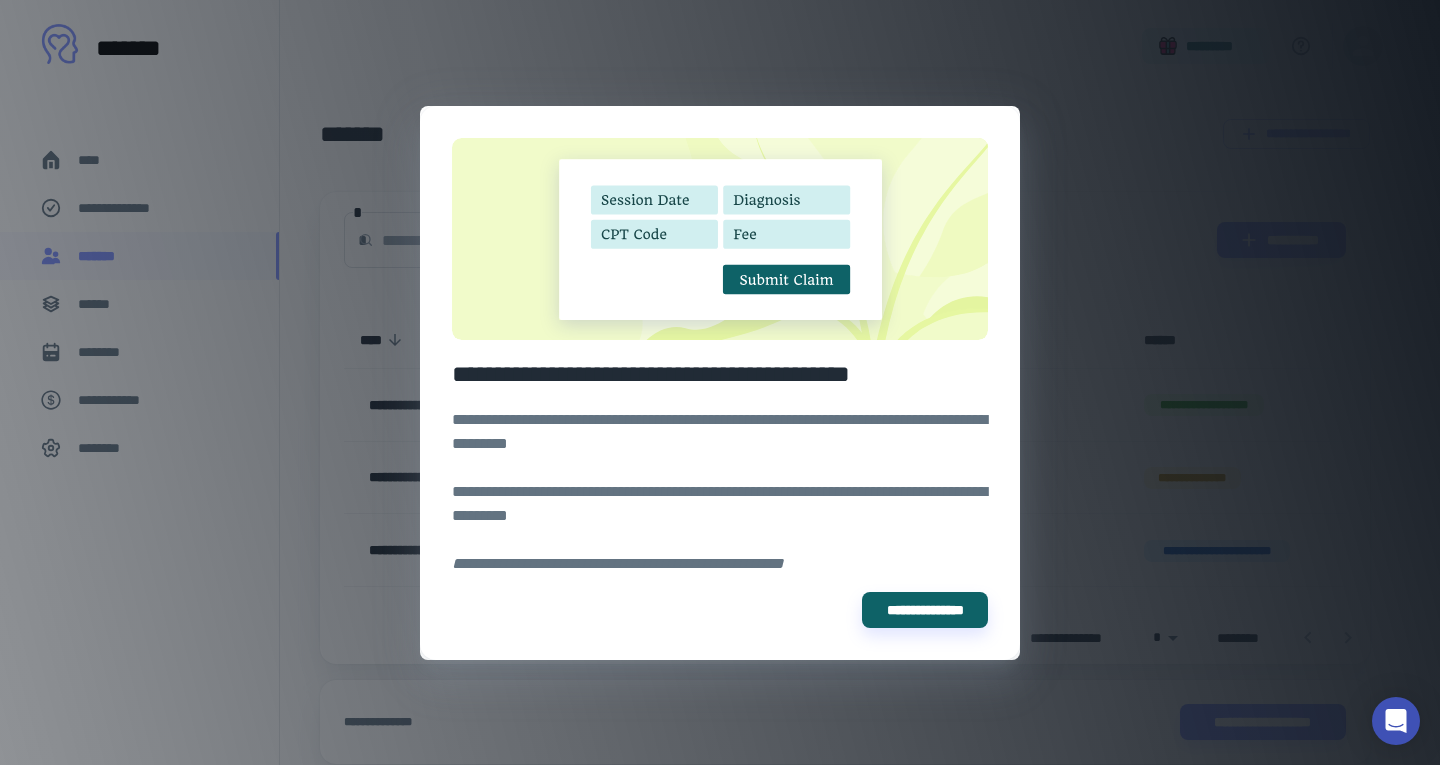 click on "**********" at bounding box center (720, 382) 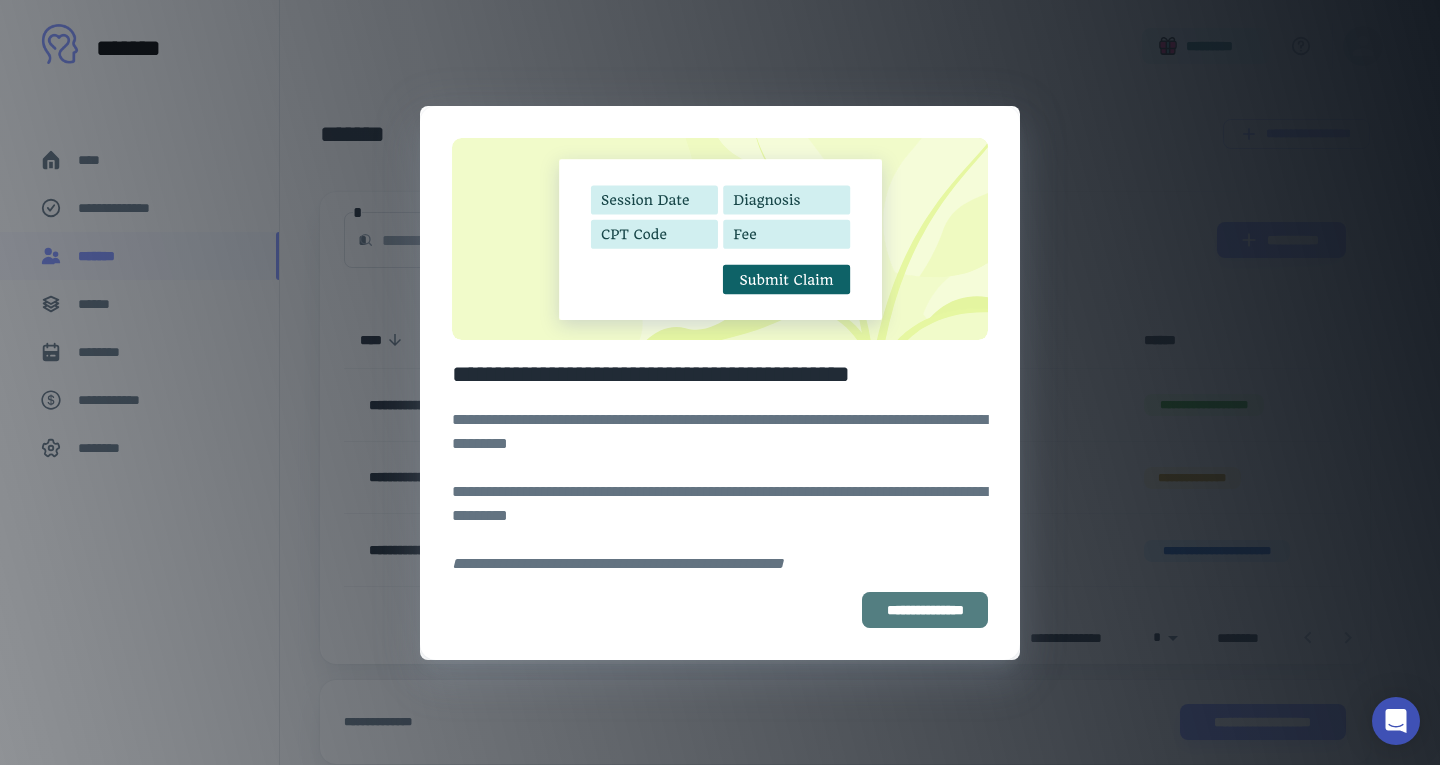 click on "**********" at bounding box center (925, 610) 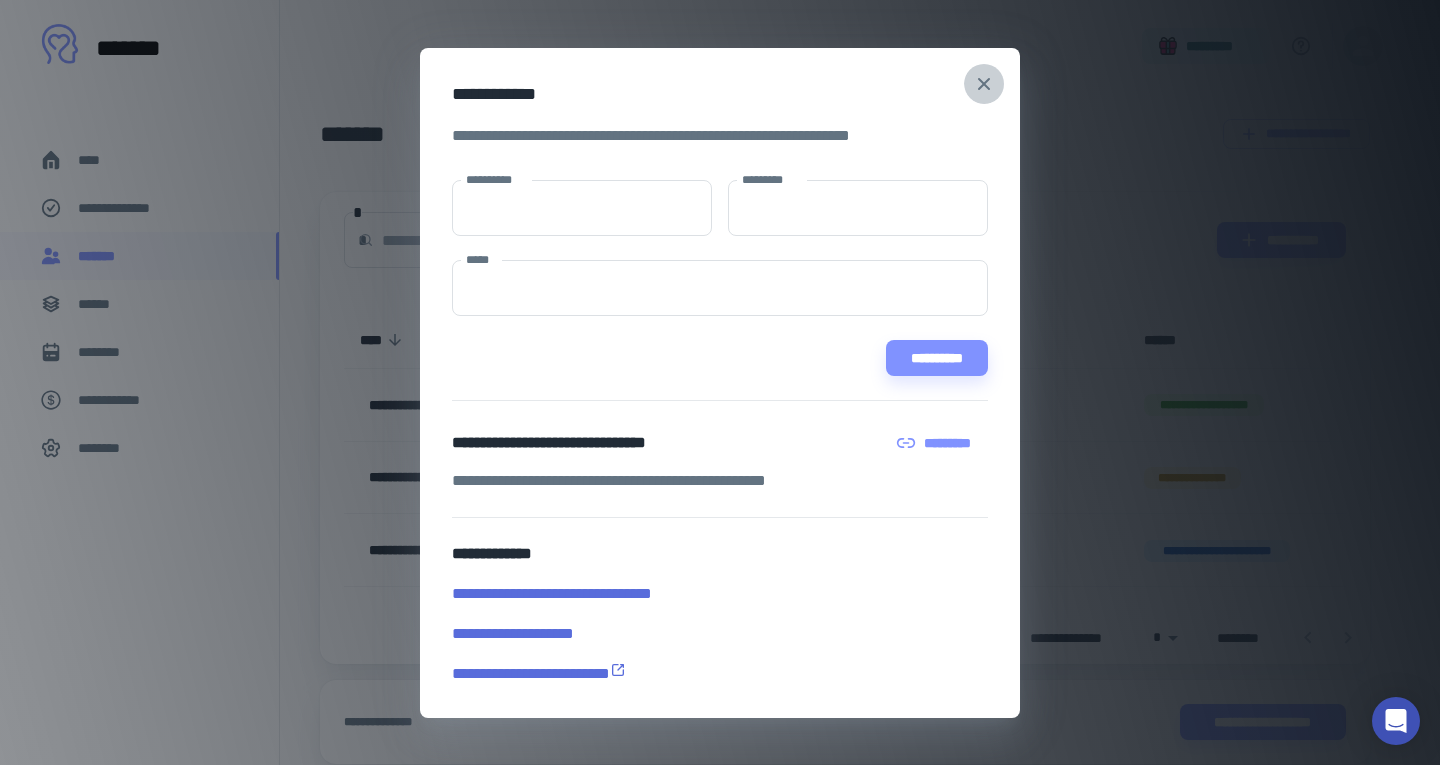click 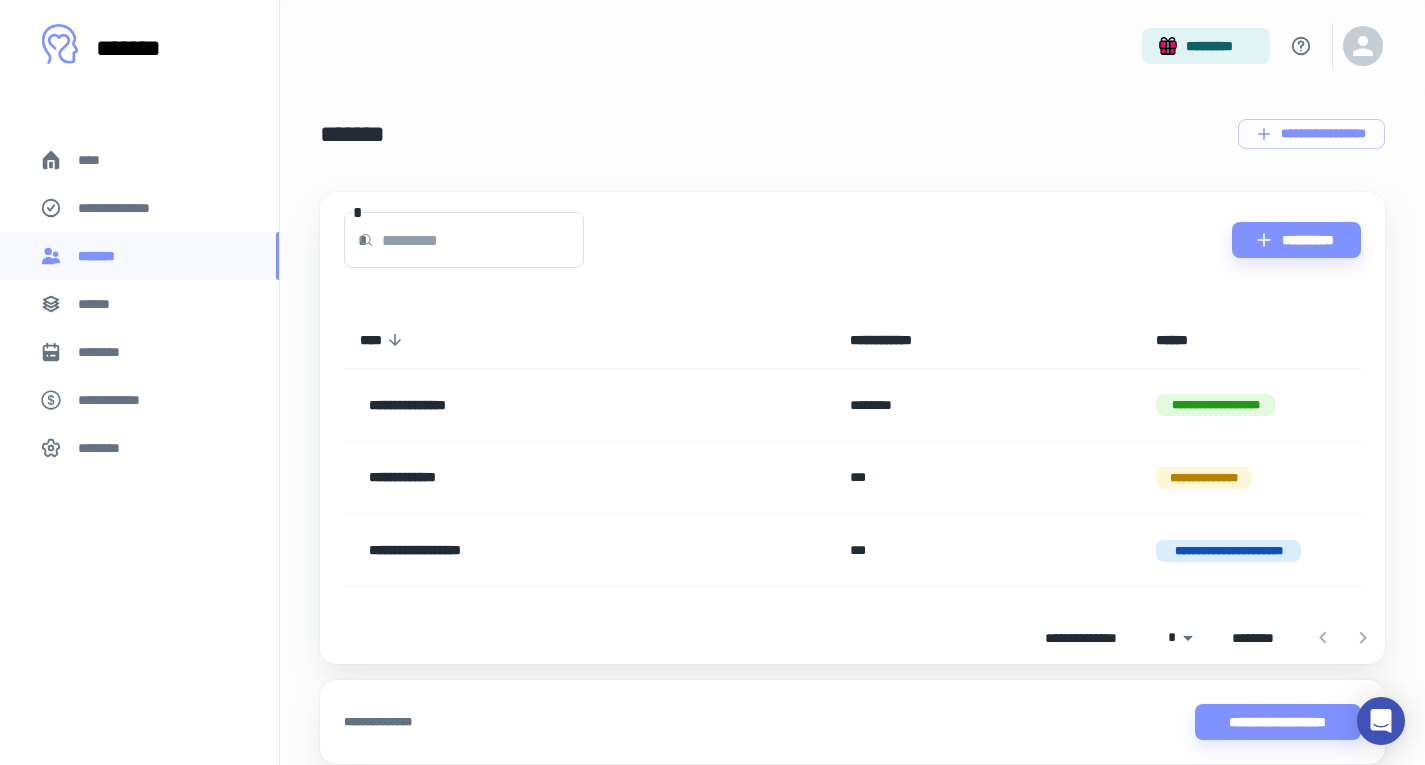 click on "********" at bounding box center (987, 405) 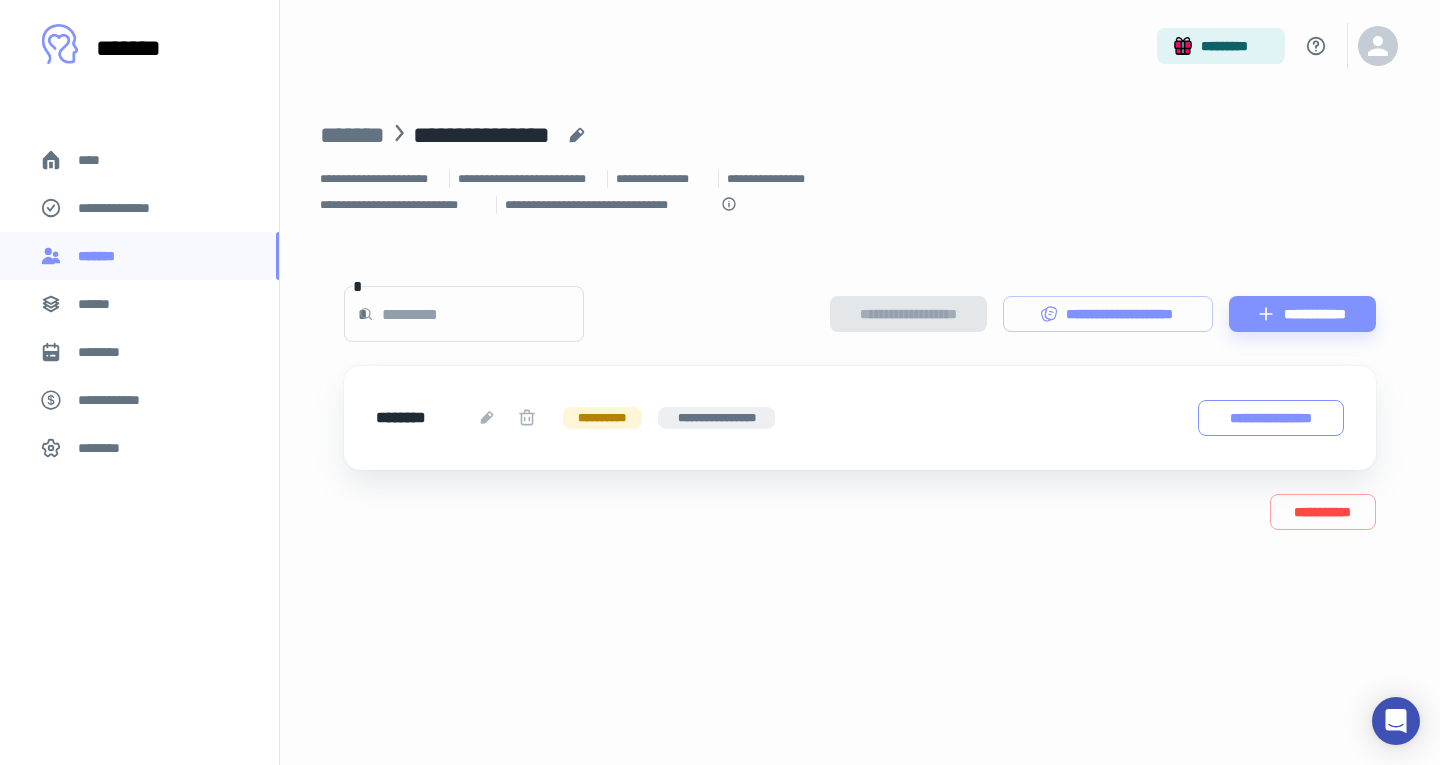 click on "**********" at bounding box center (1271, 418) 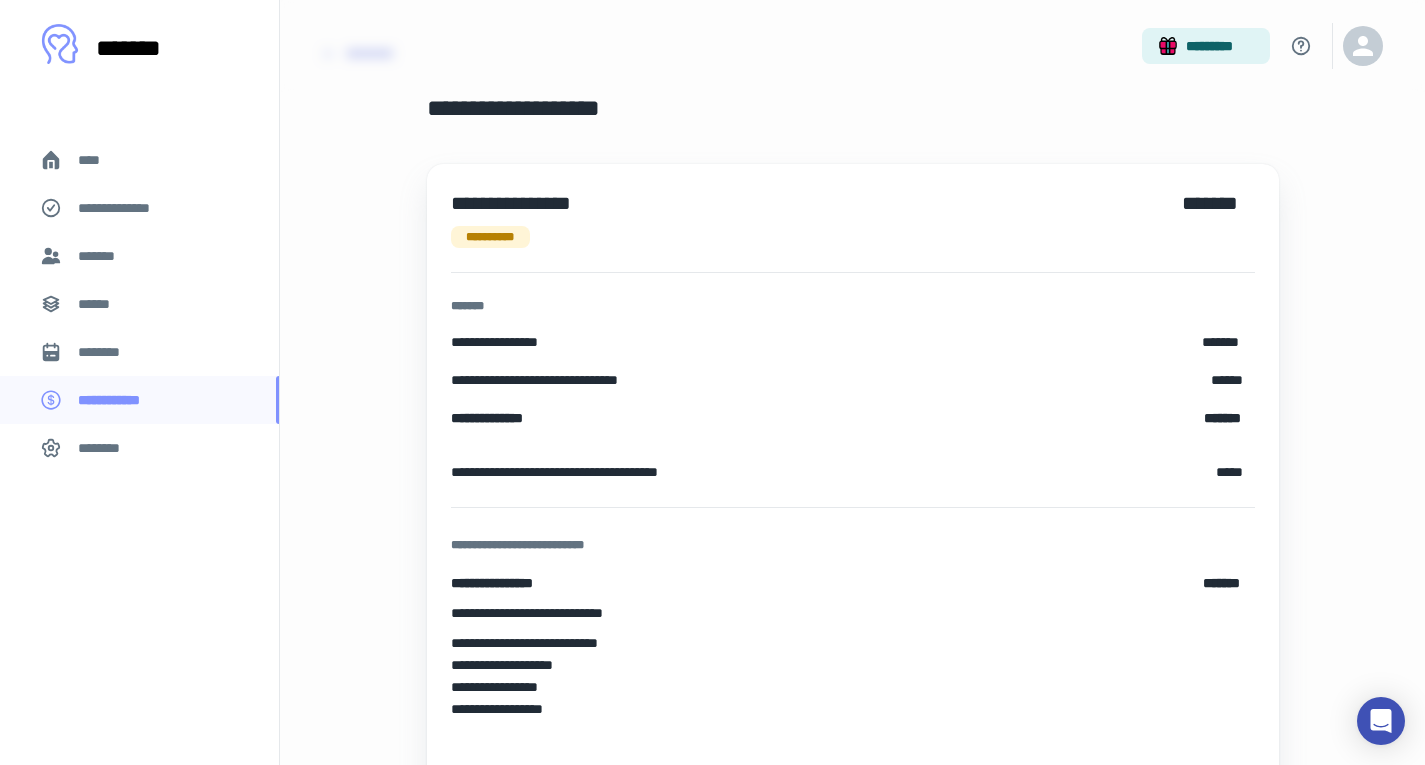 scroll, scrollTop: 0, scrollLeft: 0, axis: both 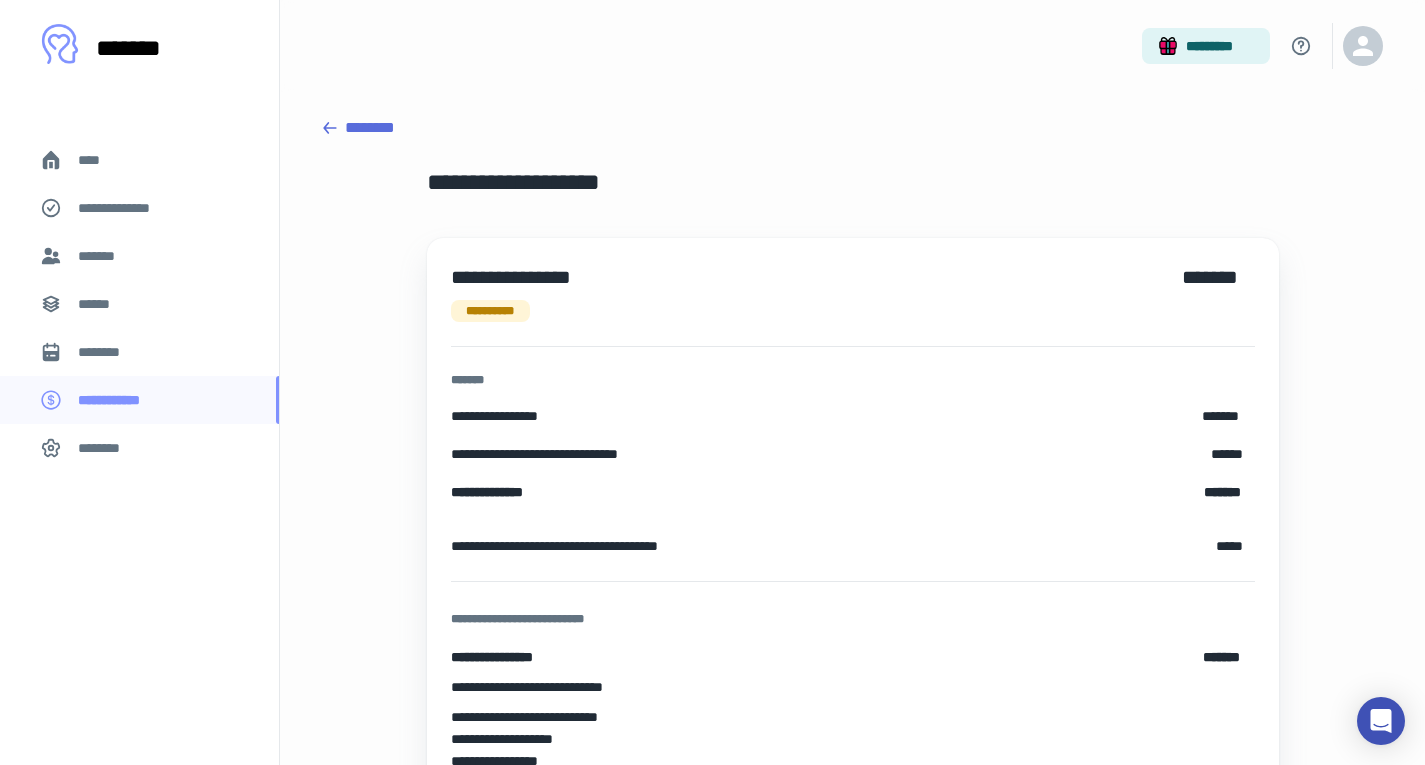 click on "****" at bounding box center [139, 160] 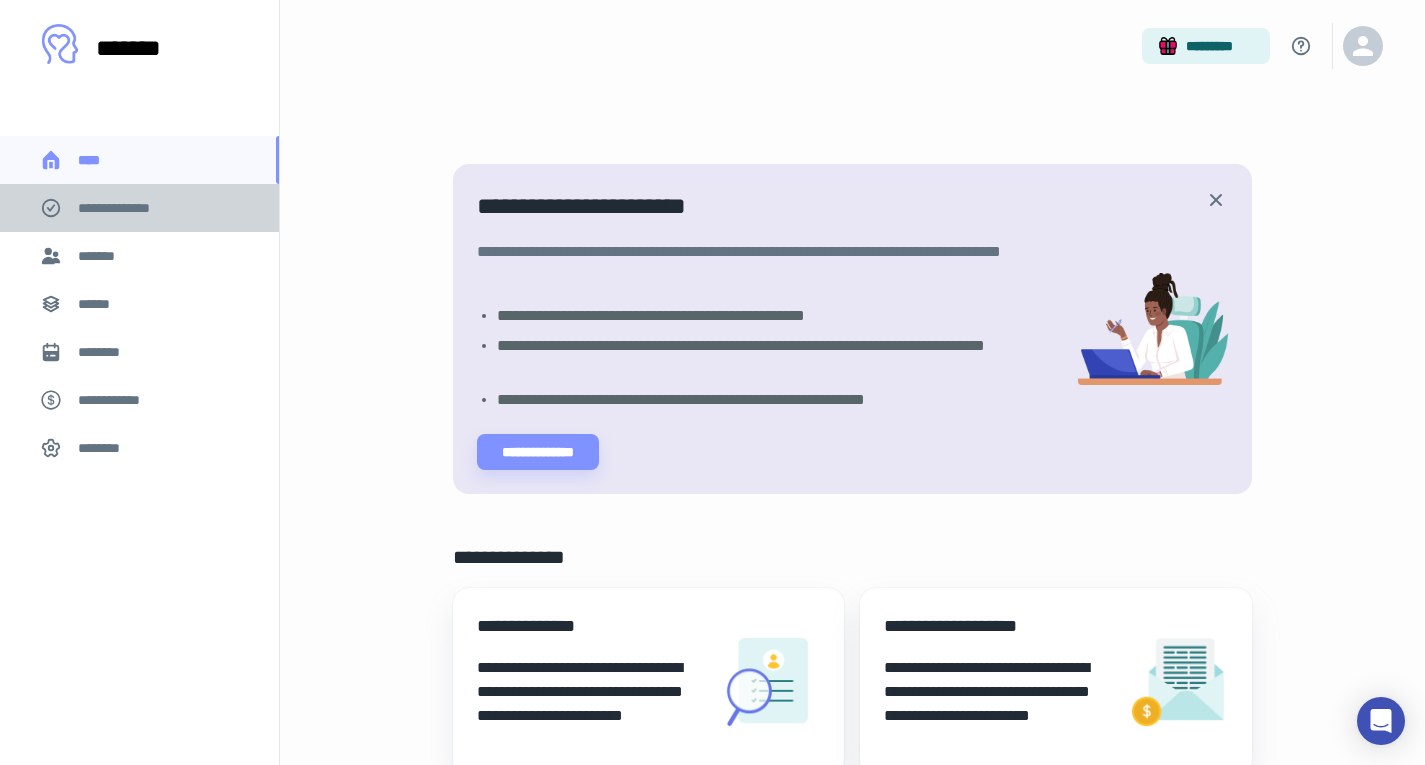 click on "**********" at bounding box center [127, 208] 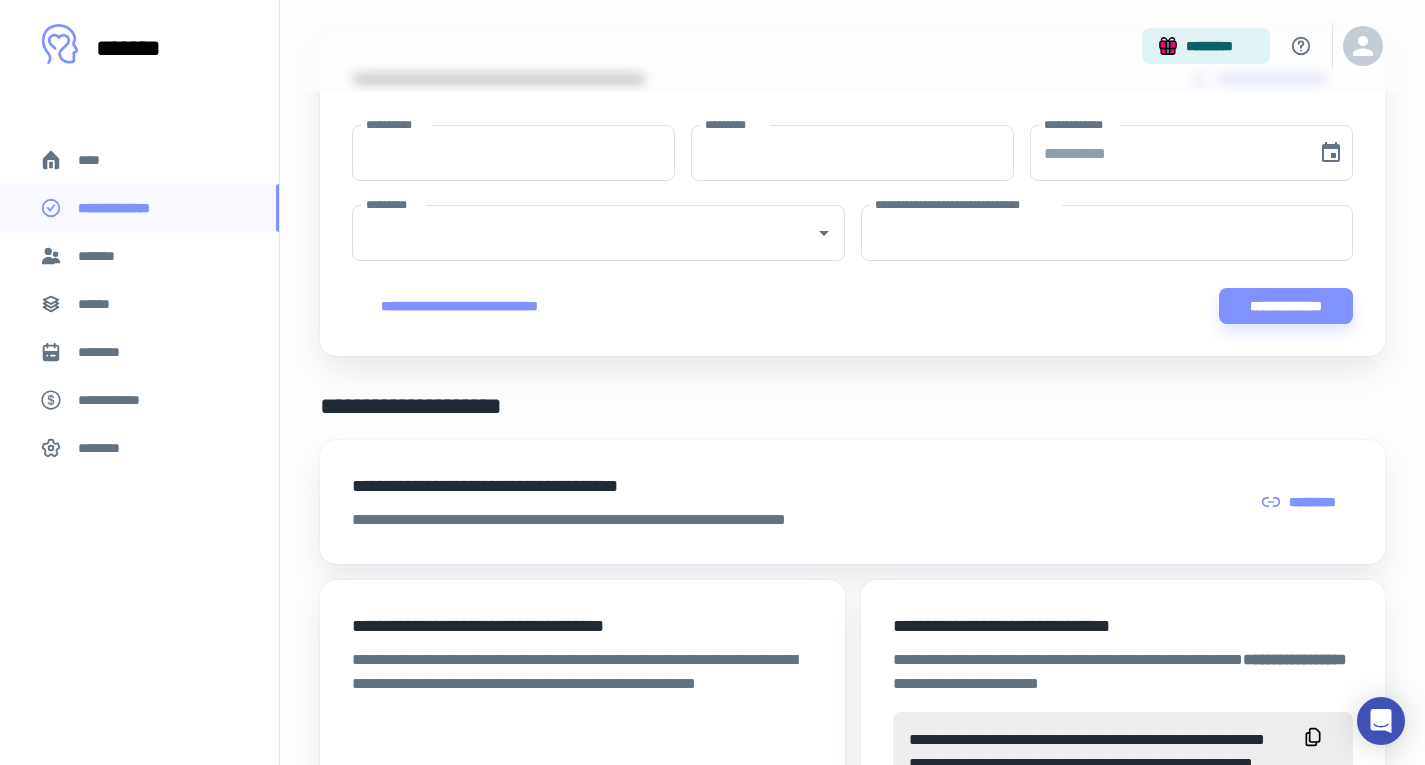 scroll, scrollTop: 0, scrollLeft: 0, axis: both 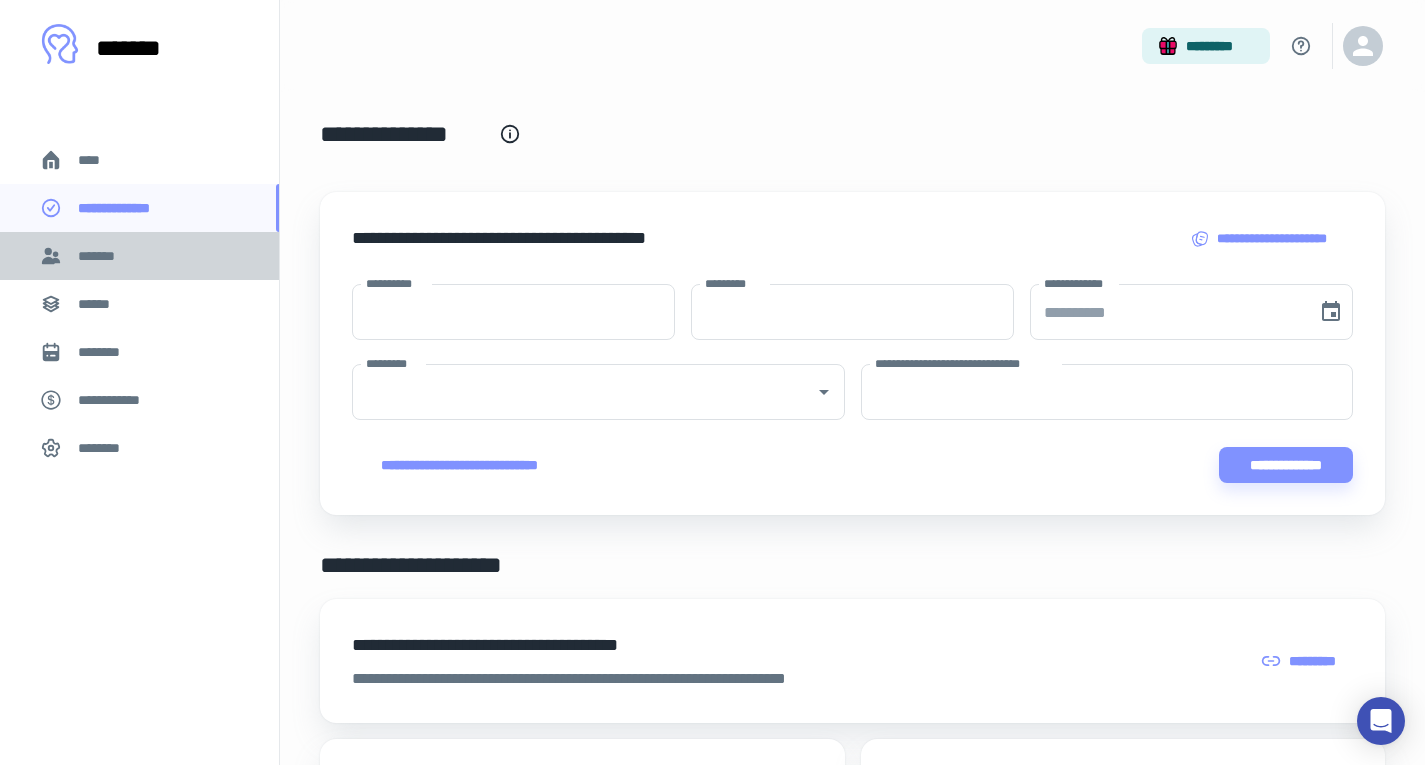 click on "*******" at bounding box center (139, 256) 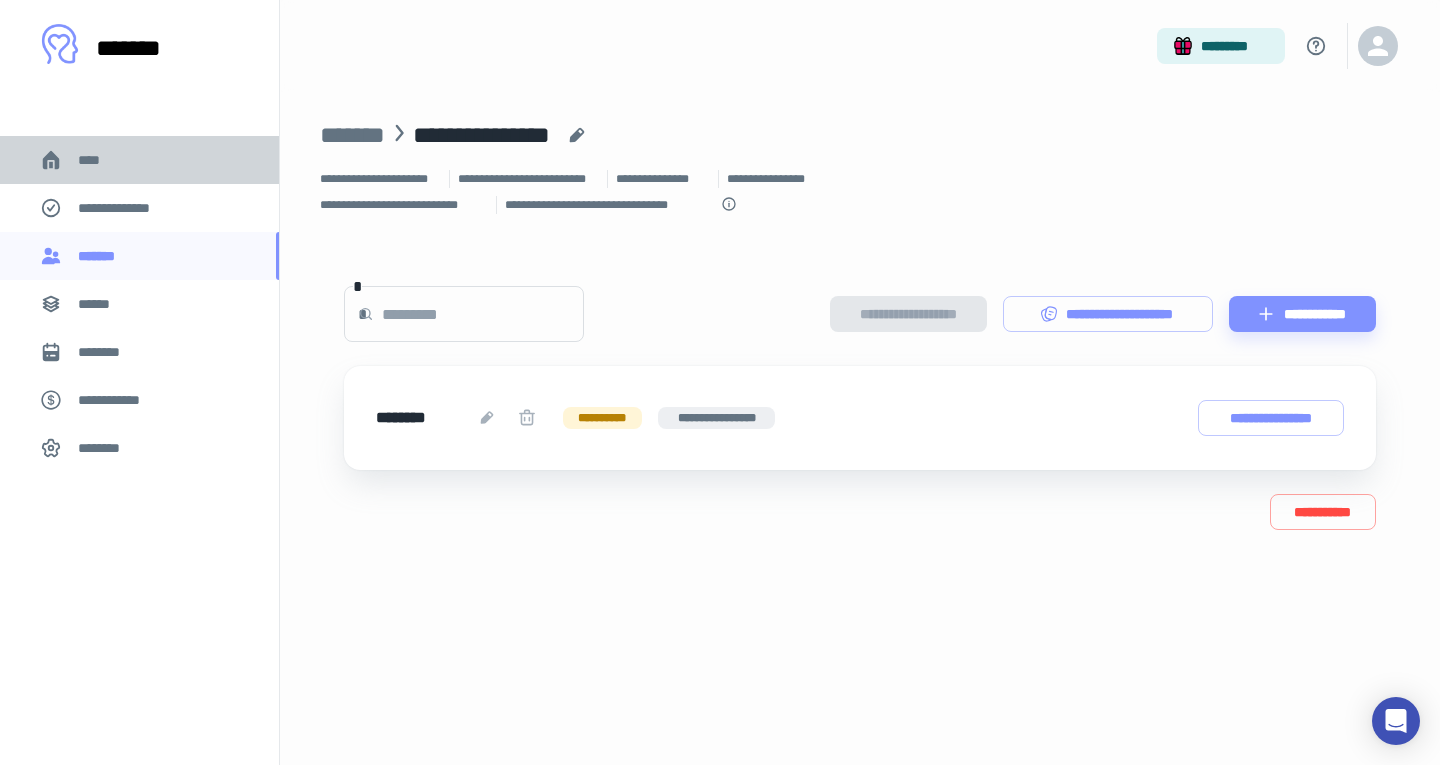 click on "****" at bounding box center (139, 160) 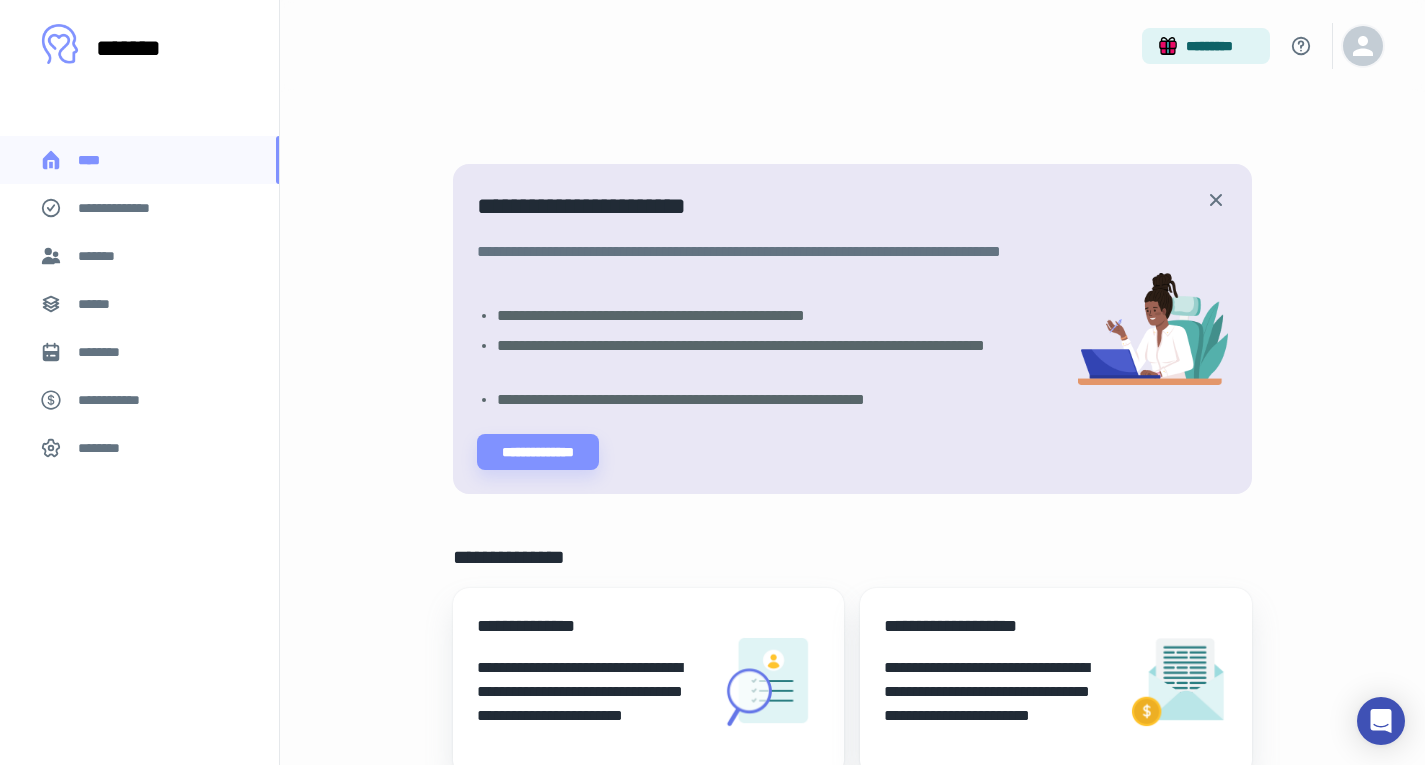 click 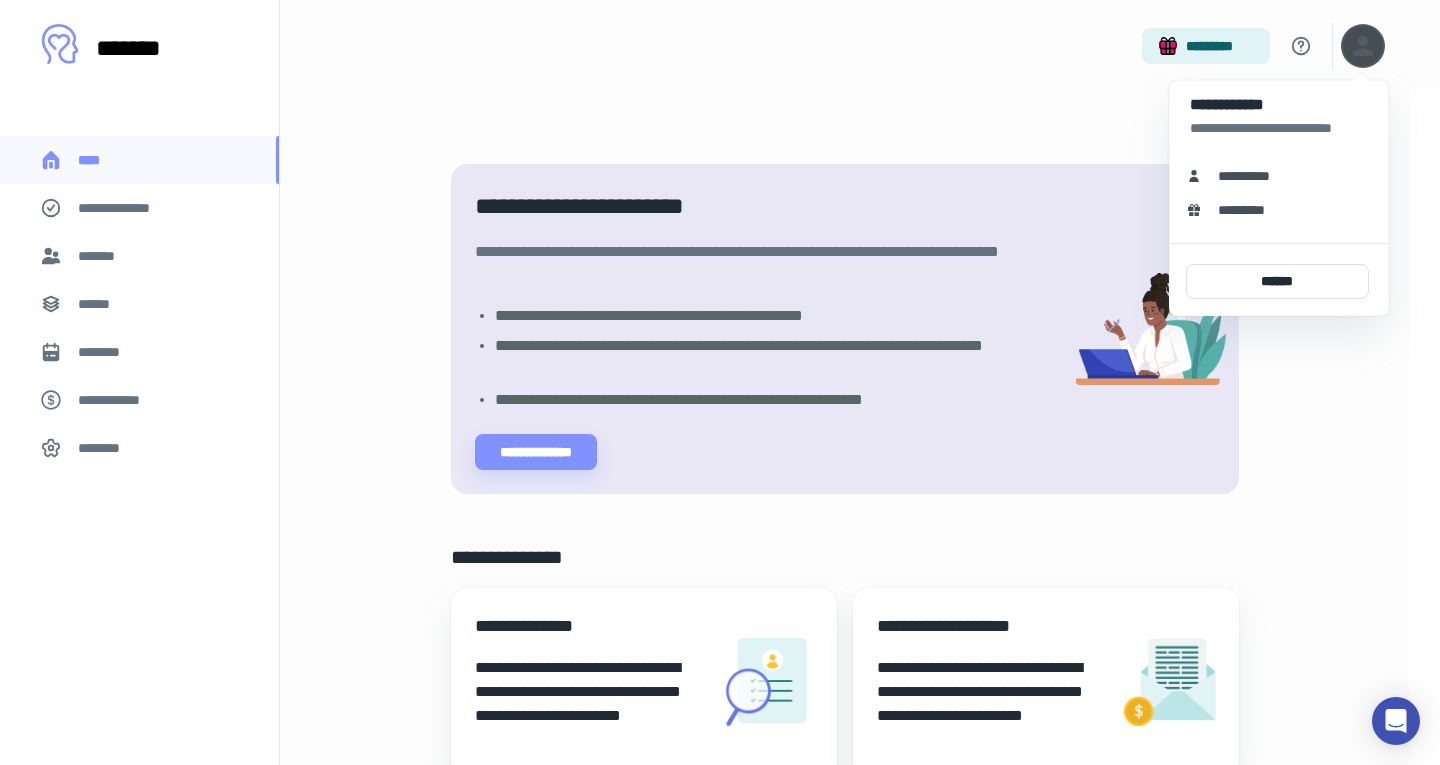 click on "**********" at bounding box center [1251, 176] 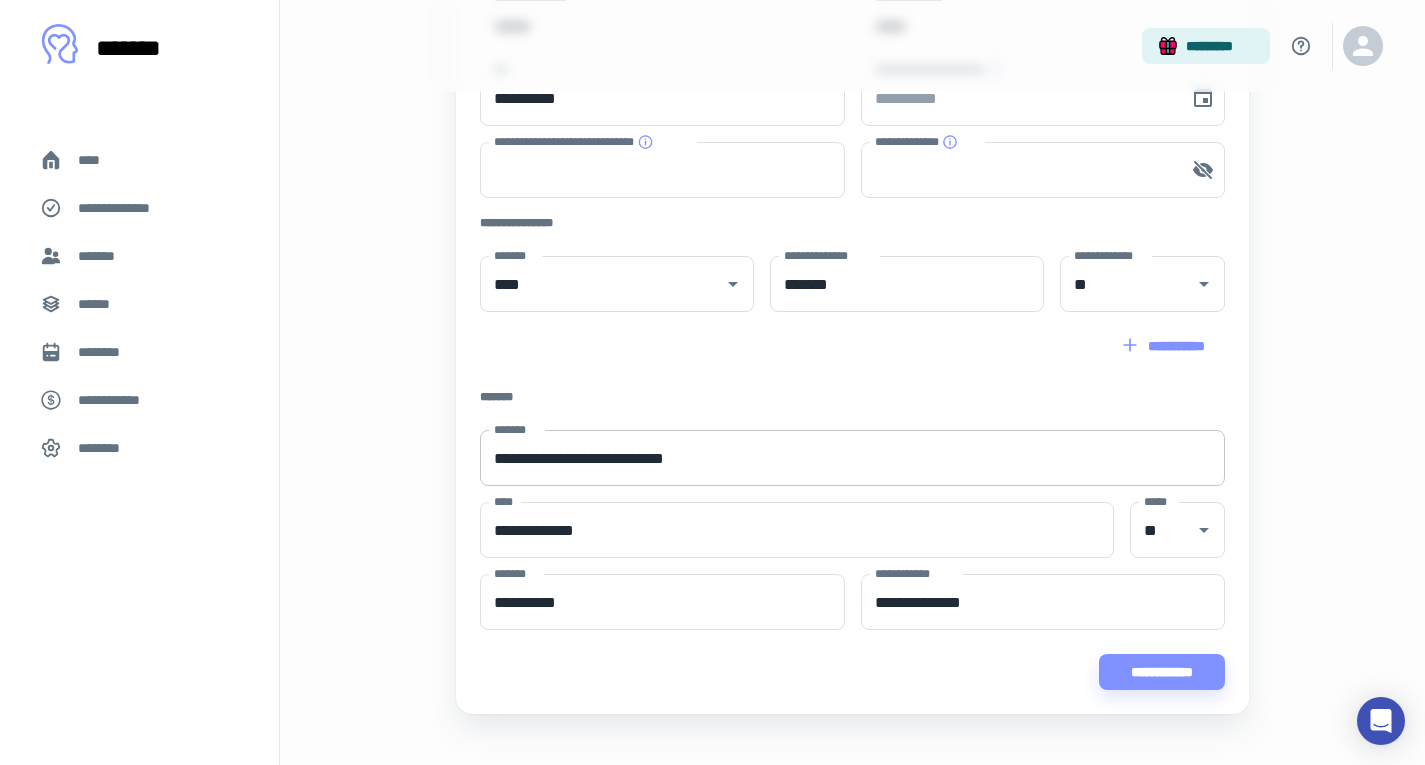 scroll, scrollTop: 475, scrollLeft: 0, axis: vertical 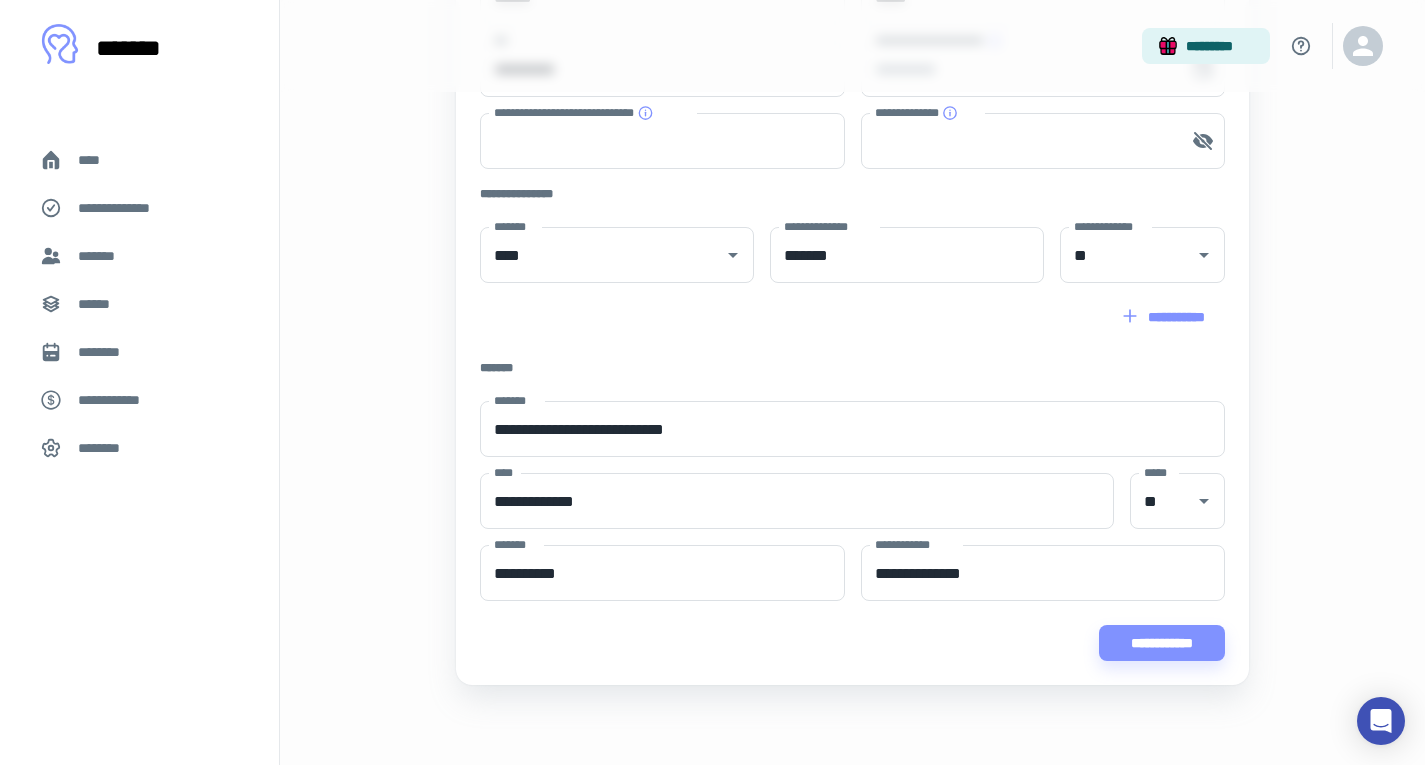 click on "********" at bounding box center (139, 352) 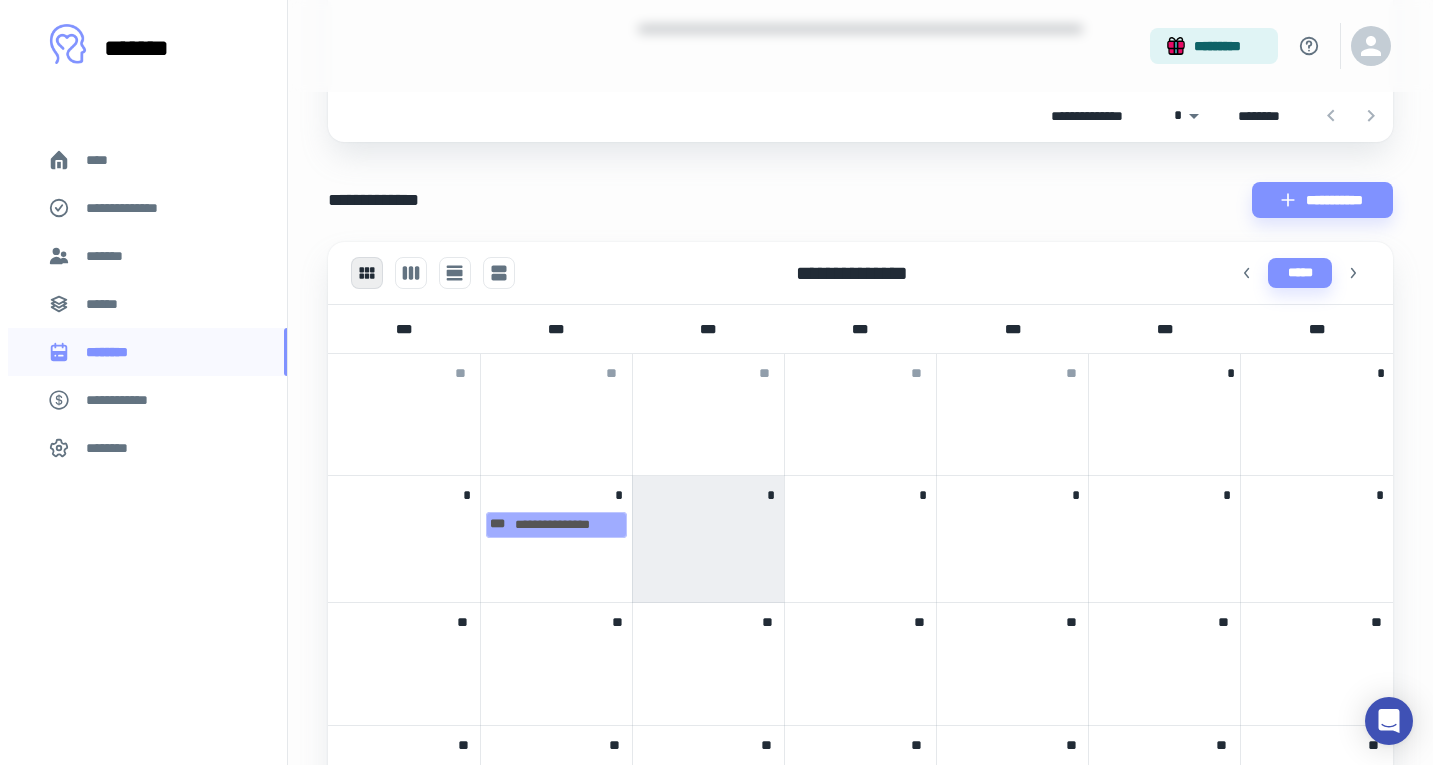 scroll, scrollTop: 400, scrollLeft: 0, axis: vertical 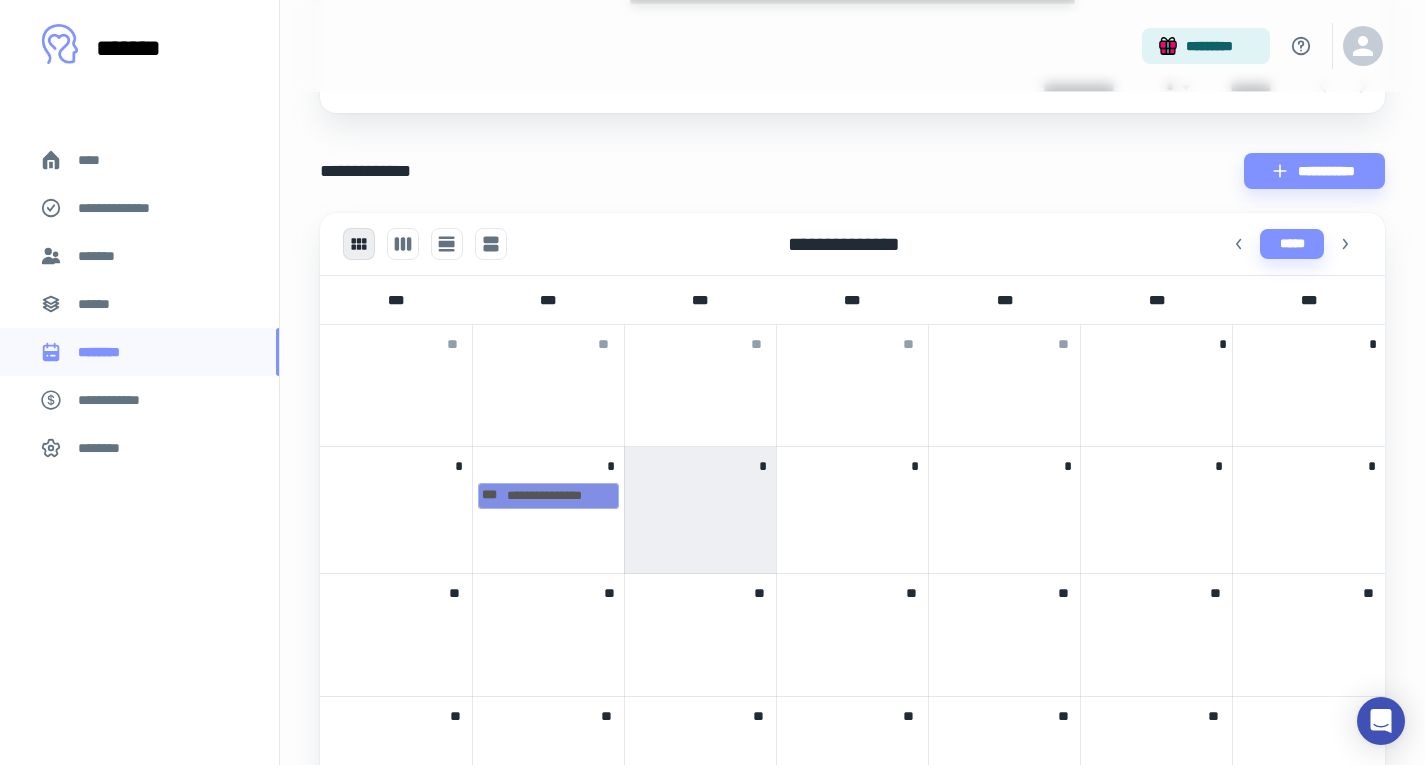 click on "**********" at bounding box center (548, 496) 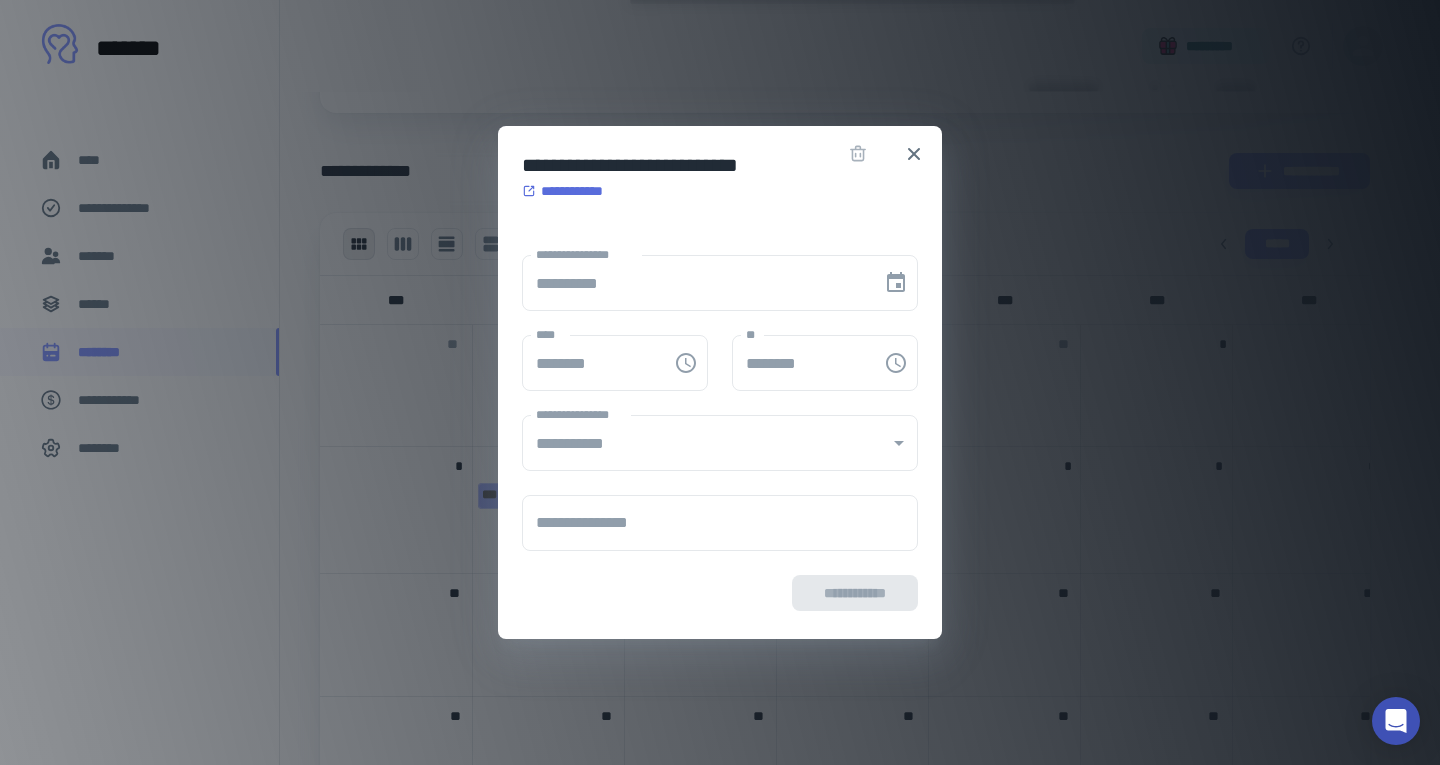 click on "******** ****" at bounding box center [615, 363] 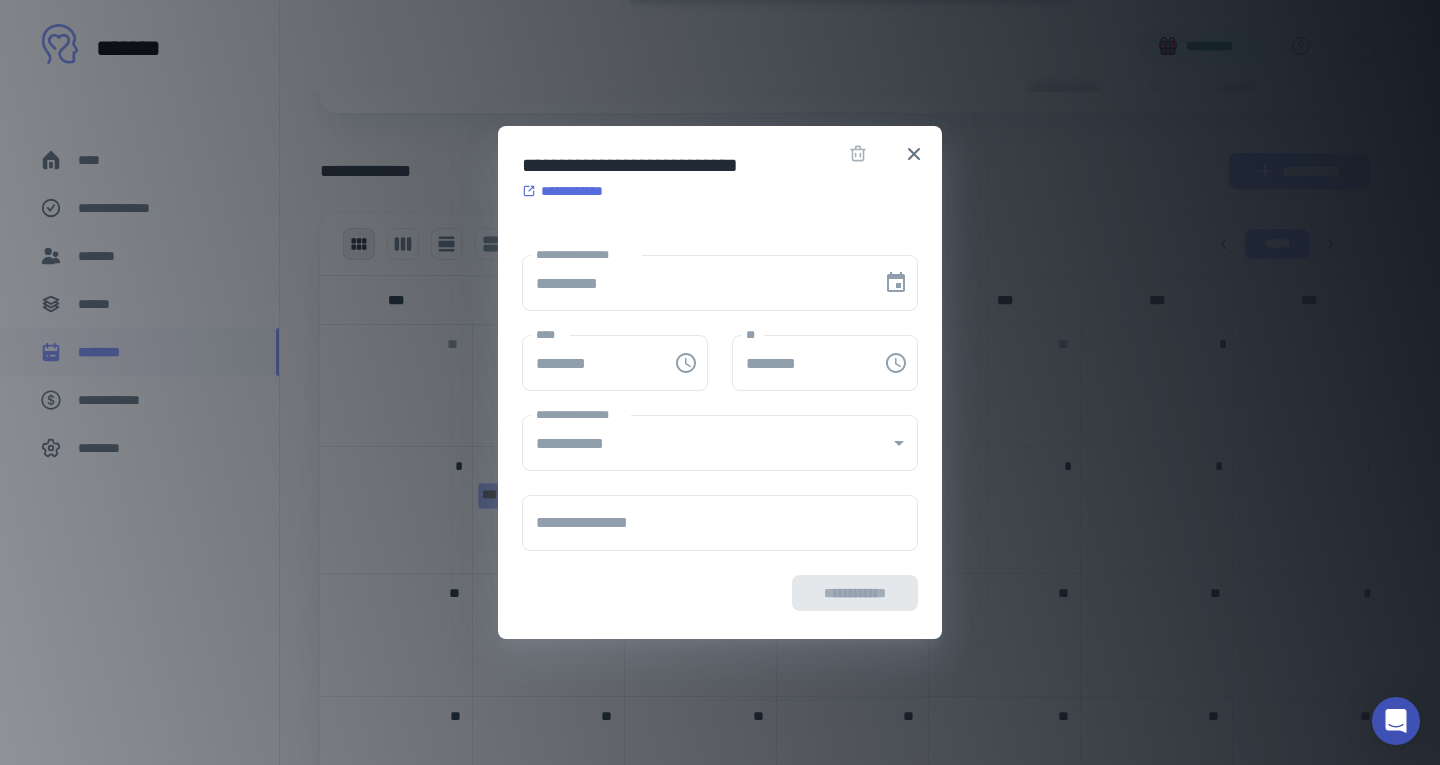 click on "**********" at bounding box center (569, 191) 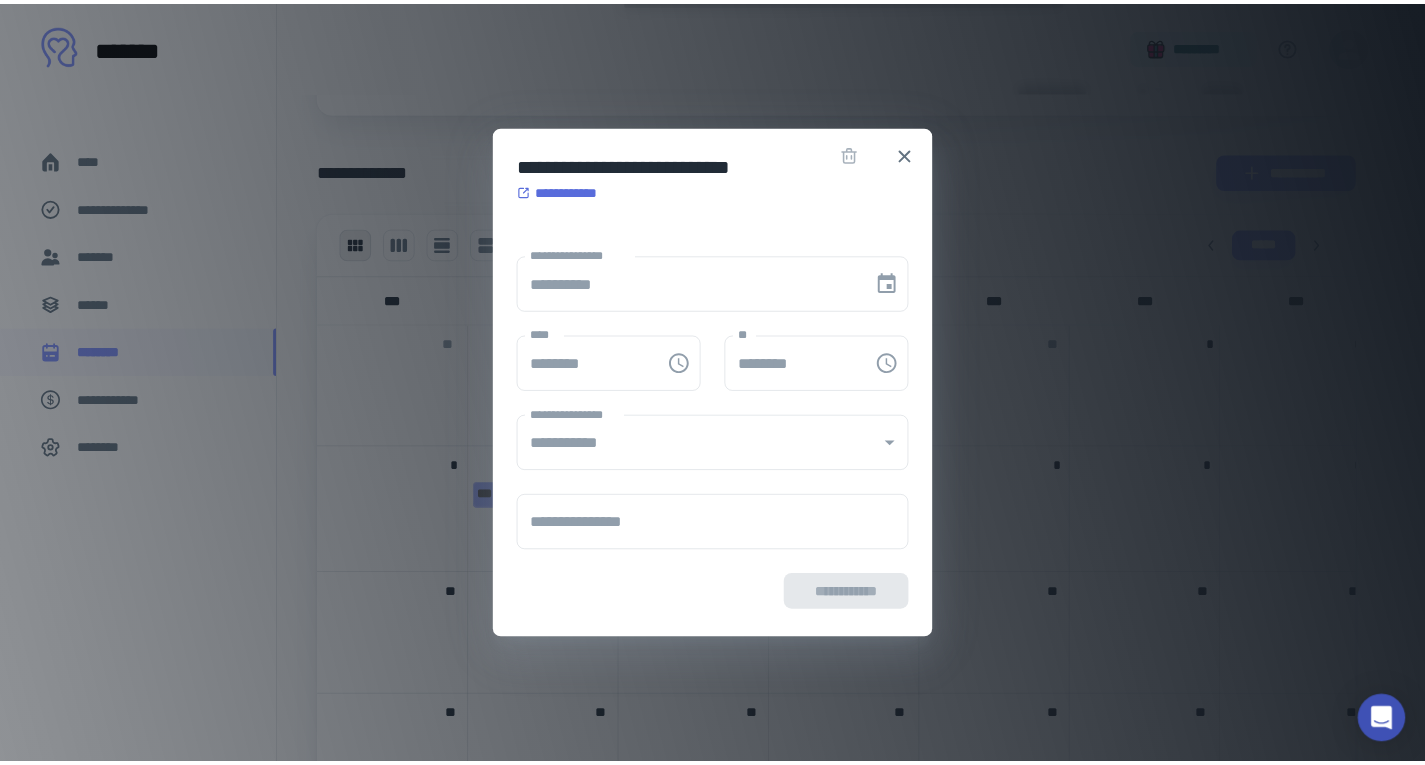 scroll, scrollTop: 0, scrollLeft: 0, axis: both 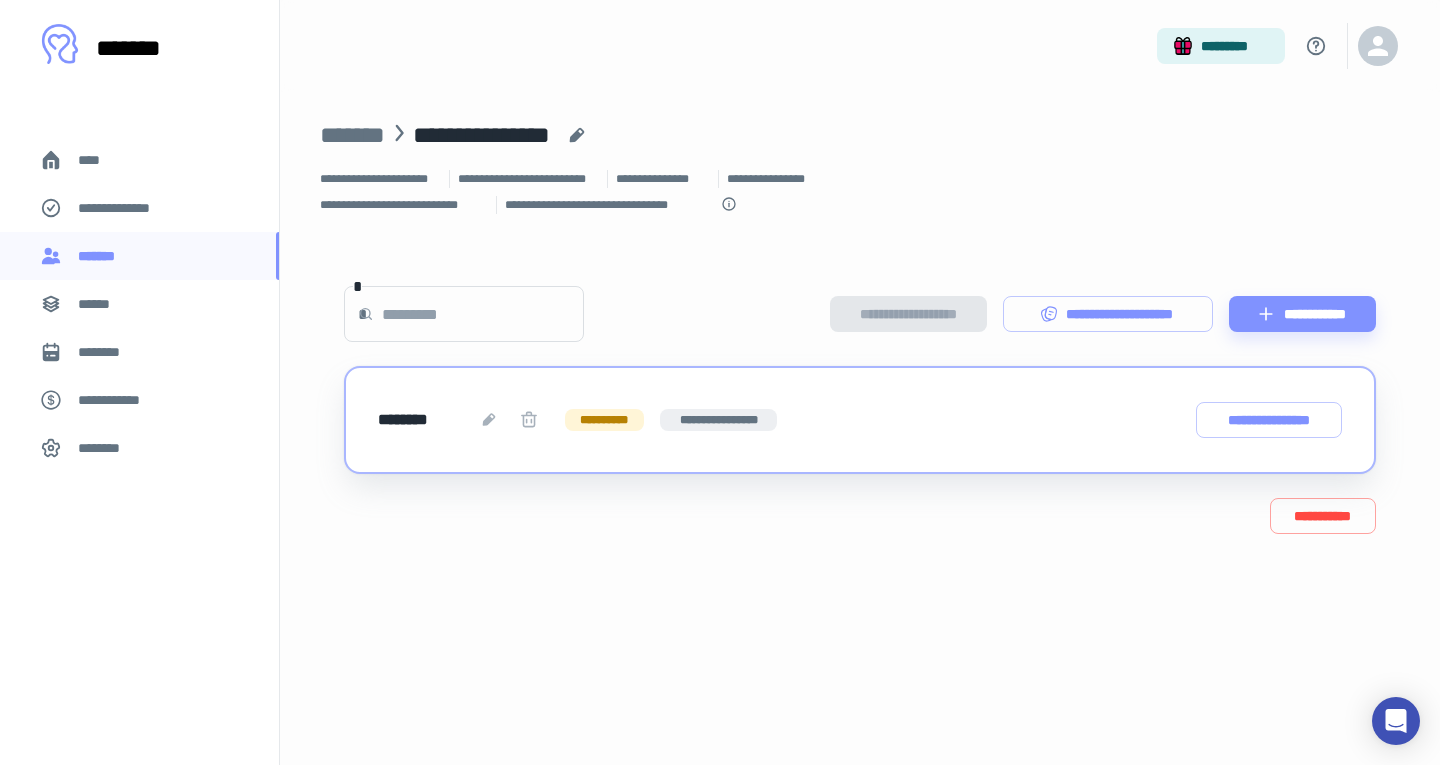 click on "**********" at bounding box center (860, 420) 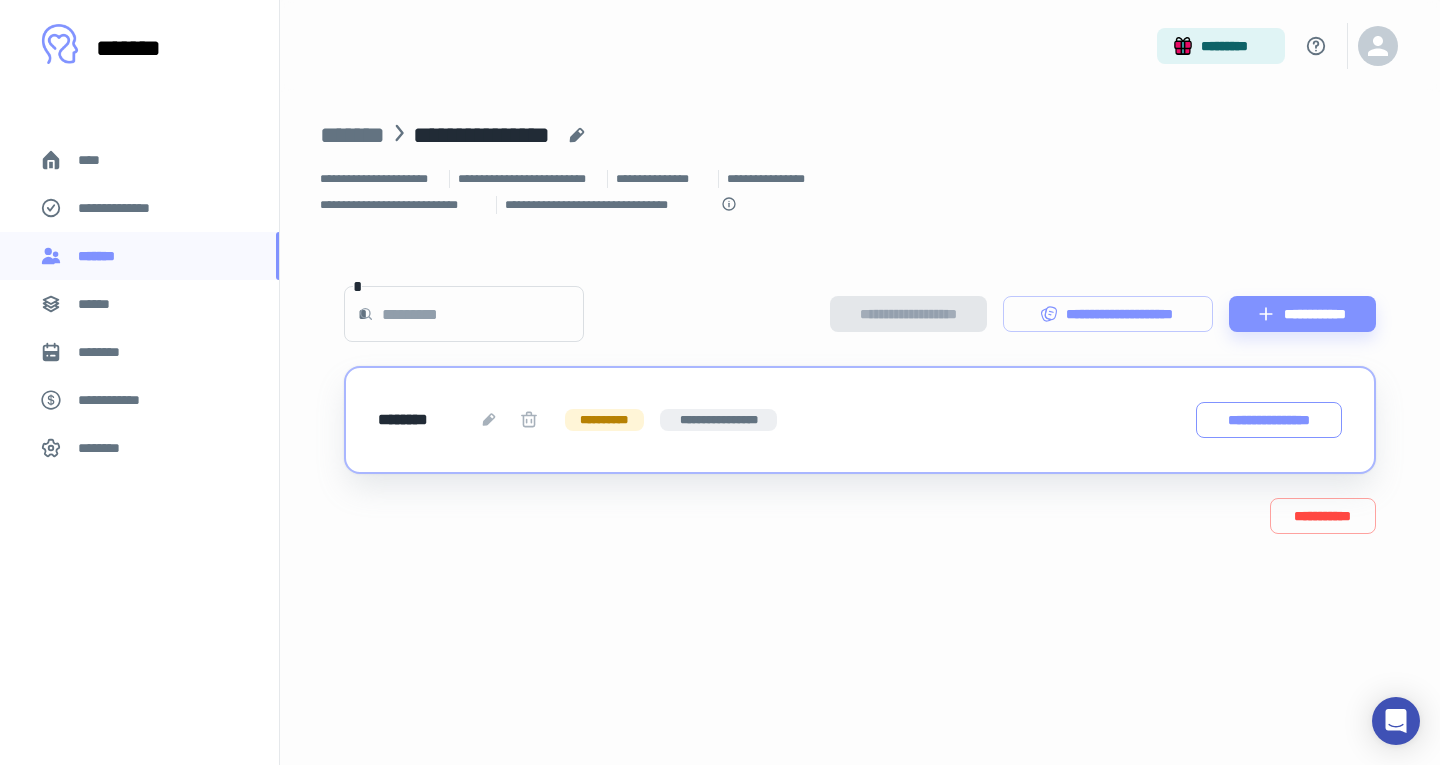 click on "**********" at bounding box center (1269, 420) 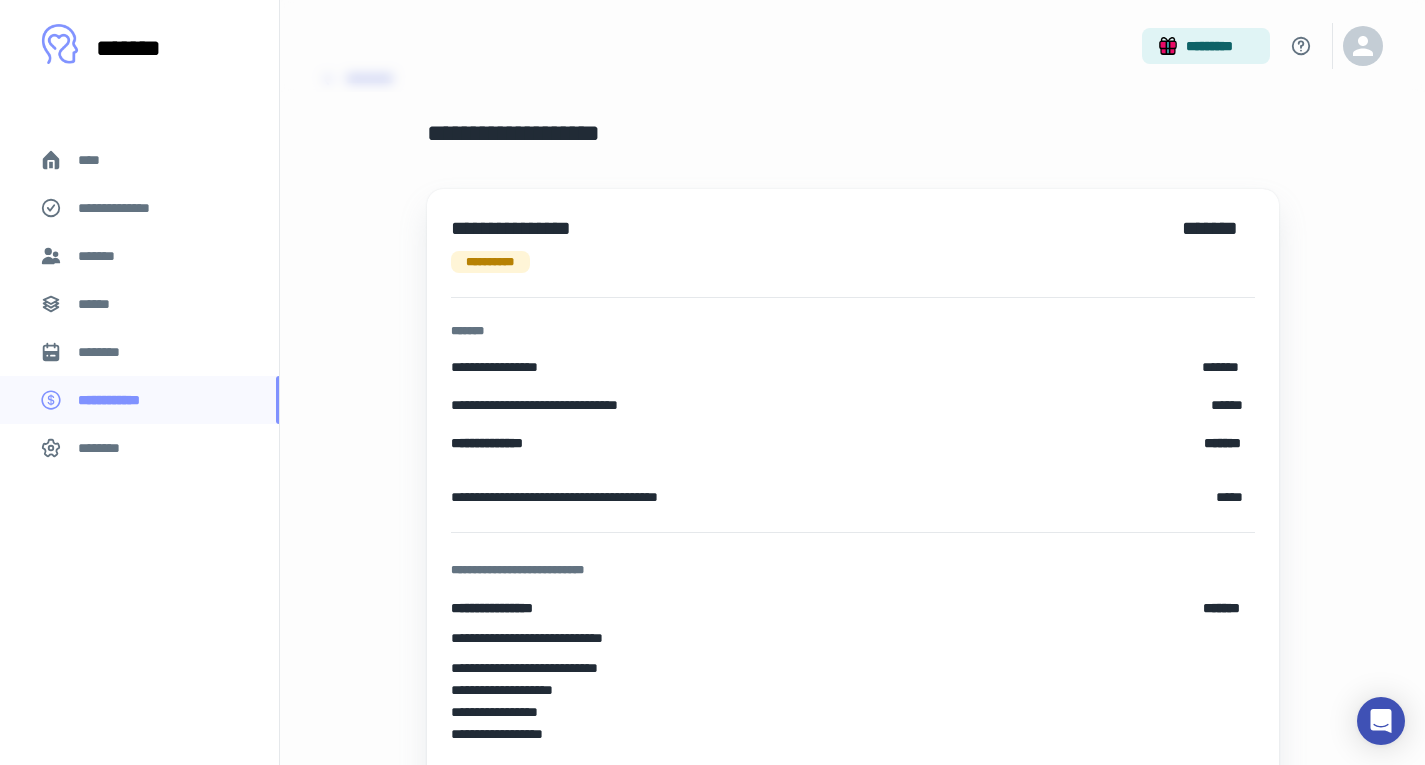 scroll, scrollTop: 0, scrollLeft: 0, axis: both 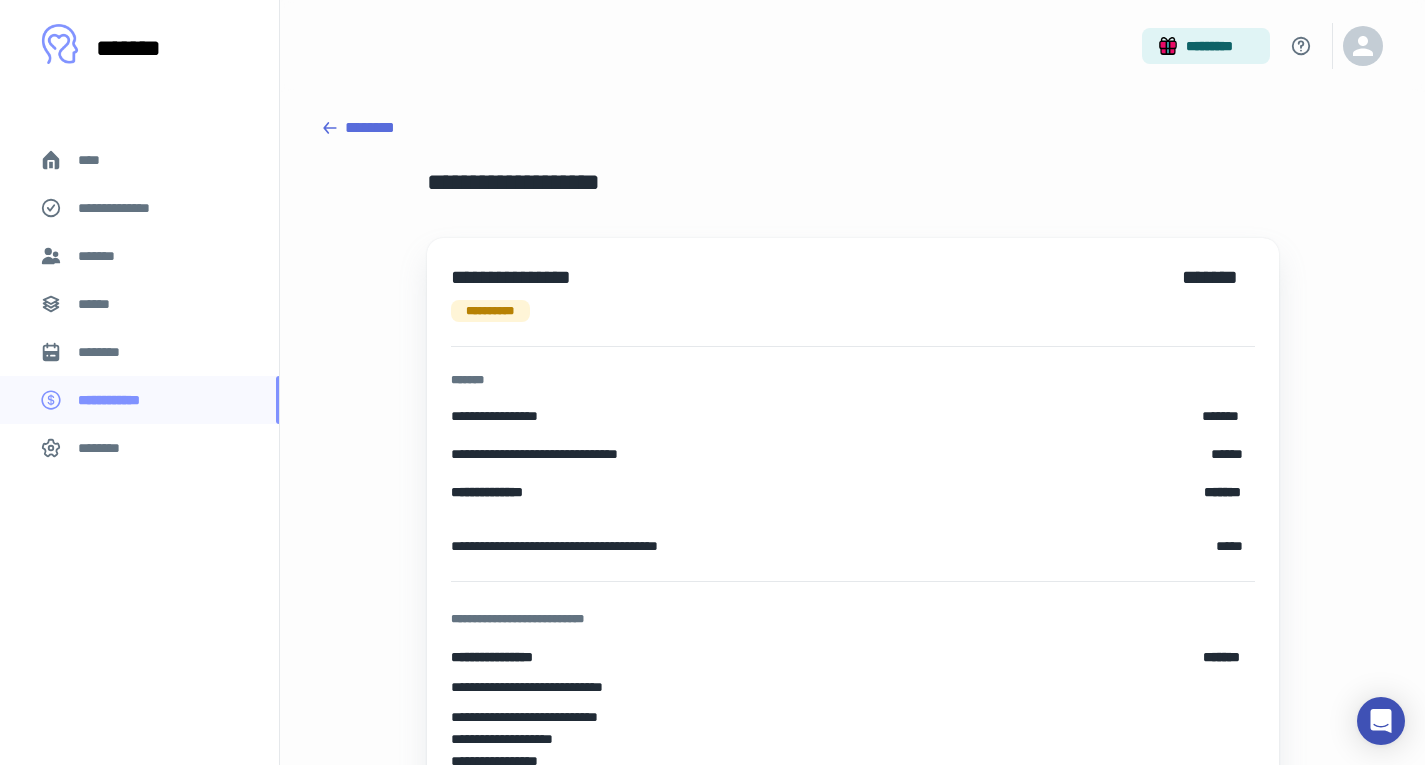 click on "********" at bounding box center (852, 128) 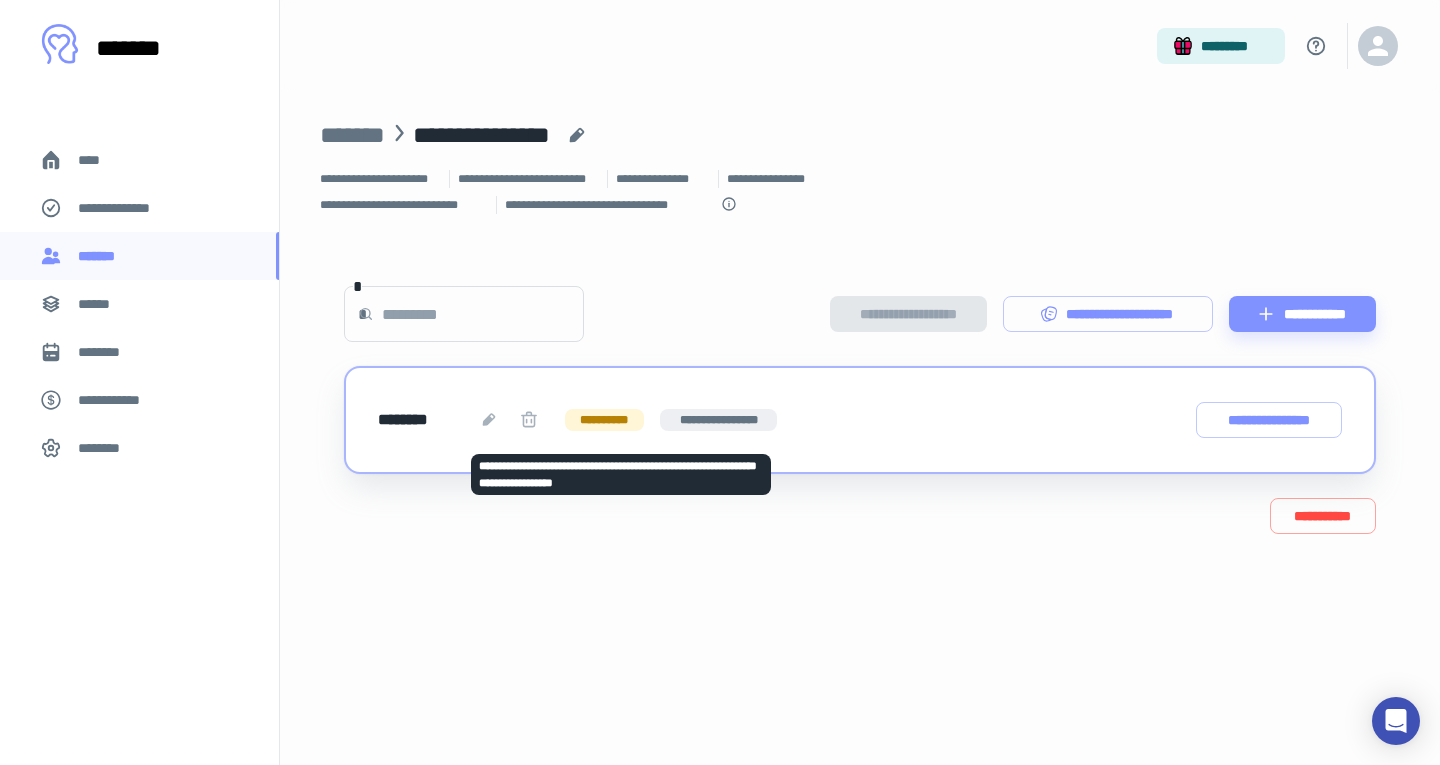 click at bounding box center (489, 420) 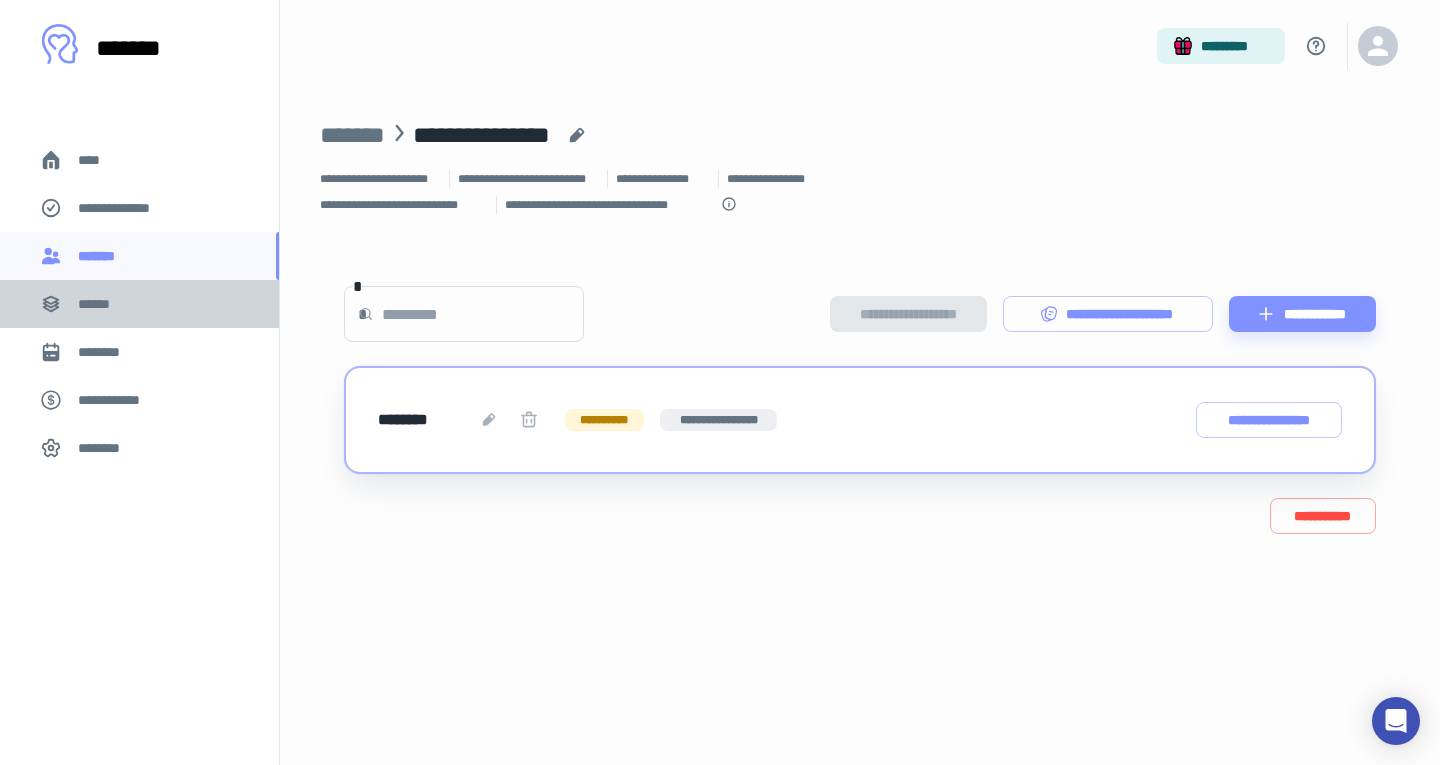 click on "******" at bounding box center [100, 304] 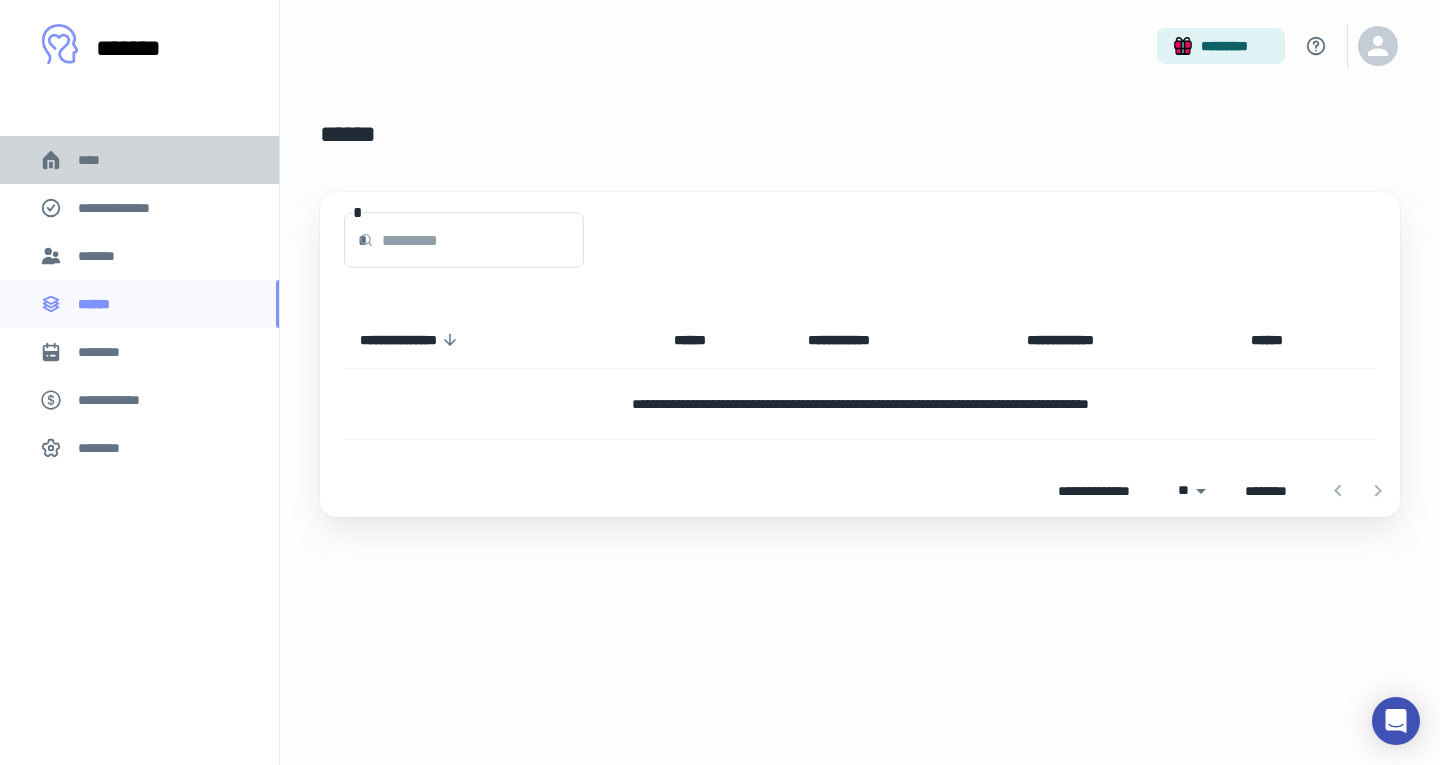 click on "****" at bounding box center [139, 160] 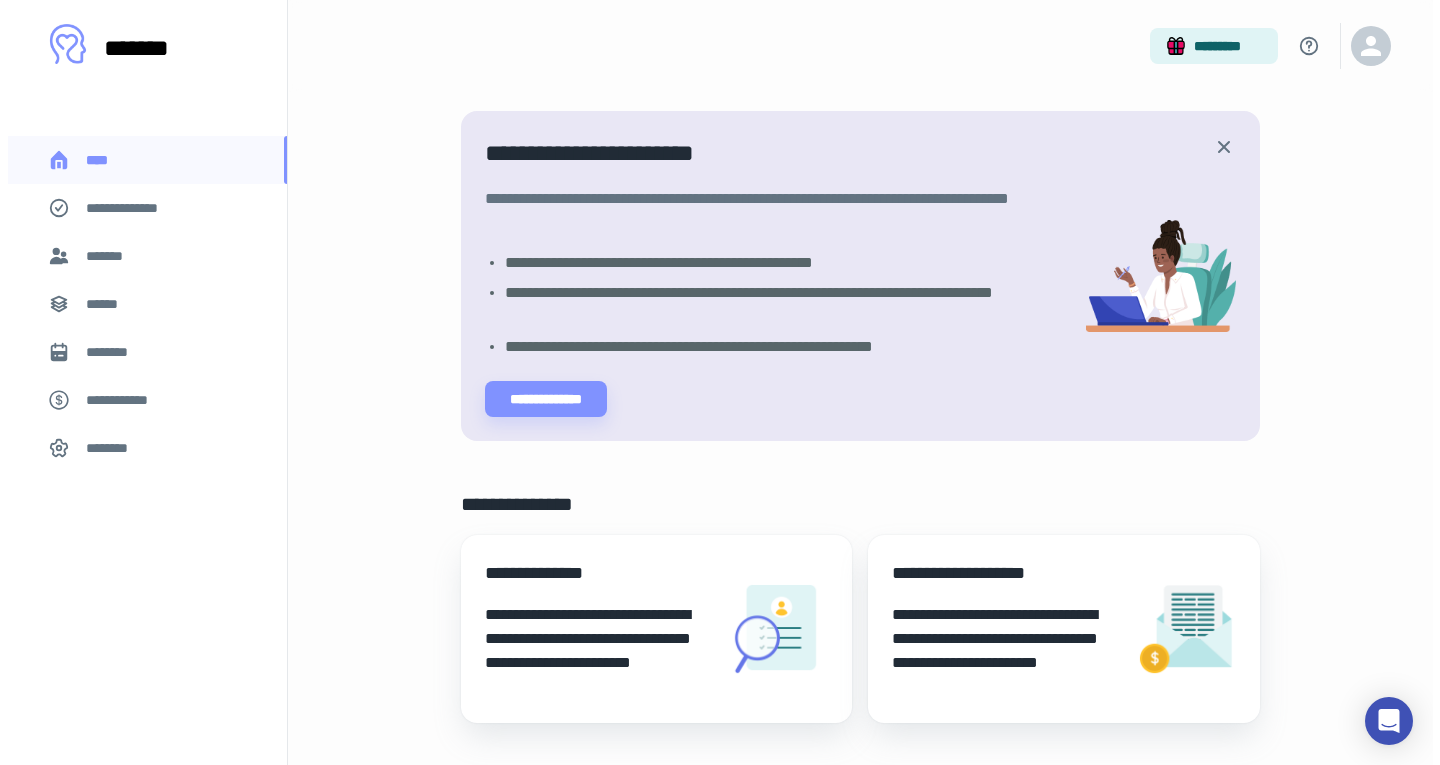 scroll, scrollTop: 0, scrollLeft: 0, axis: both 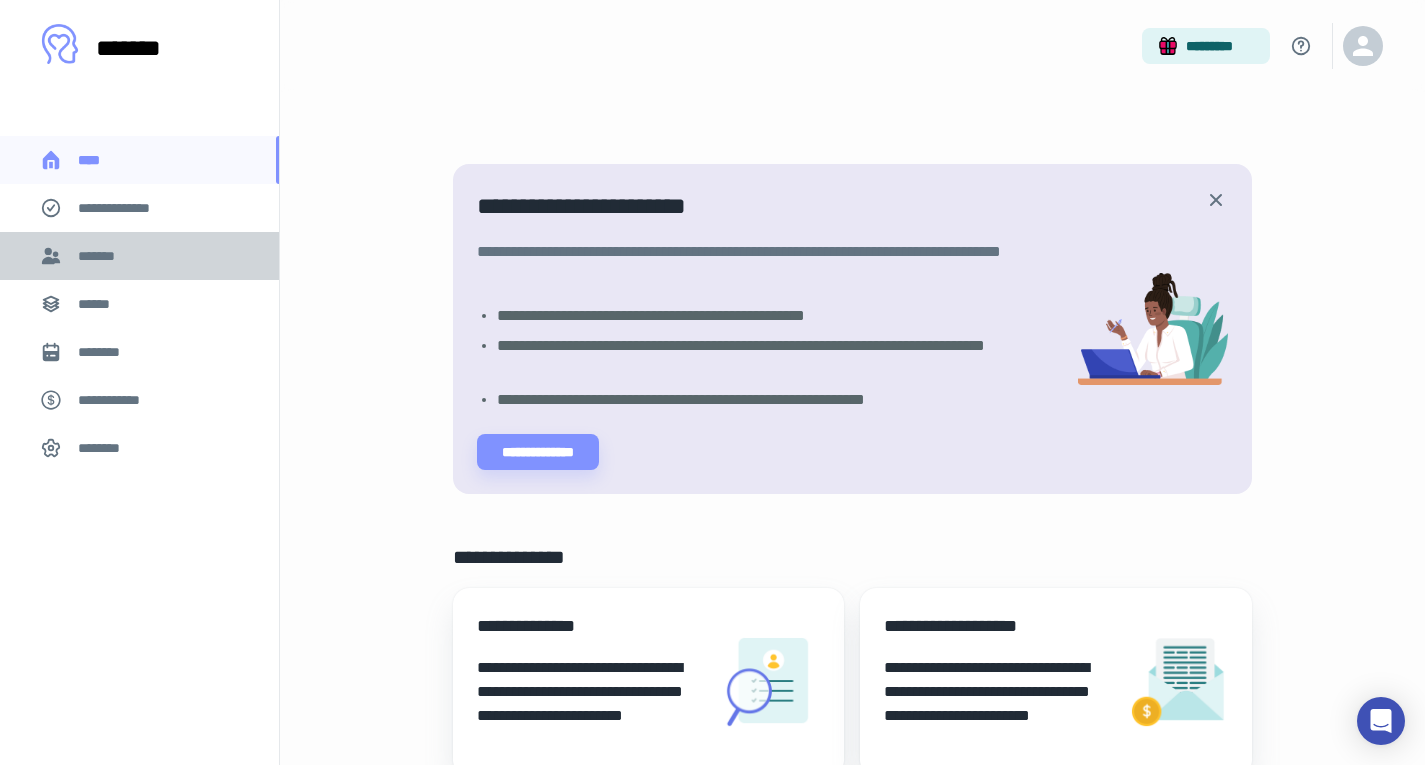 click on "*******" at bounding box center (139, 256) 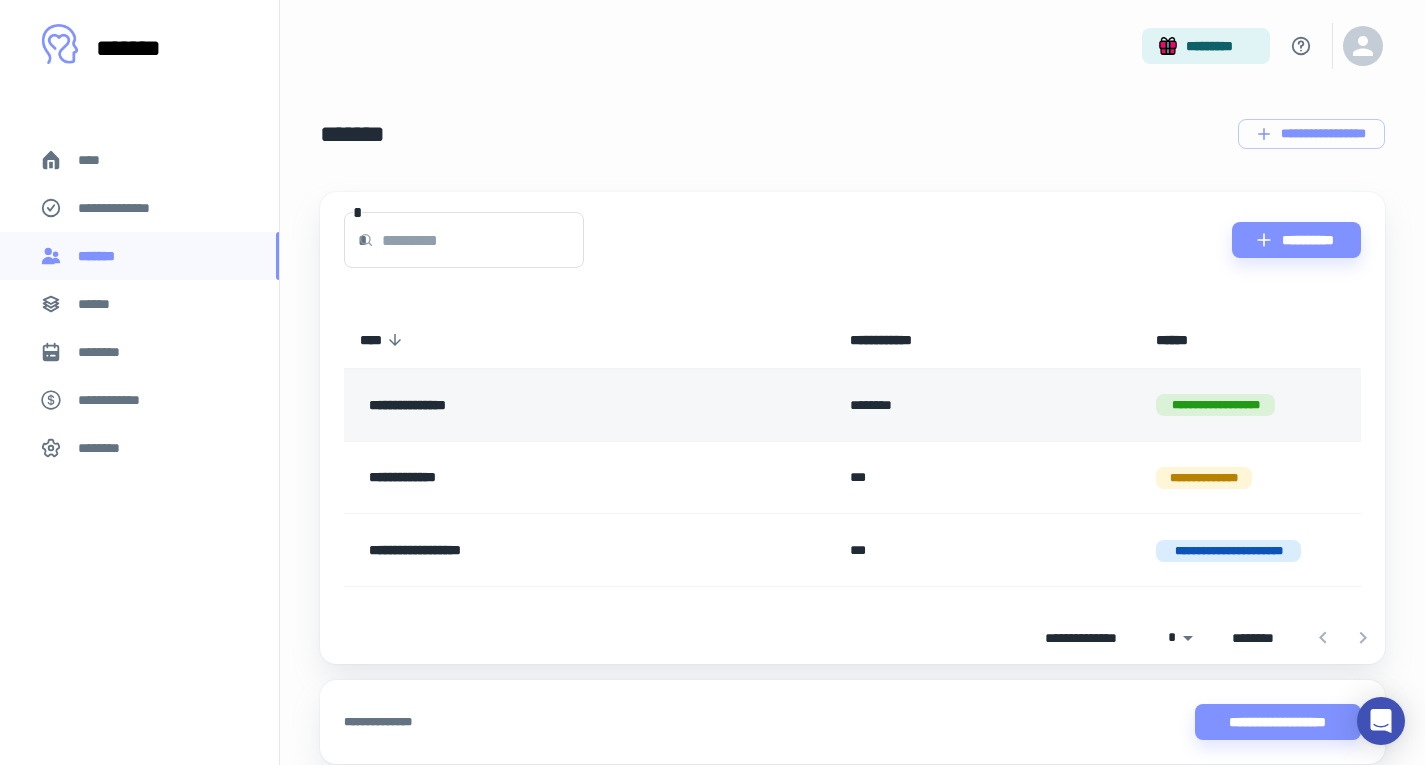click on "********" at bounding box center [987, 405] 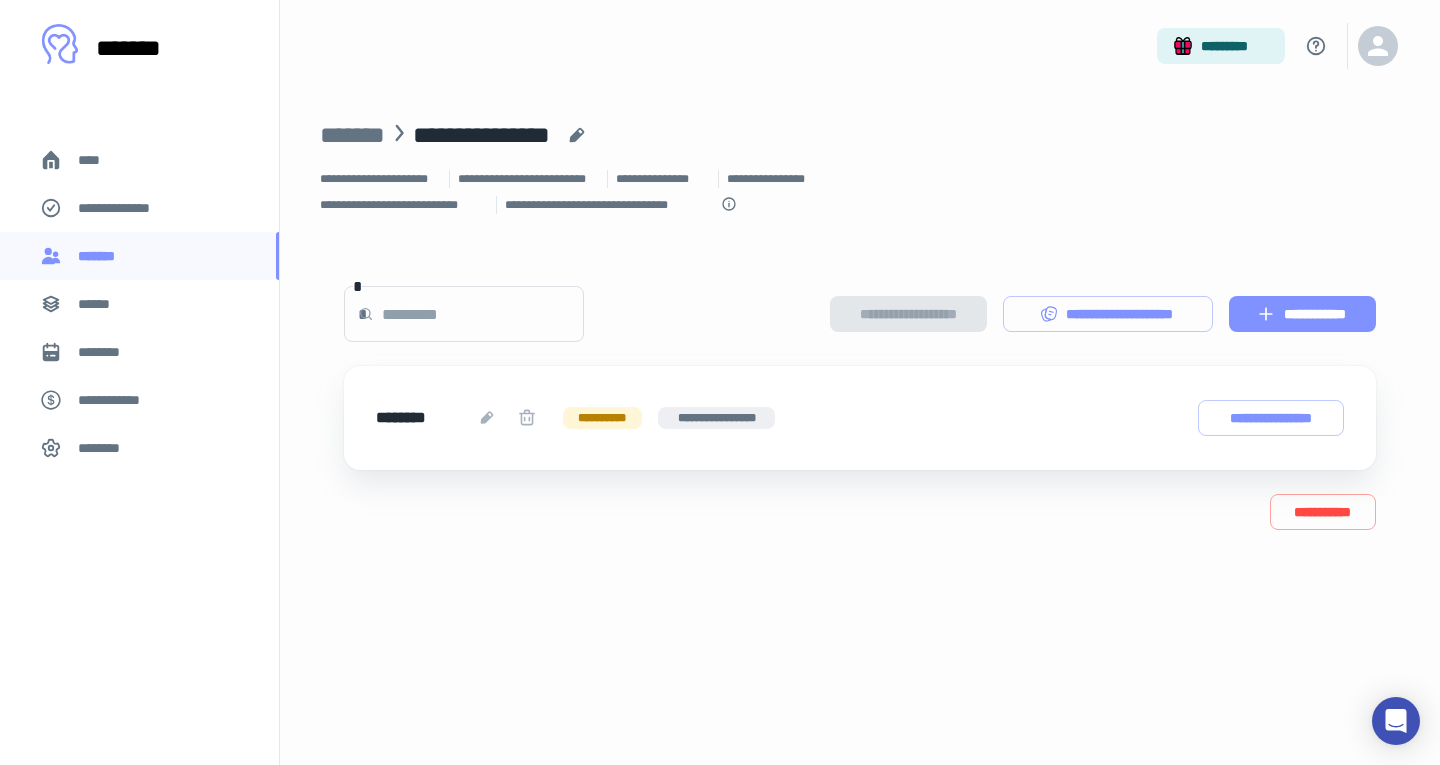 click on "**********" at bounding box center [1302, 314] 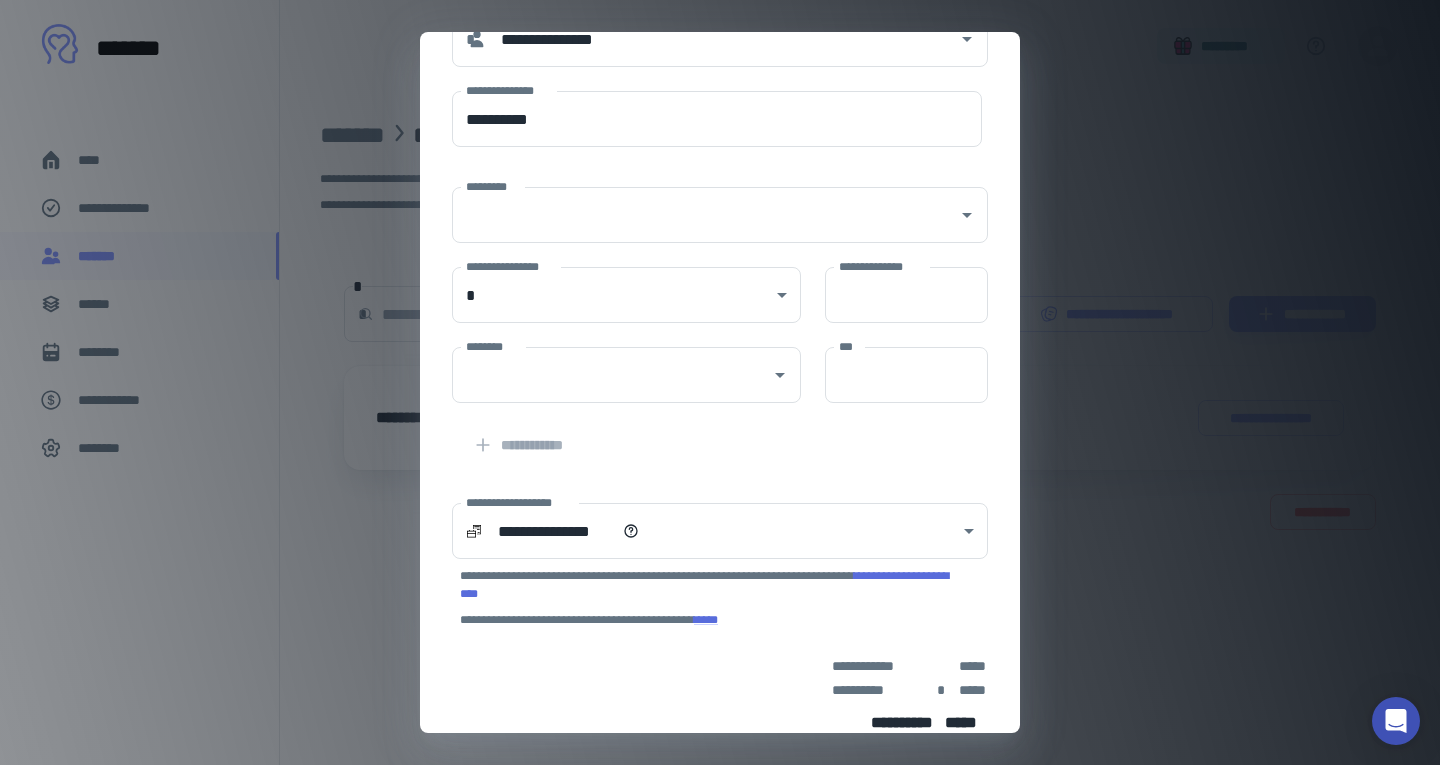 scroll, scrollTop: 0, scrollLeft: 0, axis: both 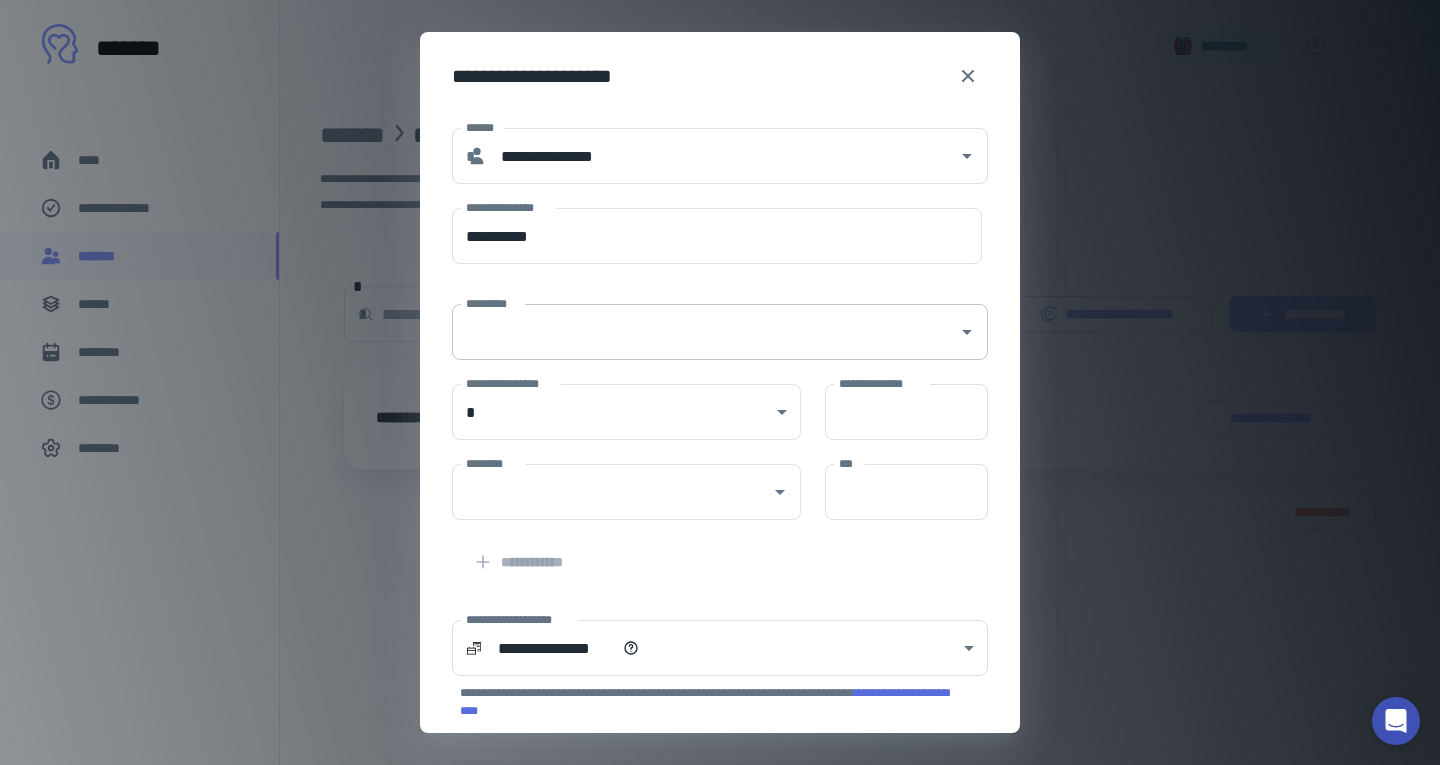 click on "*********" at bounding box center (705, 332) 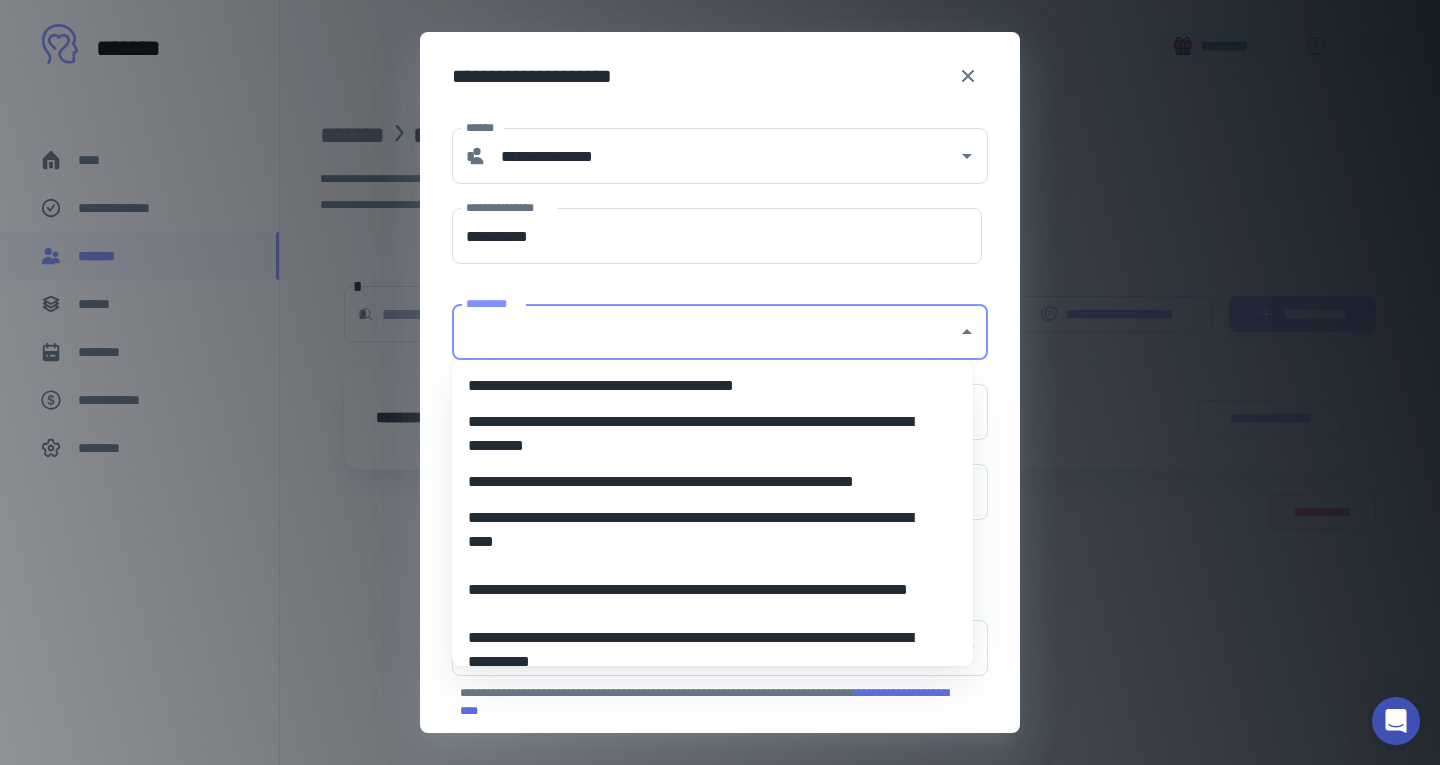 click on "**********" at bounding box center (705, 434) 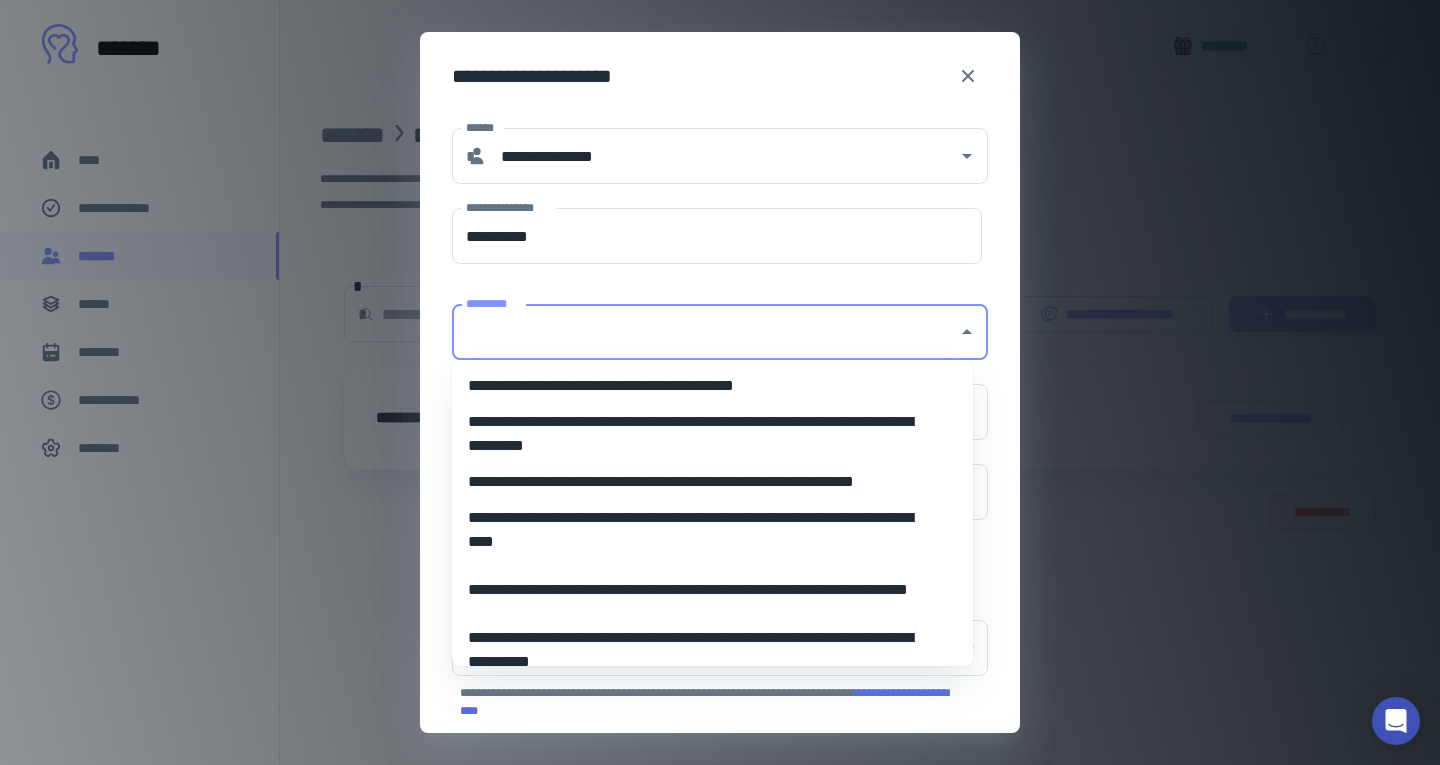 type on "**********" 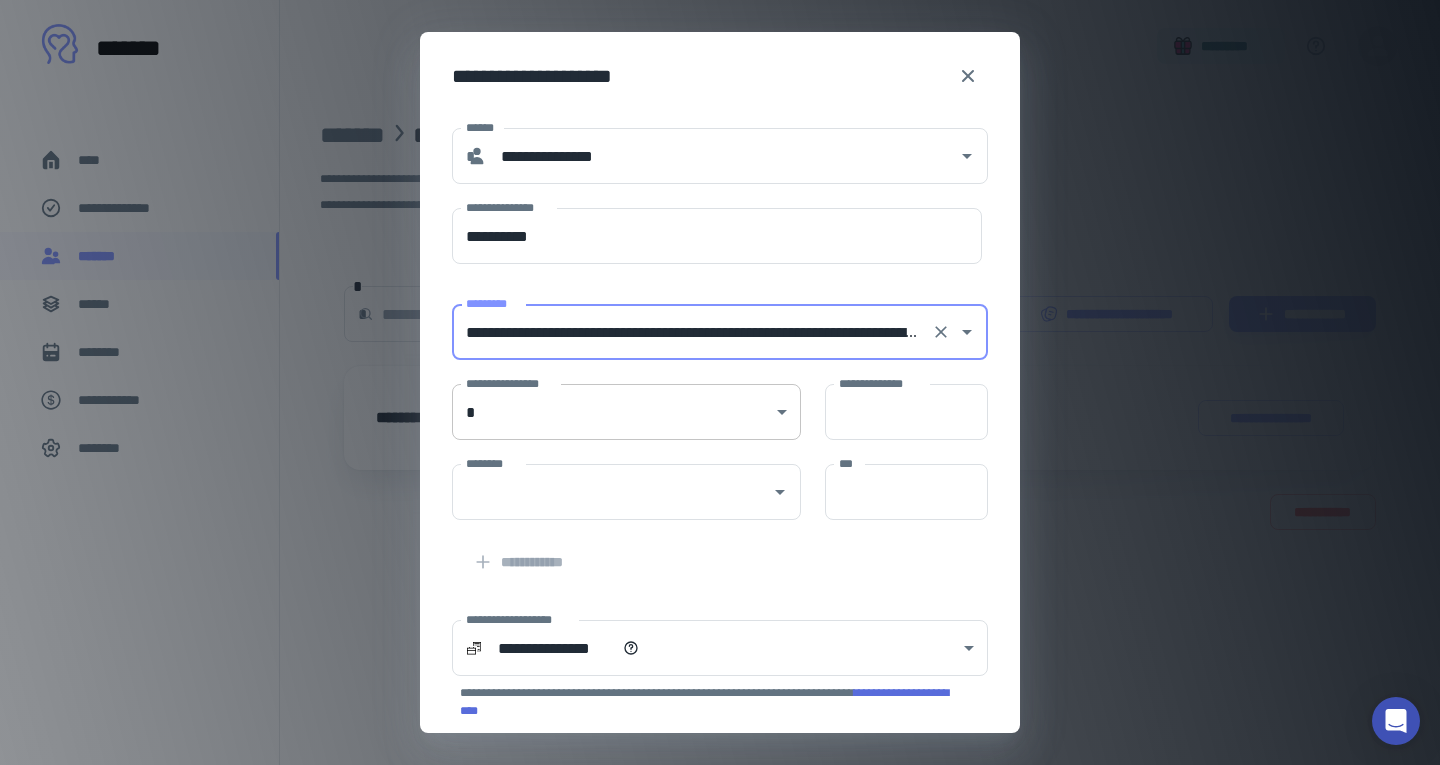 click on "**********" at bounding box center [720, 382] 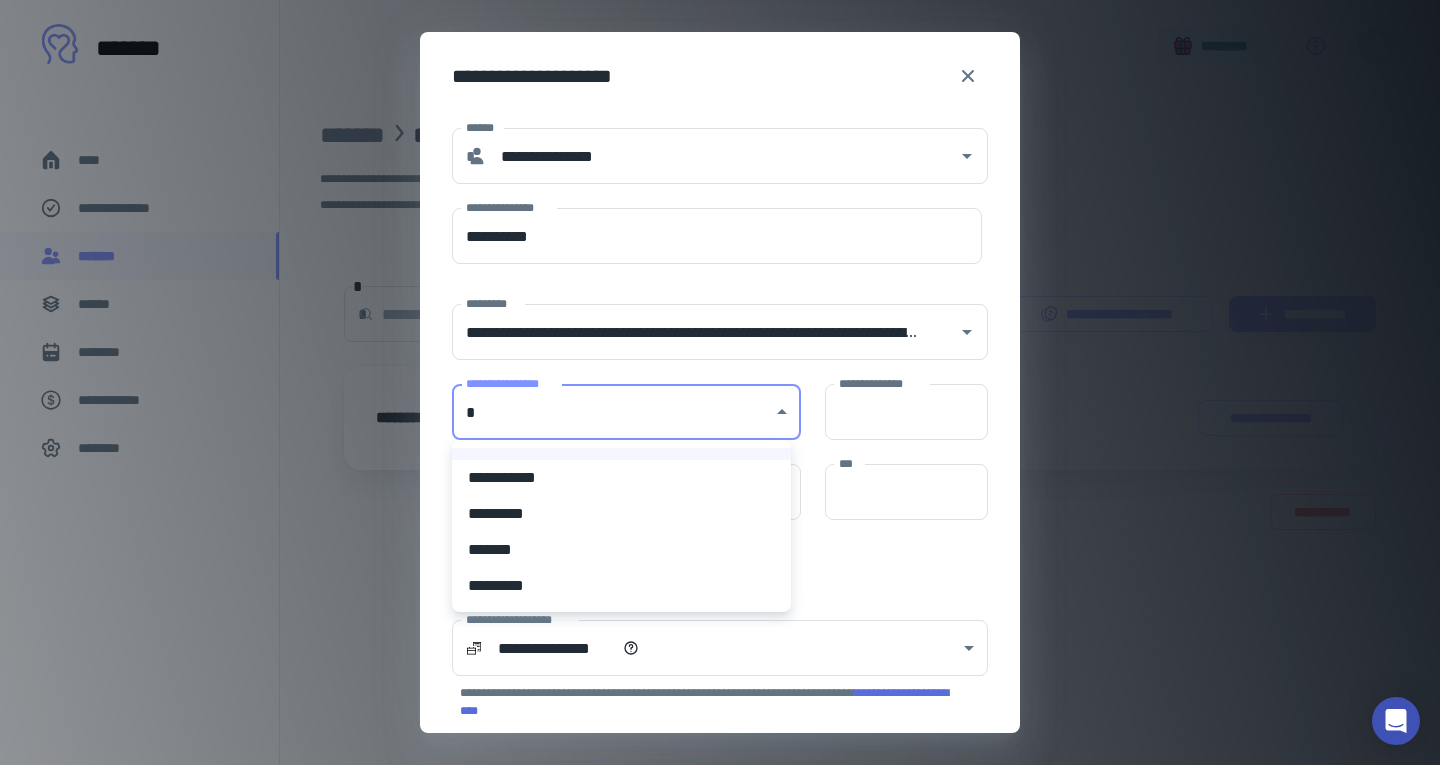 click at bounding box center [720, 382] 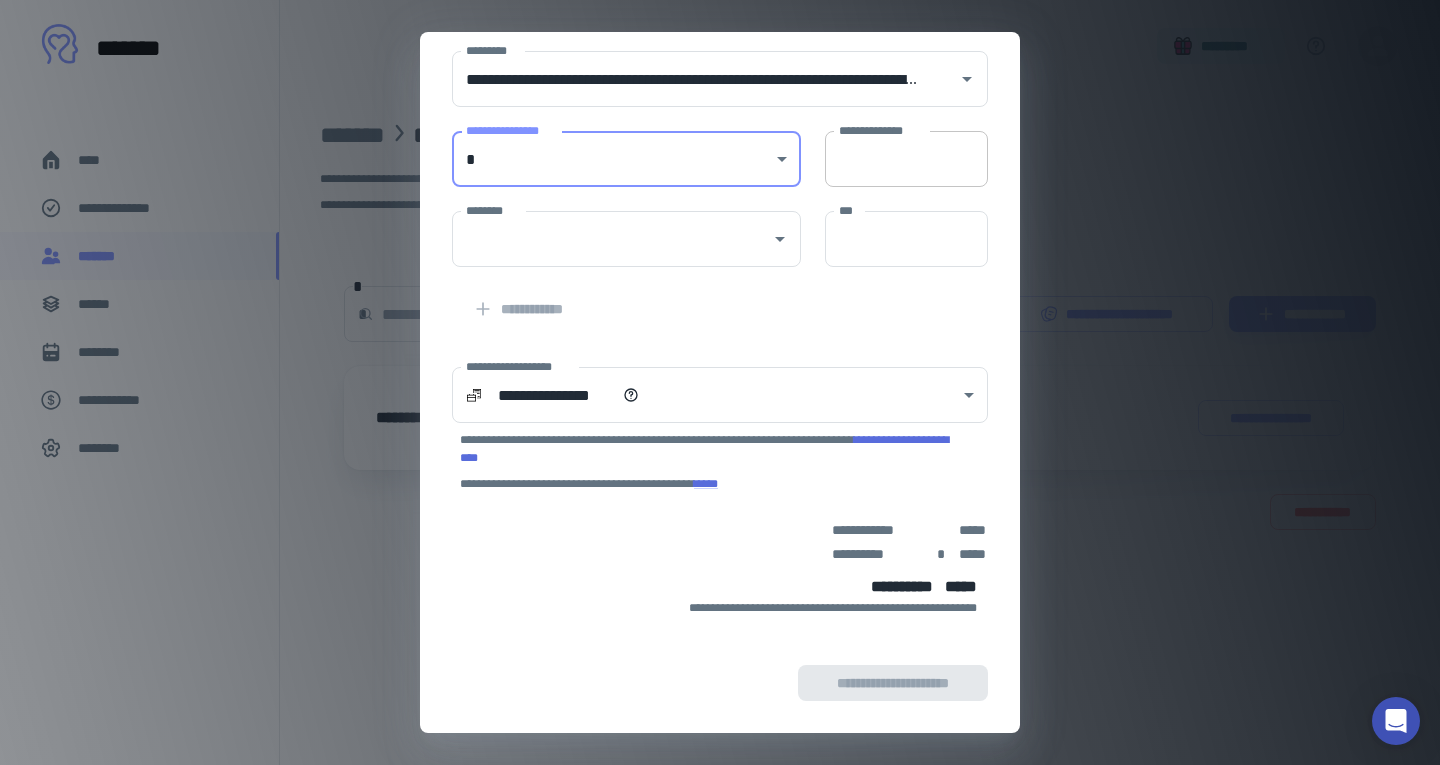 scroll, scrollTop: 0, scrollLeft: 0, axis: both 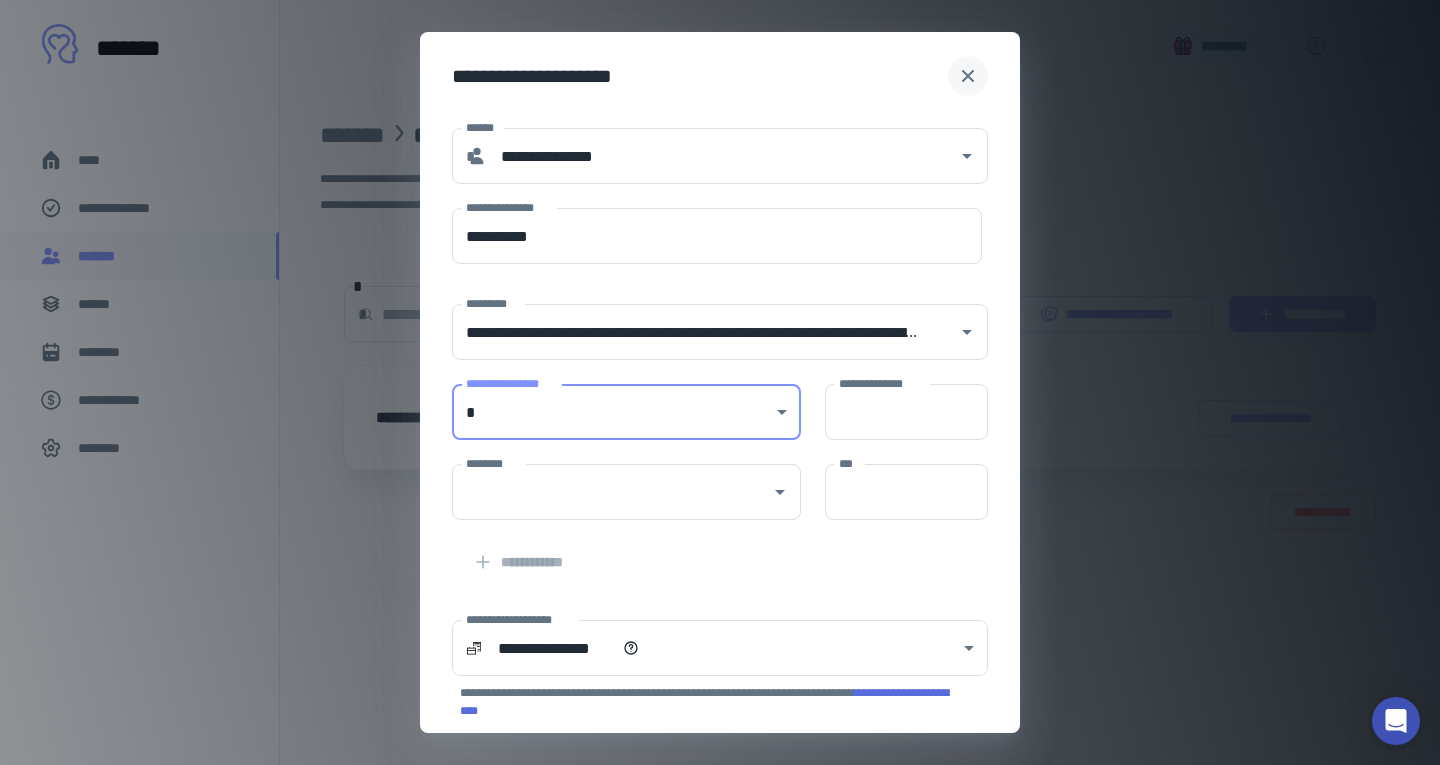 click 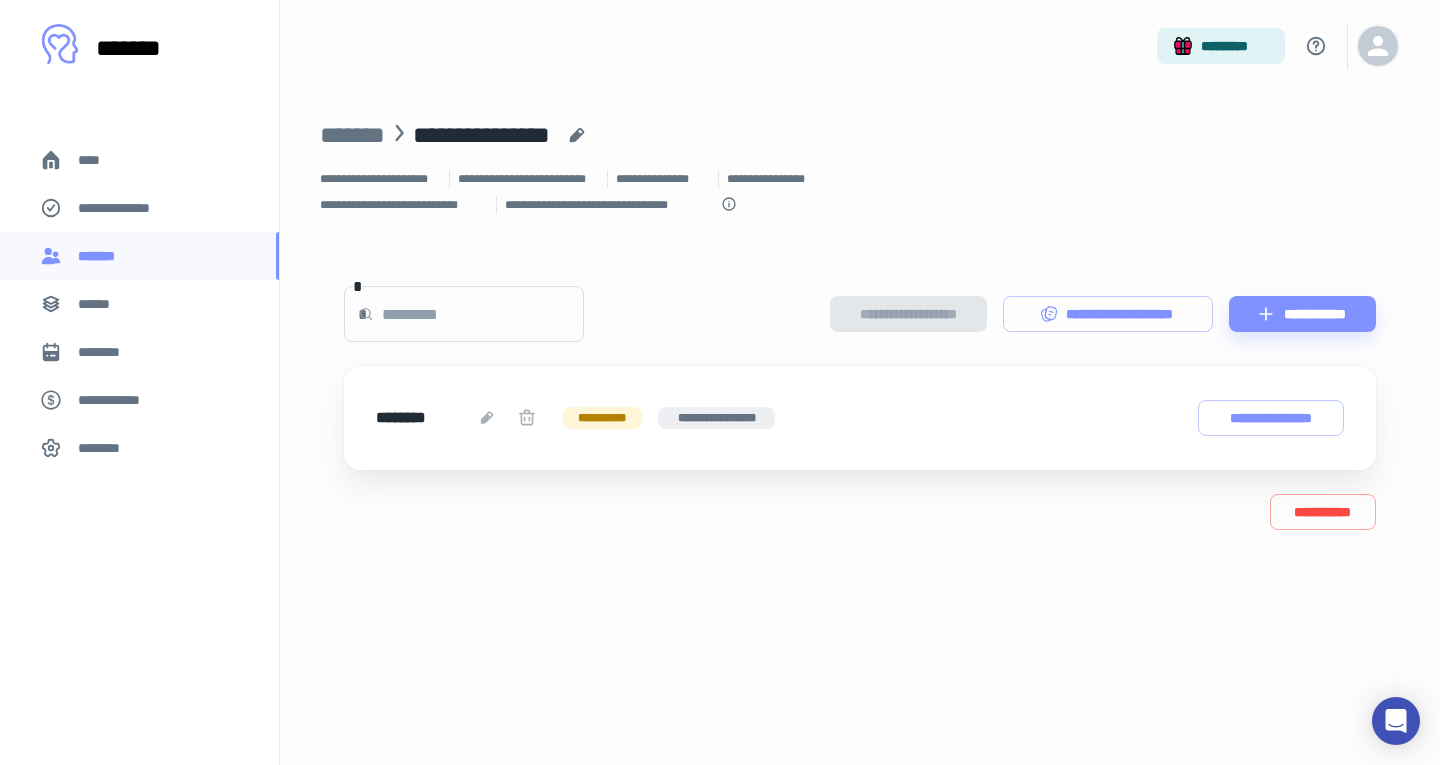 click 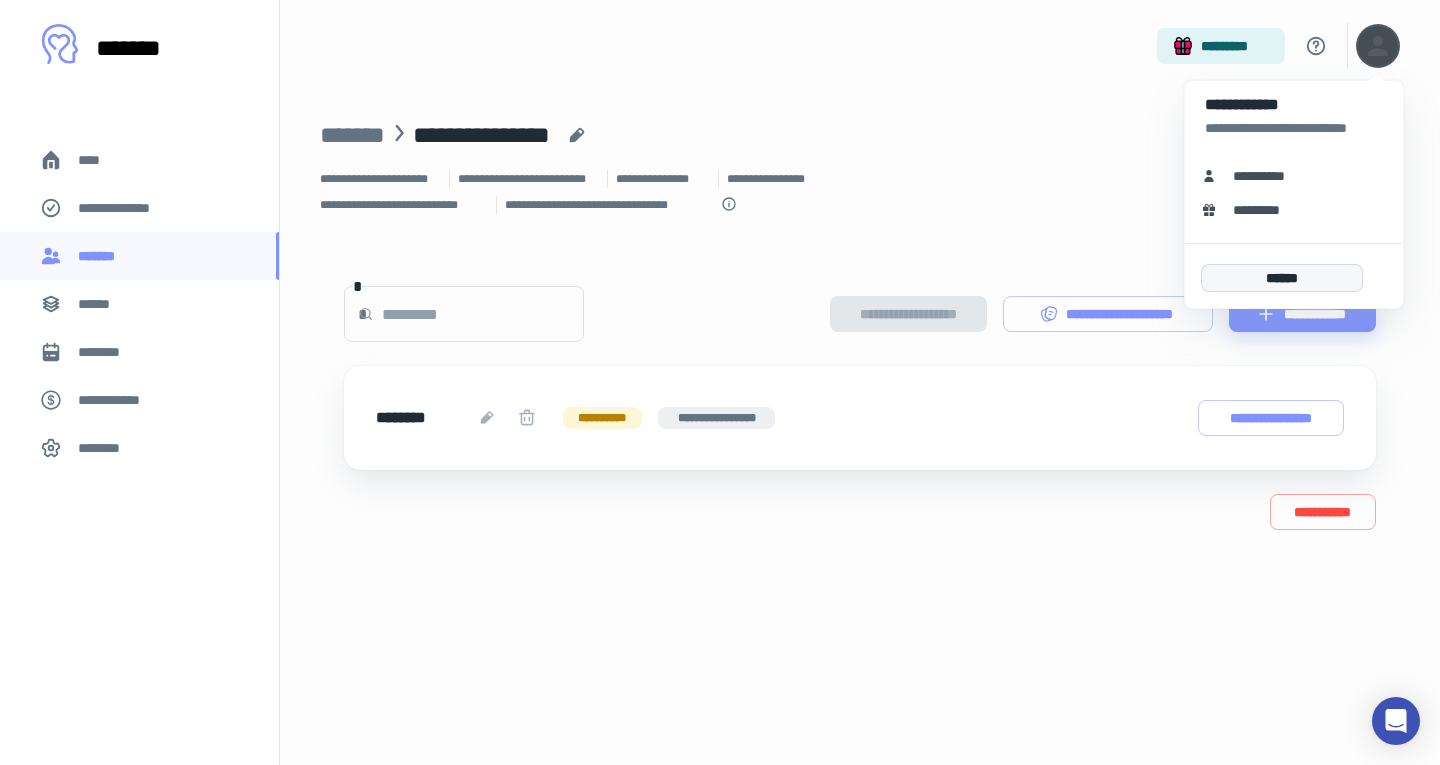 click on "******" at bounding box center [1282, 278] 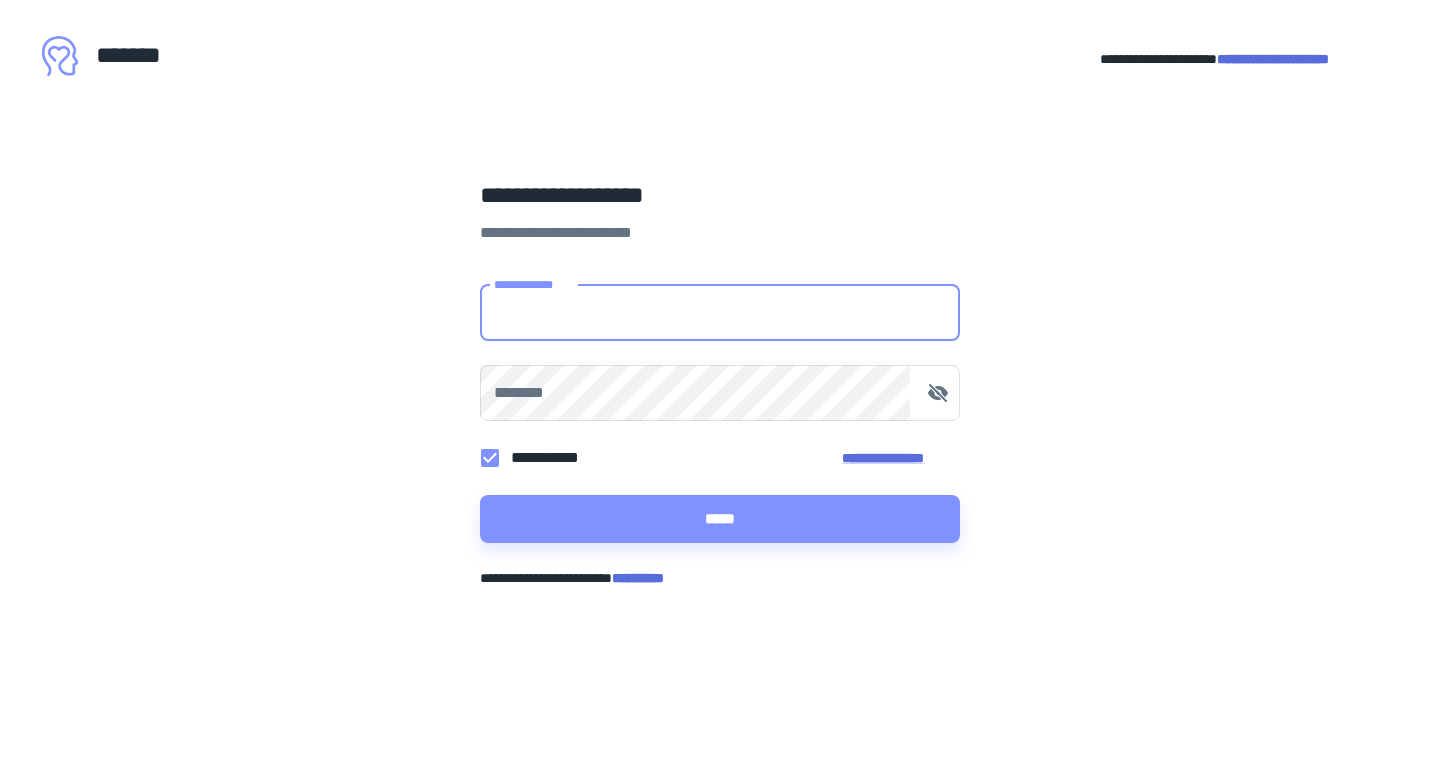type on "**********" 